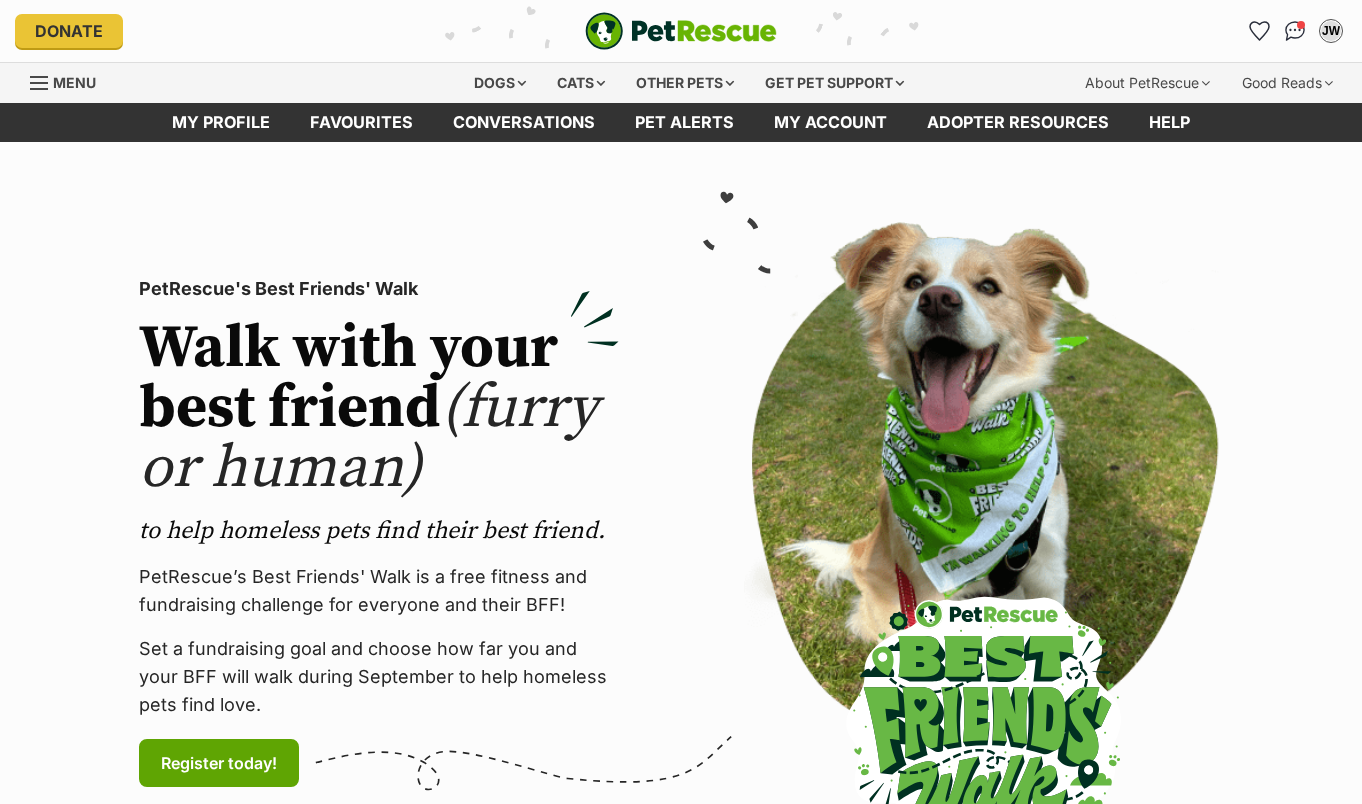 scroll, scrollTop: 0, scrollLeft: 0, axis: both 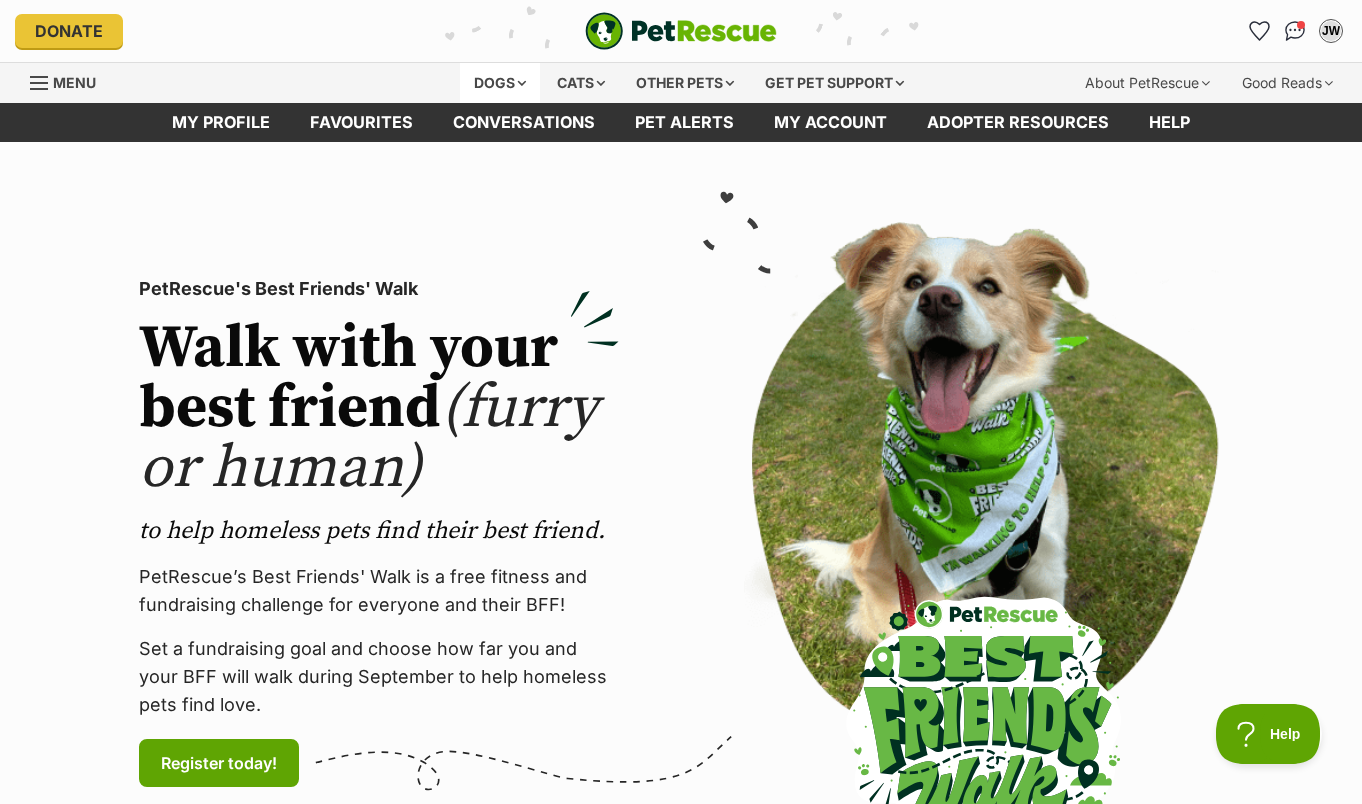 click on "Dogs" at bounding box center (500, 83) 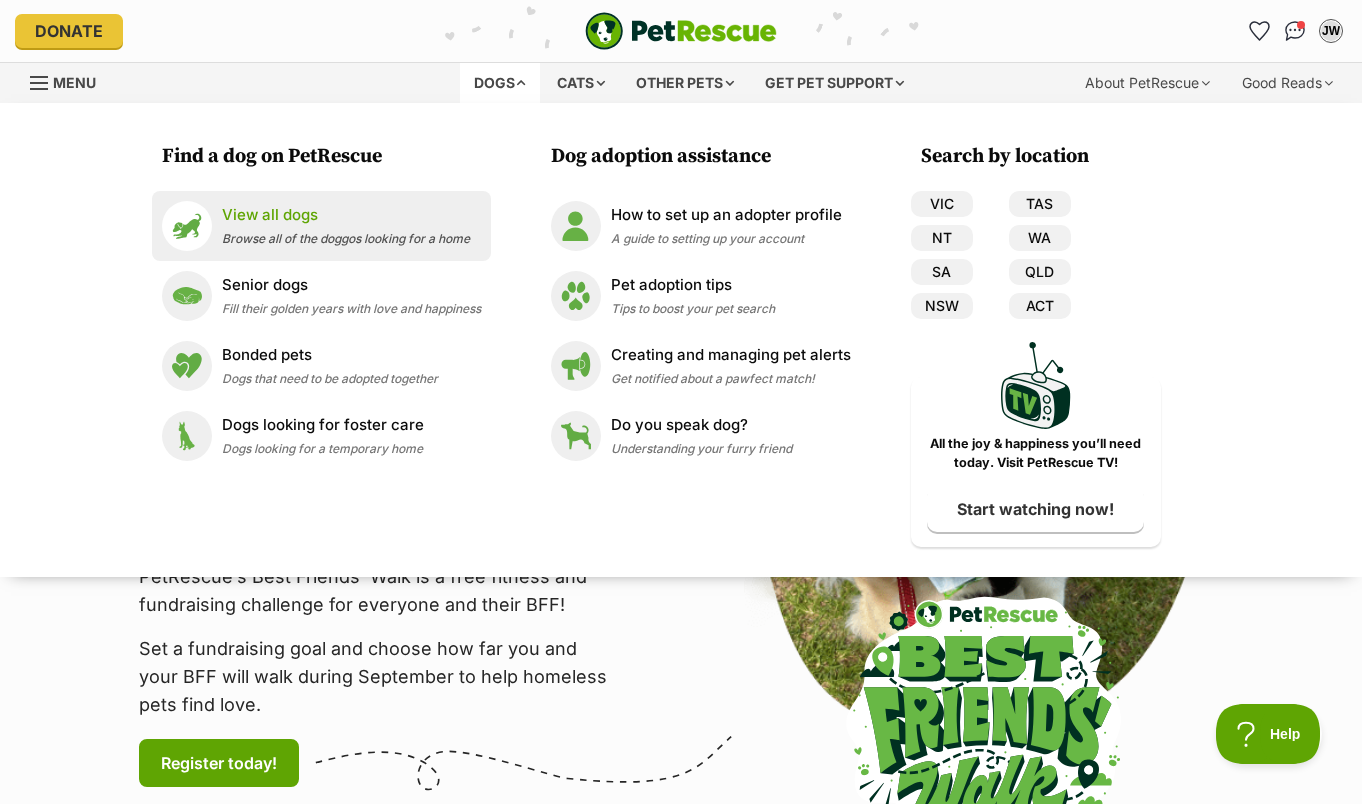 click on "Browse all of the doggos looking for a home" at bounding box center [346, 238] 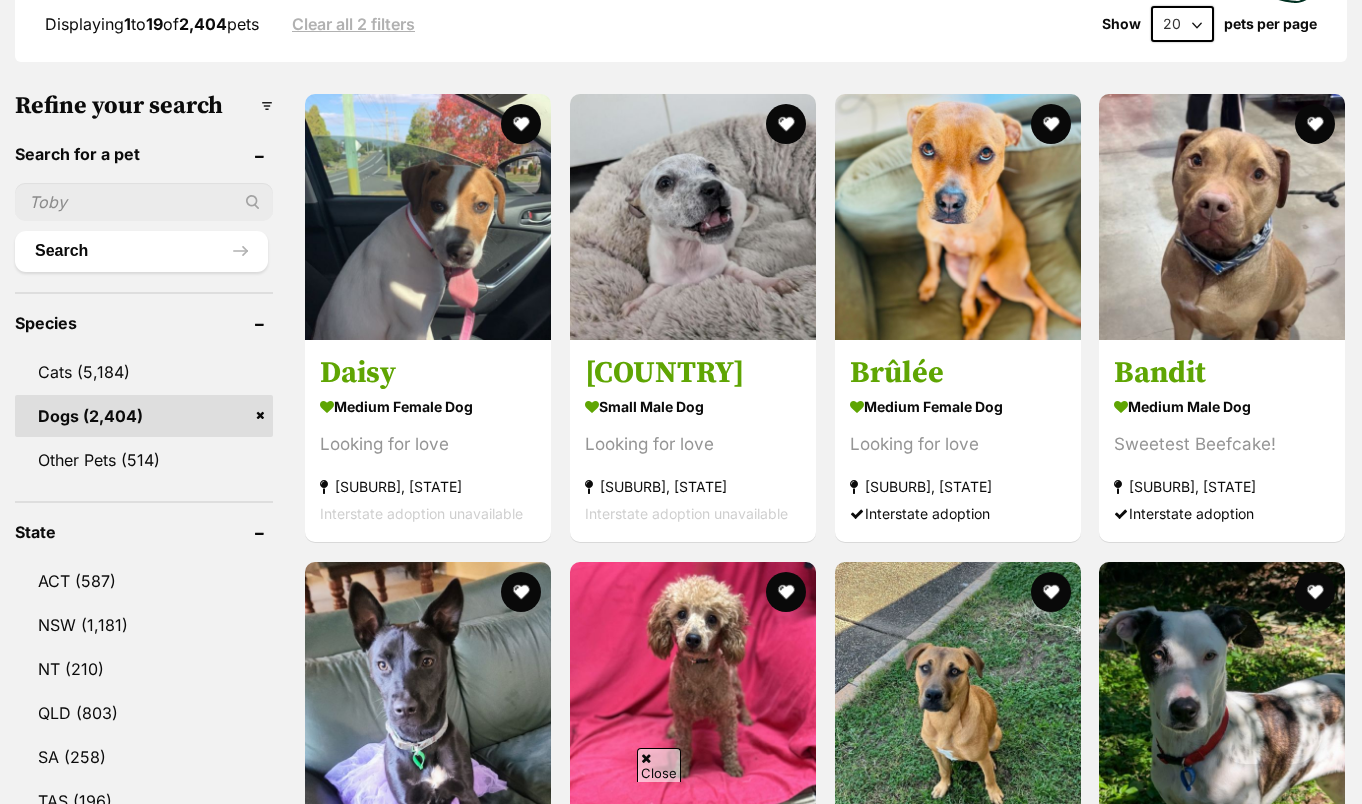 scroll, scrollTop: 614, scrollLeft: 0, axis: vertical 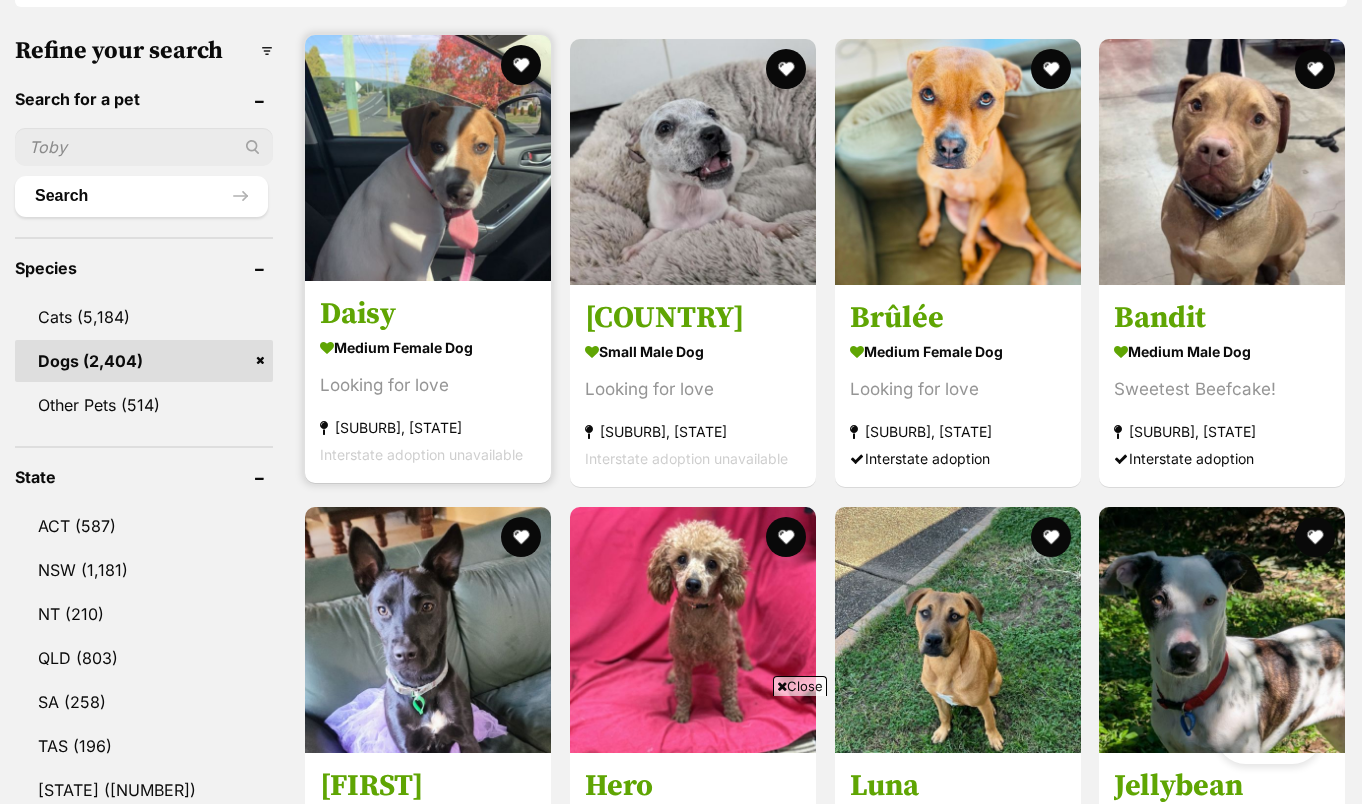 click on "[FIRST]
medium female Dog
Looking for love
[SUBURB], [STATE]
Interstate adoption unavailable" at bounding box center [428, 382] 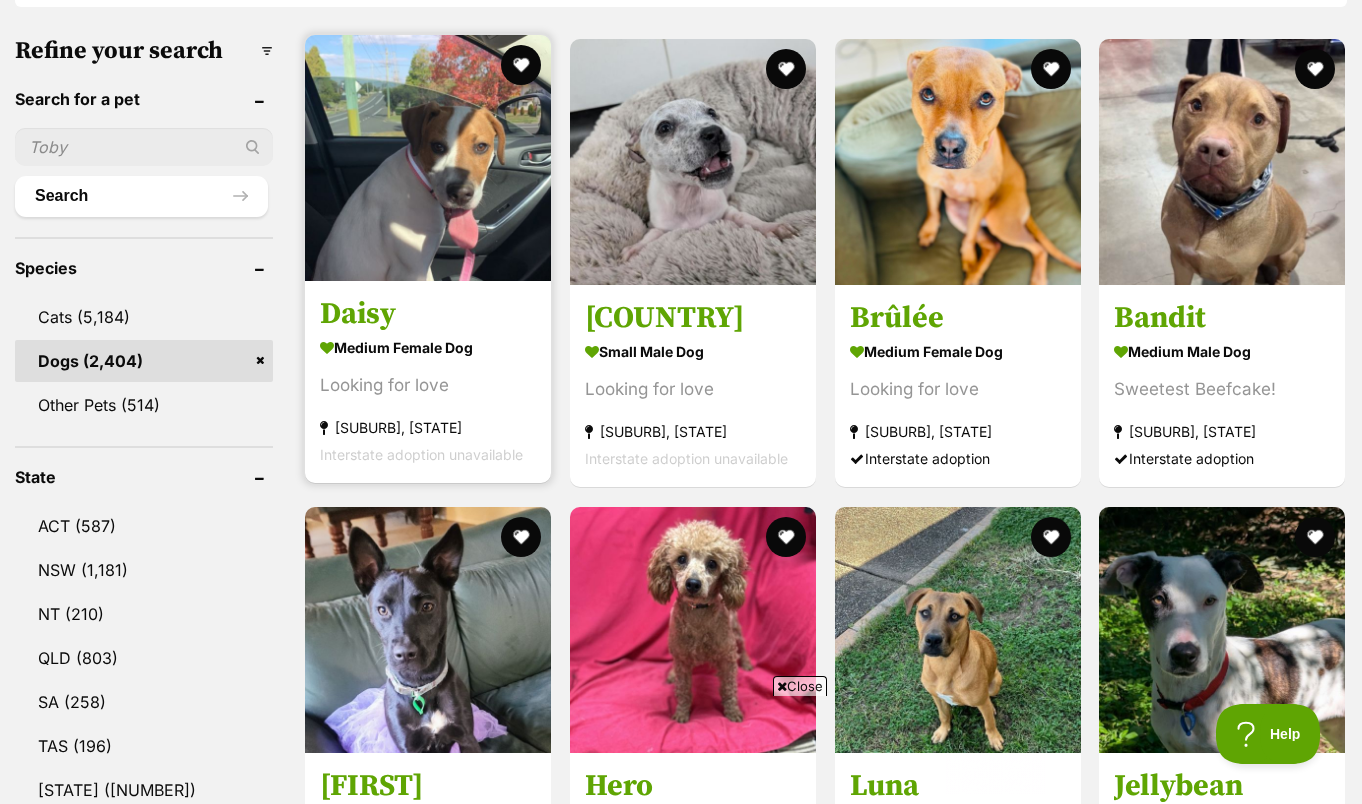 scroll, scrollTop: 532, scrollLeft: 0, axis: vertical 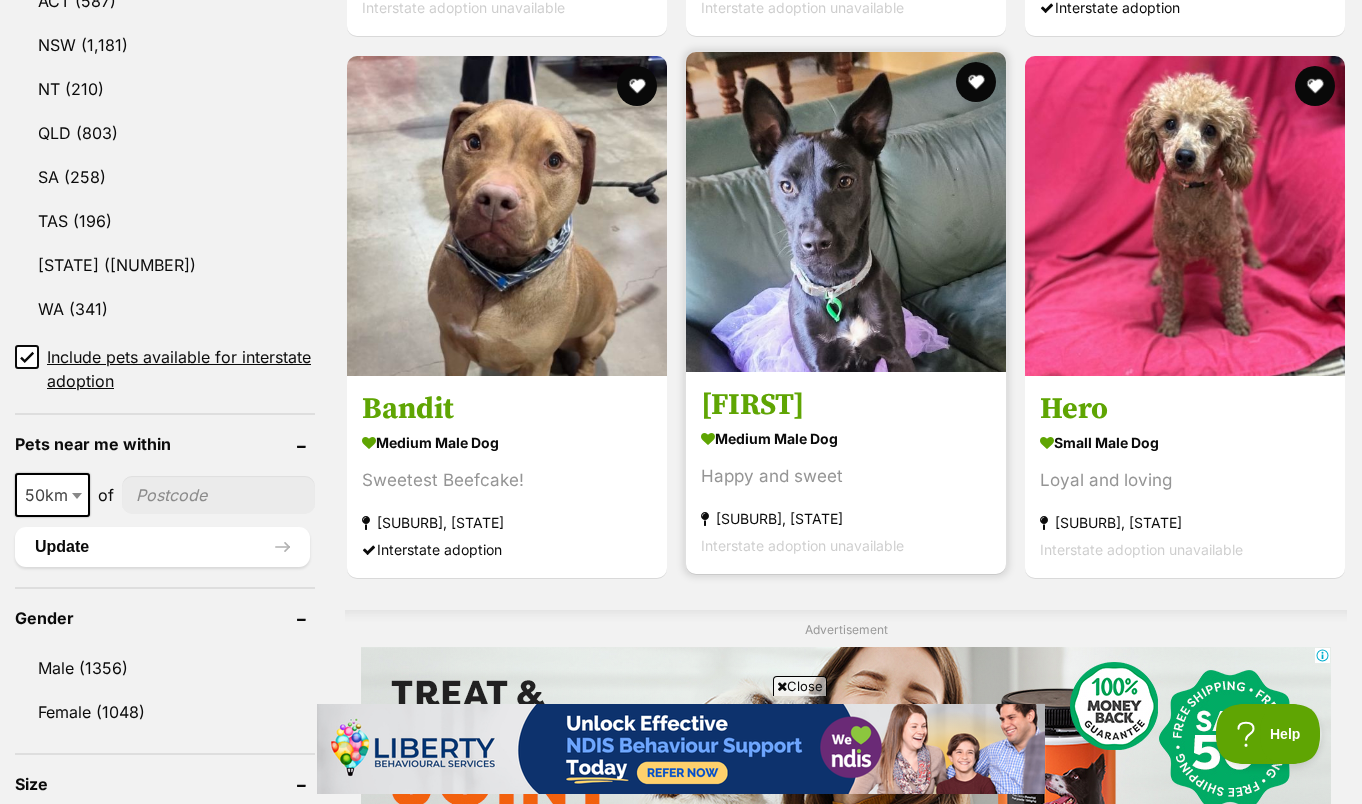 click on "Dave" at bounding box center [846, 405] 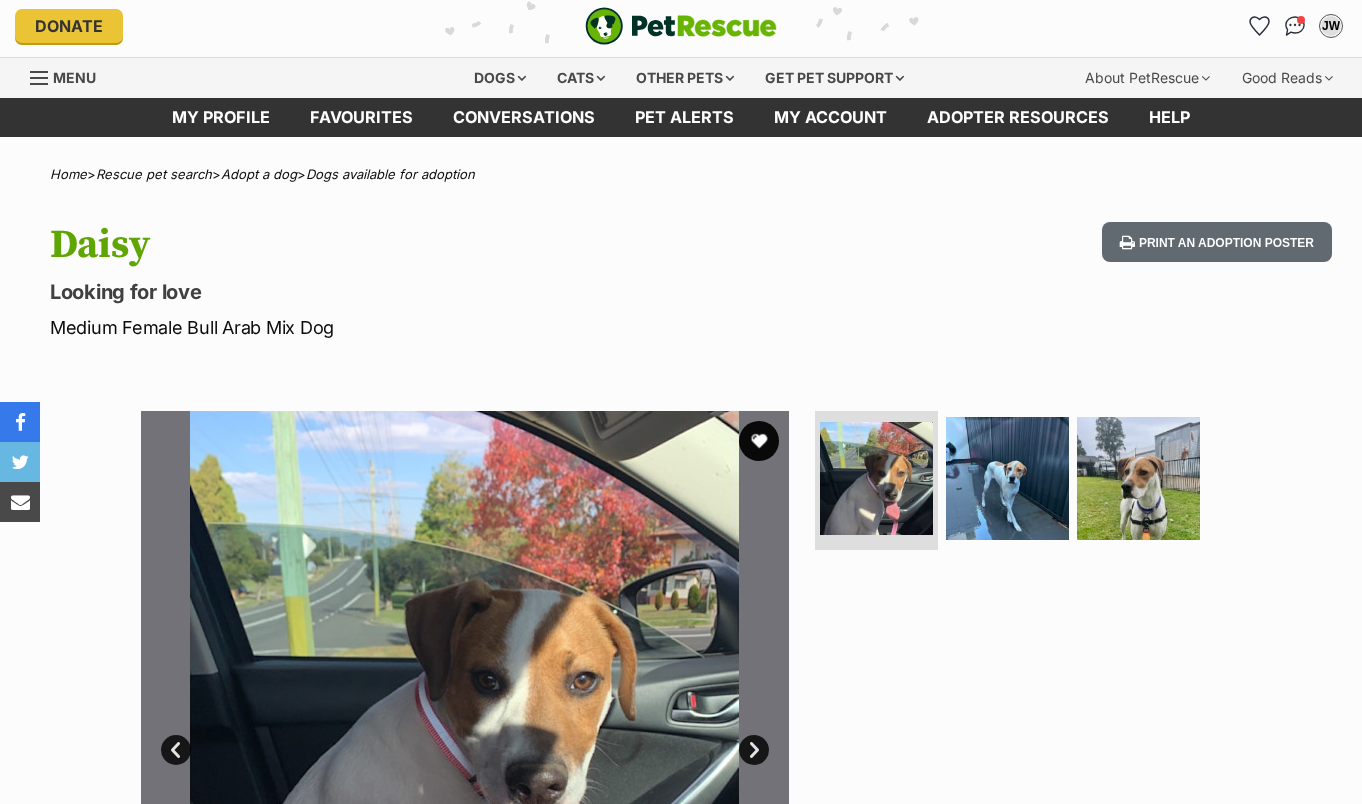 scroll, scrollTop: 199, scrollLeft: 0, axis: vertical 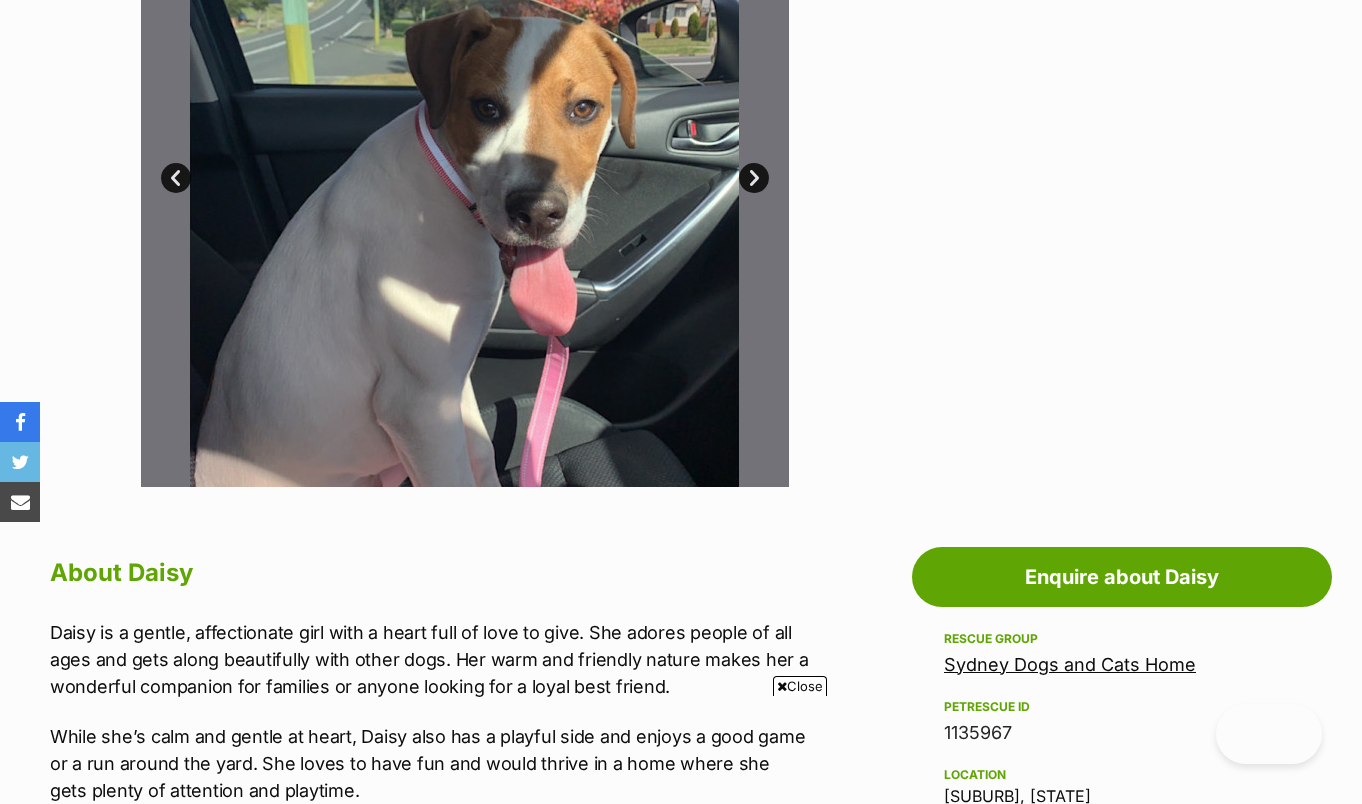 click on "Next" at bounding box center [754, 178] 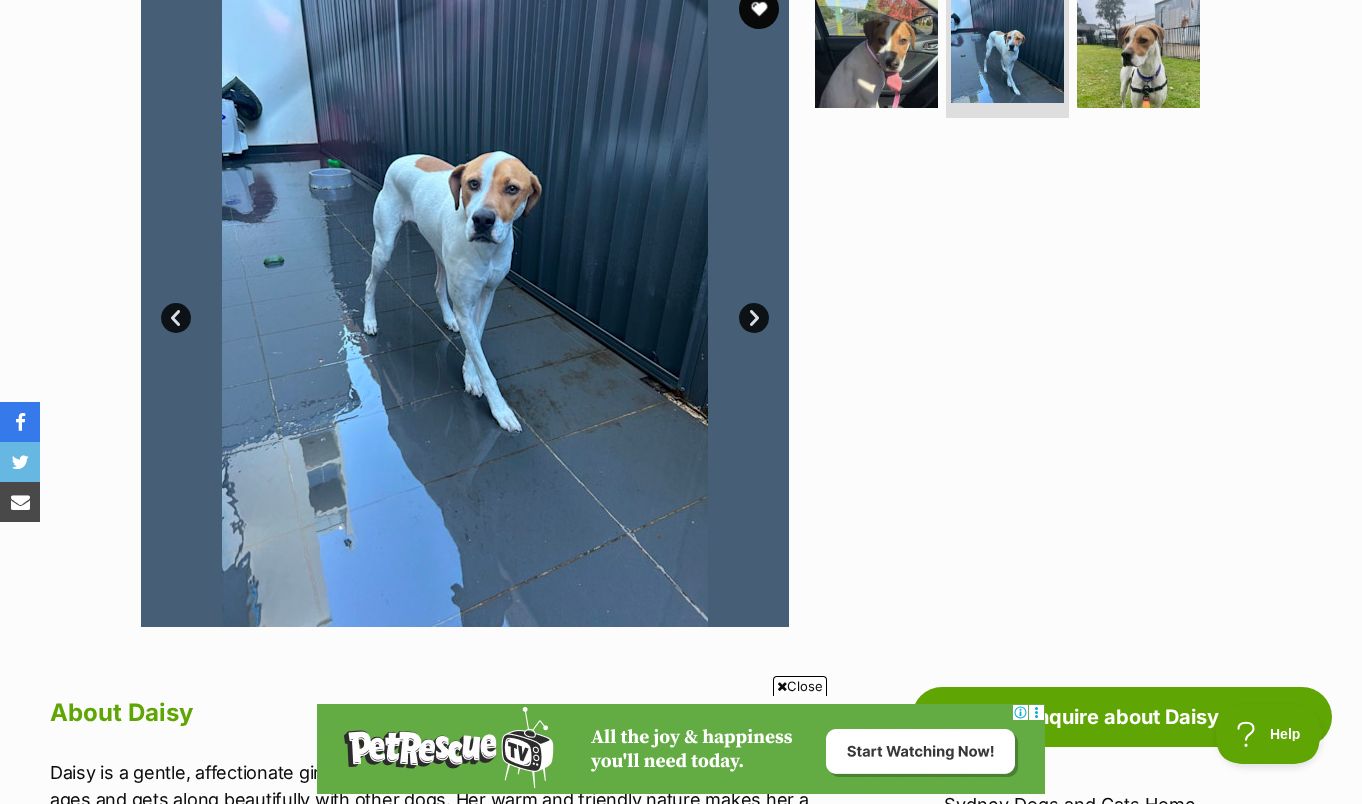 scroll, scrollTop: 0, scrollLeft: 0, axis: both 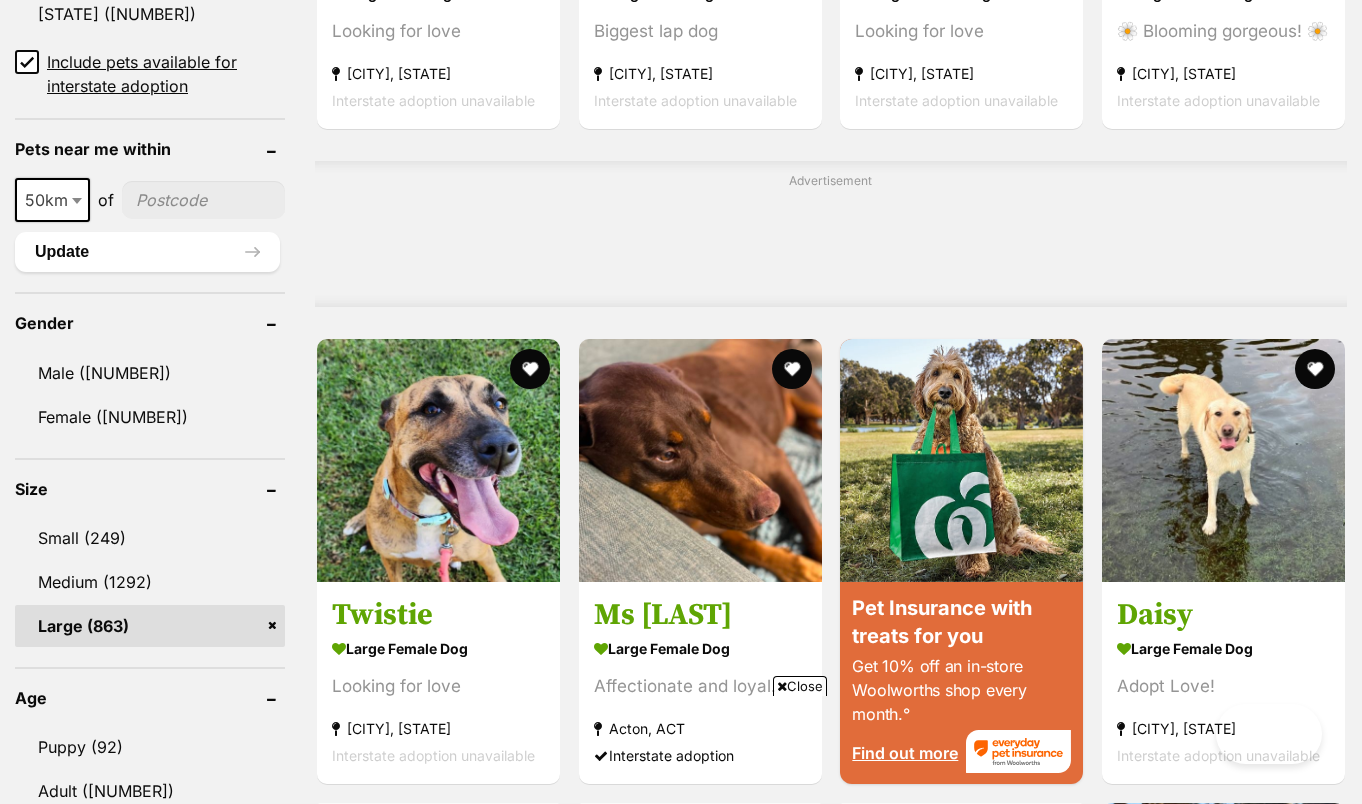 click on "[STATE] ([NUMBER])
[STATE] ([NUMBER])
[STATE] ([NUMBER])
[STATE] ([NUMBER])
[STATE] ([NUMBER])
[STATE] ([NUMBER])
[STATE] ([NUMBER])
[STATE] ([NUMBER])" at bounding box center [150, 709] 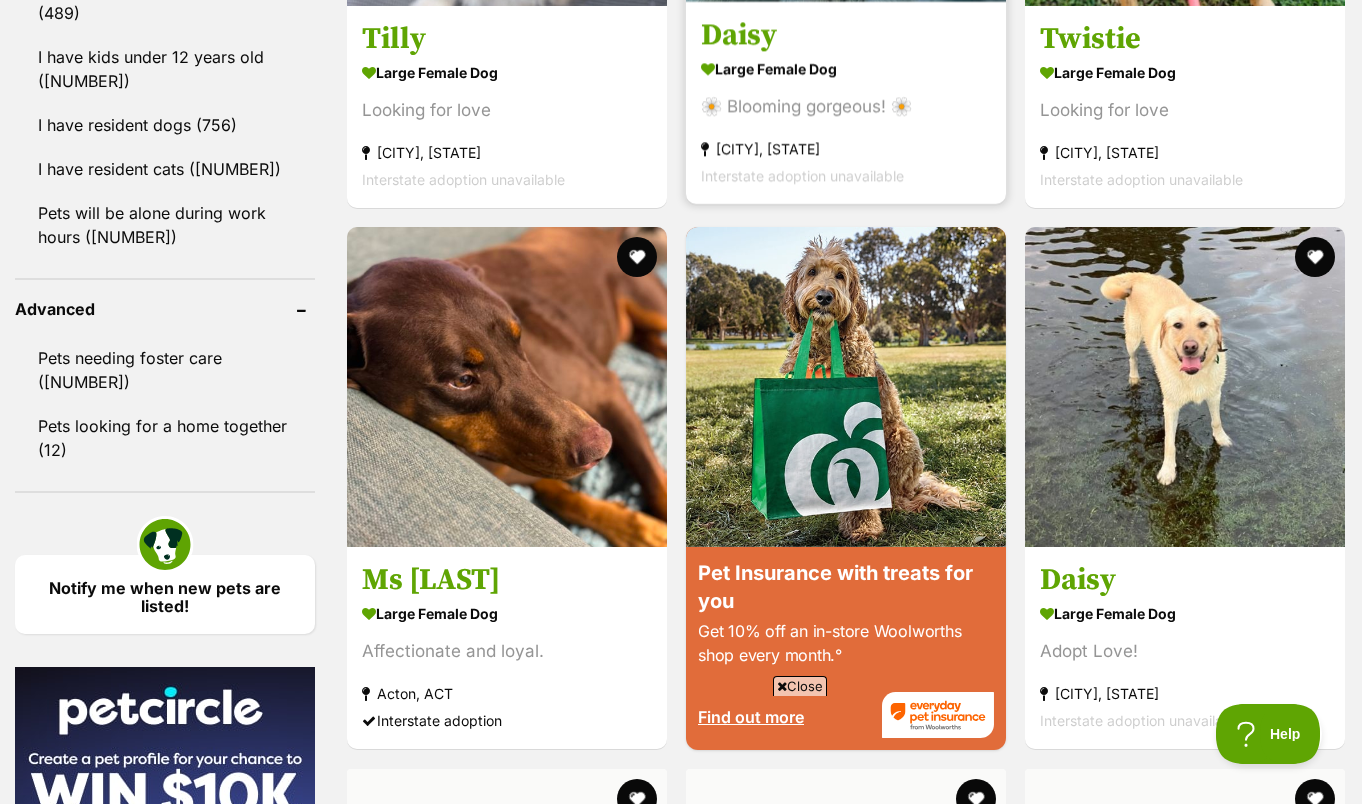 scroll, scrollTop: 2405, scrollLeft: 0, axis: vertical 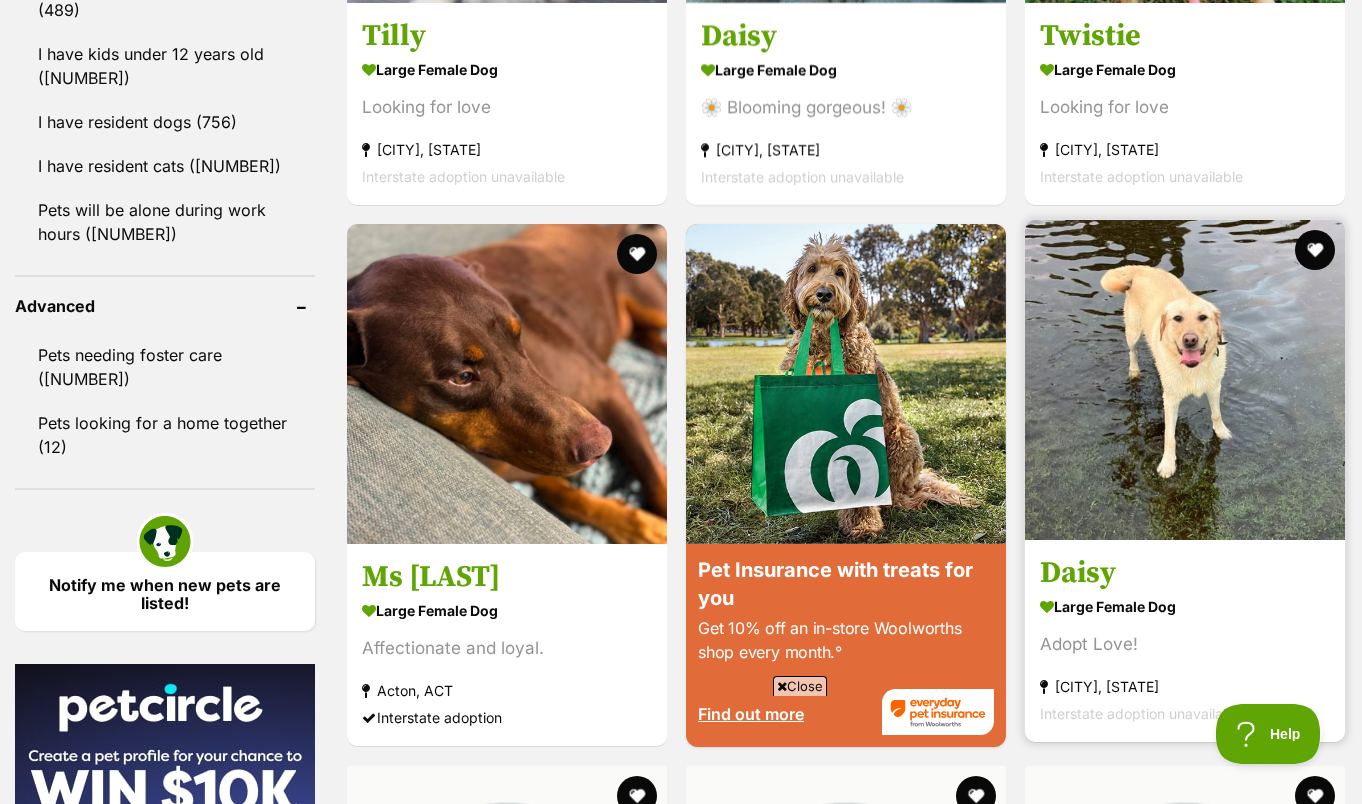click at bounding box center [1185, 380] 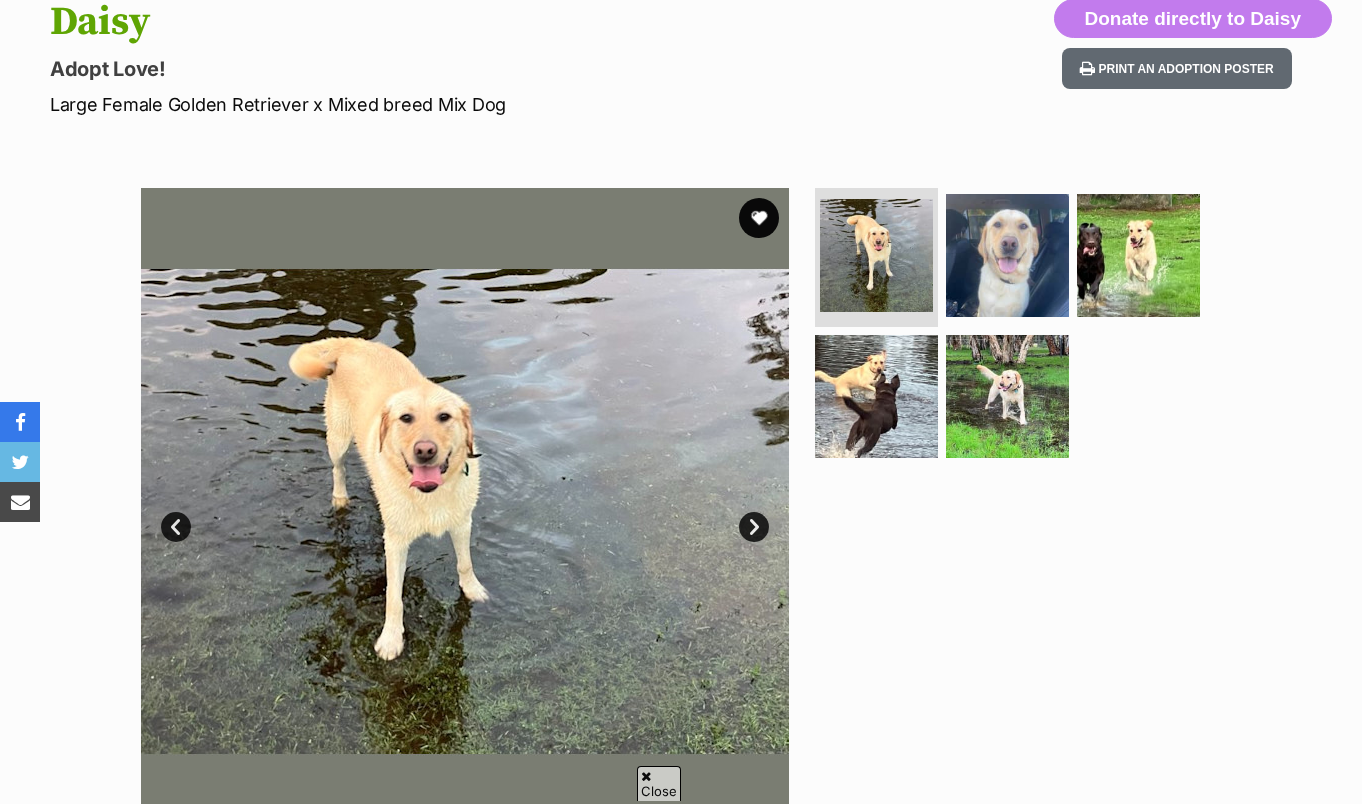scroll, scrollTop: 228, scrollLeft: 0, axis: vertical 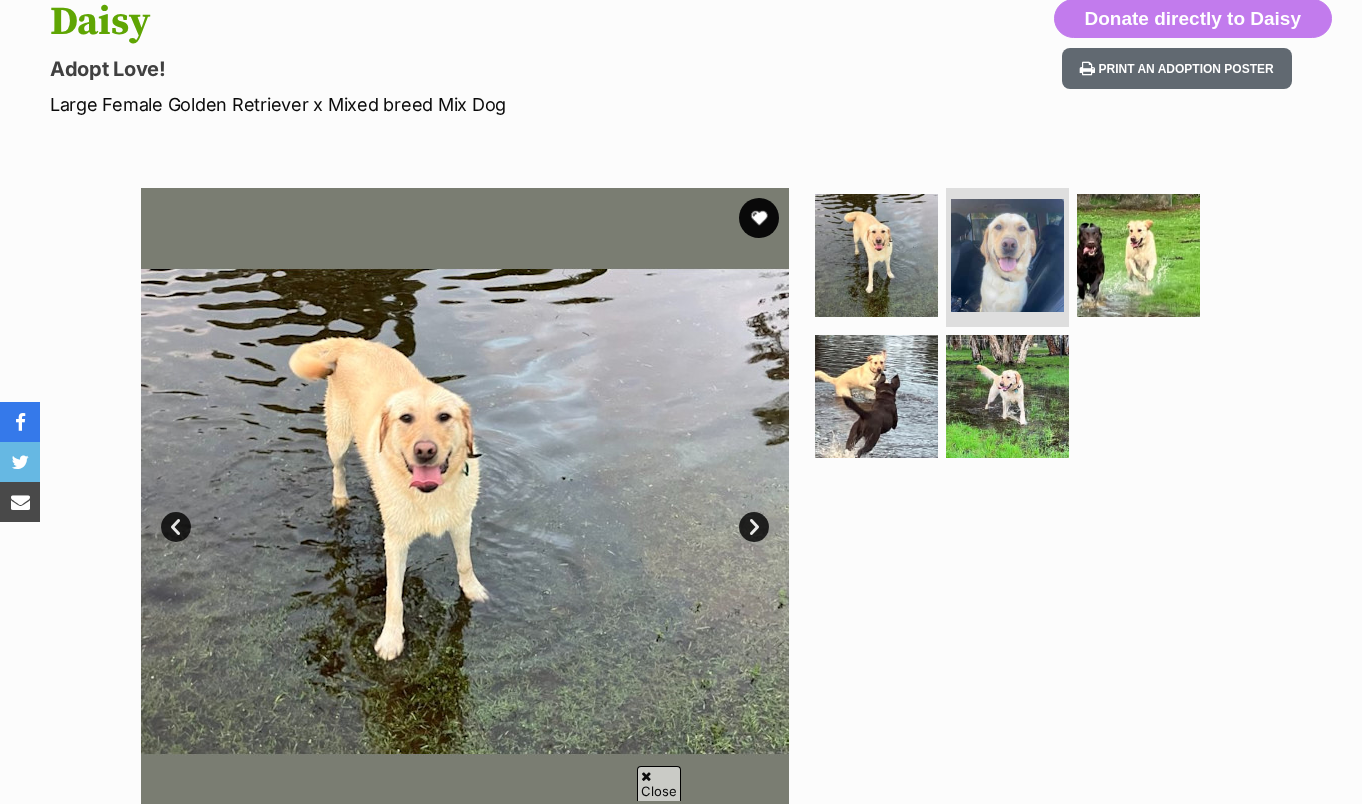 click on "Next" at bounding box center [754, 527] 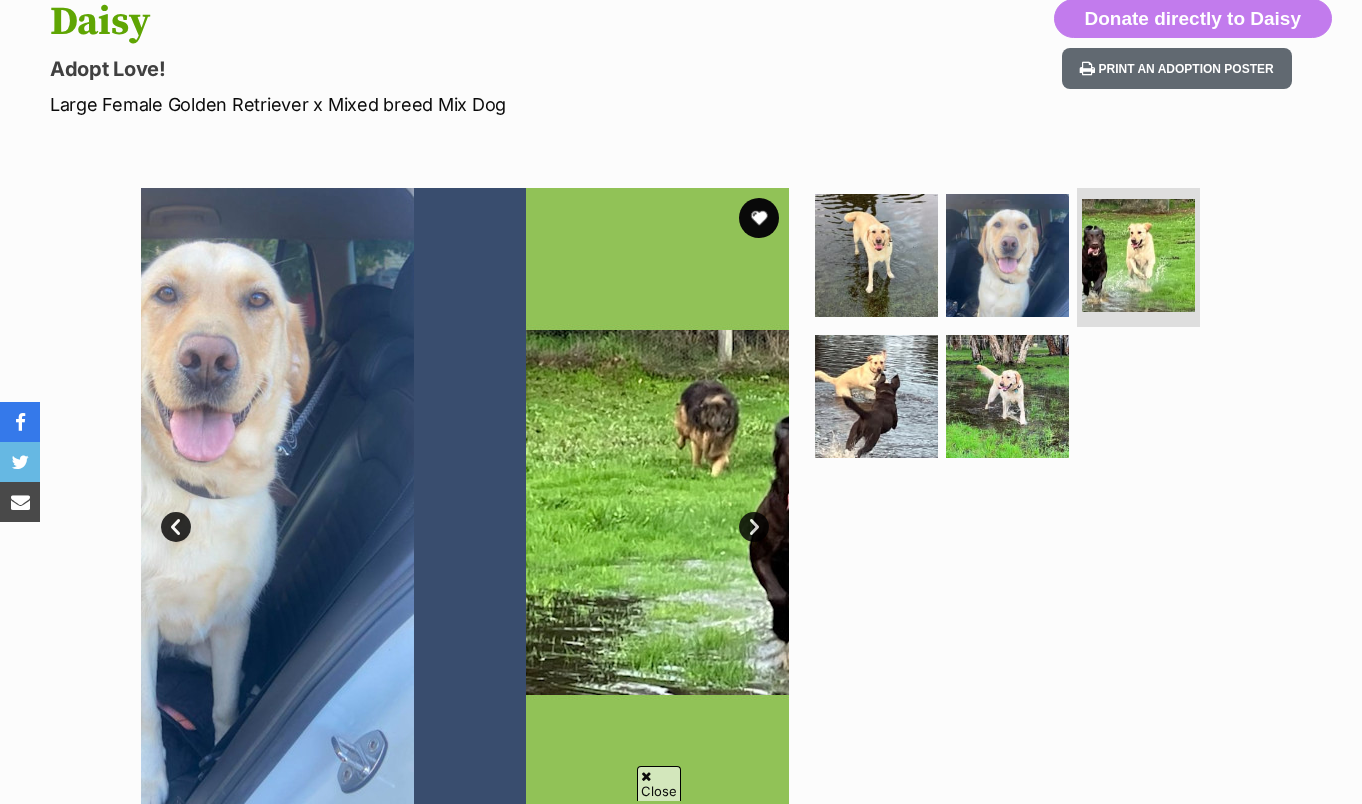 click on "Next" at bounding box center (754, 527) 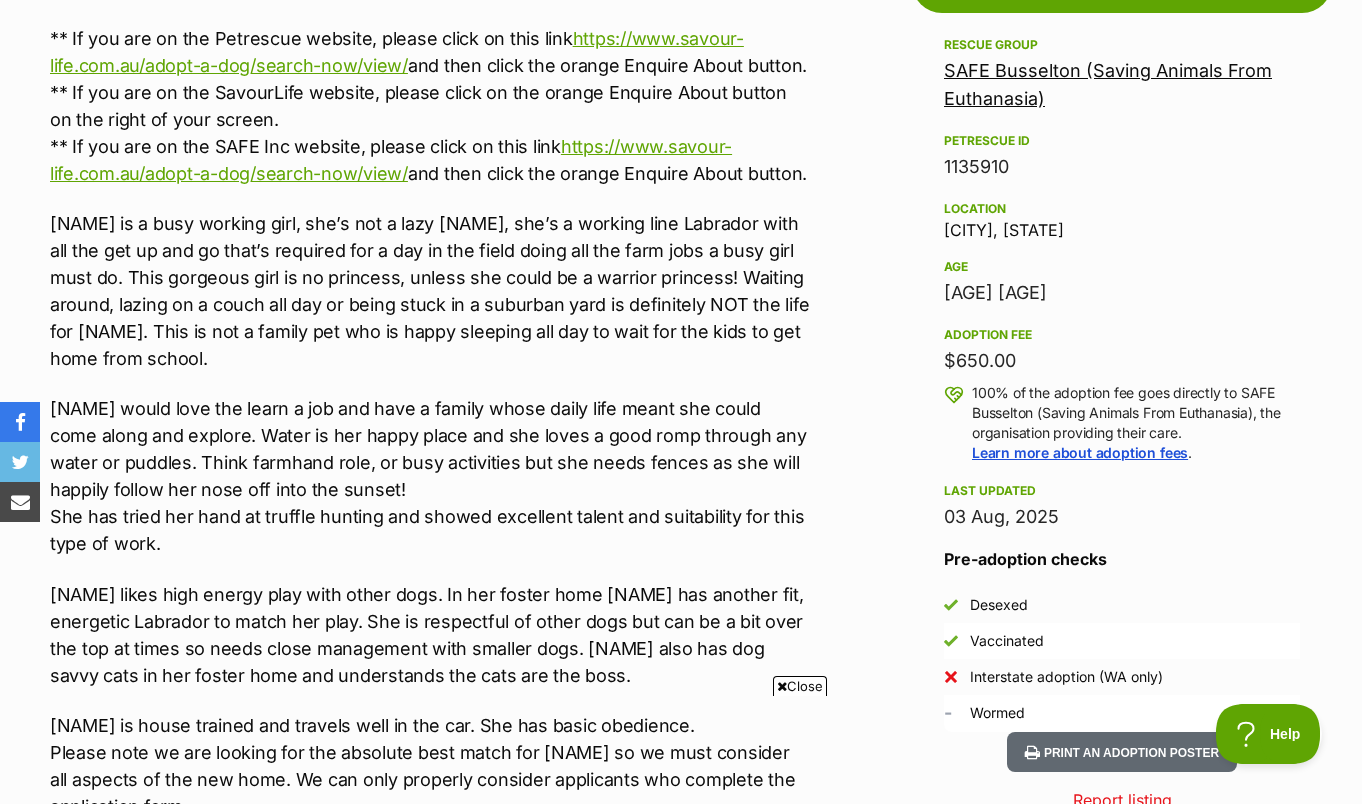 scroll, scrollTop: 1160, scrollLeft: 0, axis: vertical 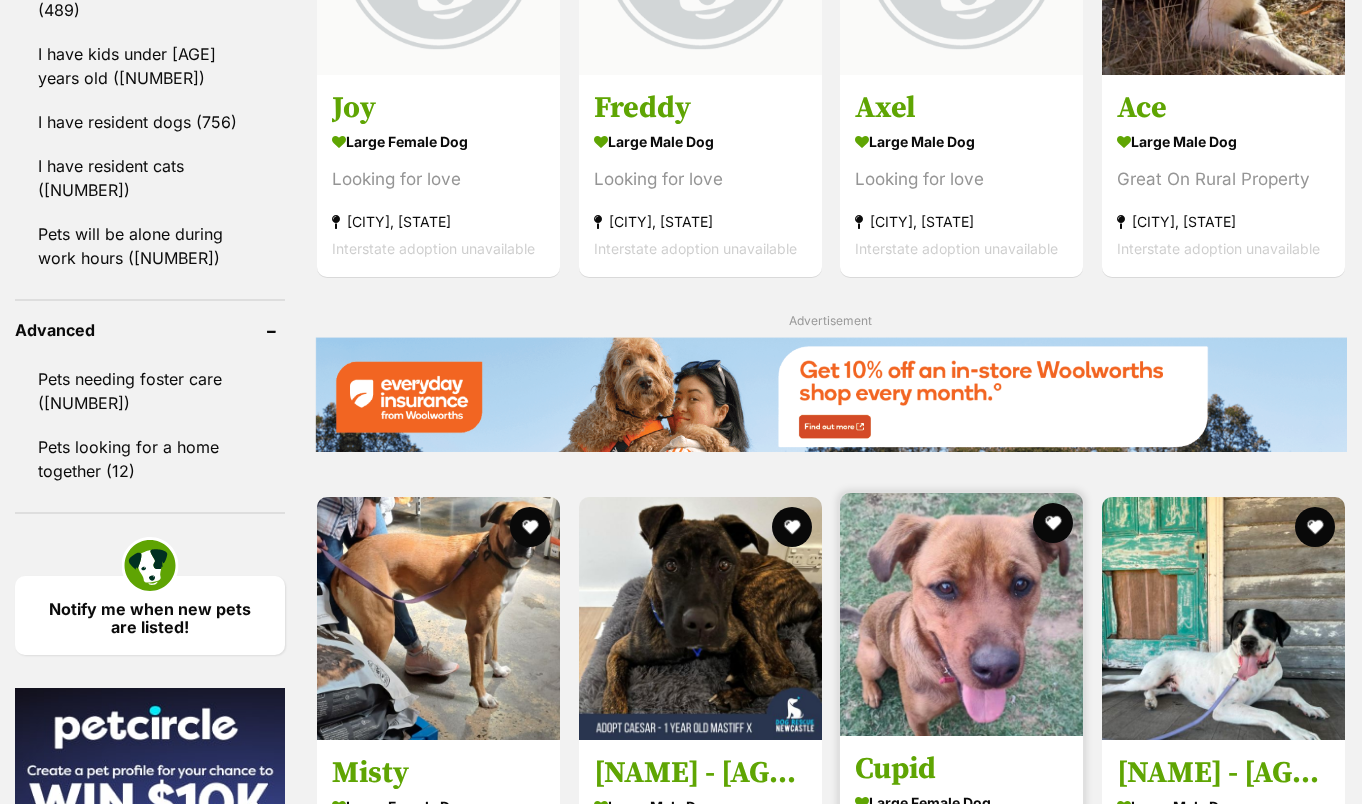 click on "Cupid
large female Dog
Loves everyone
[CITY], [STATE]
Interstate adoption unavailable" at bounding box center (961, 715) 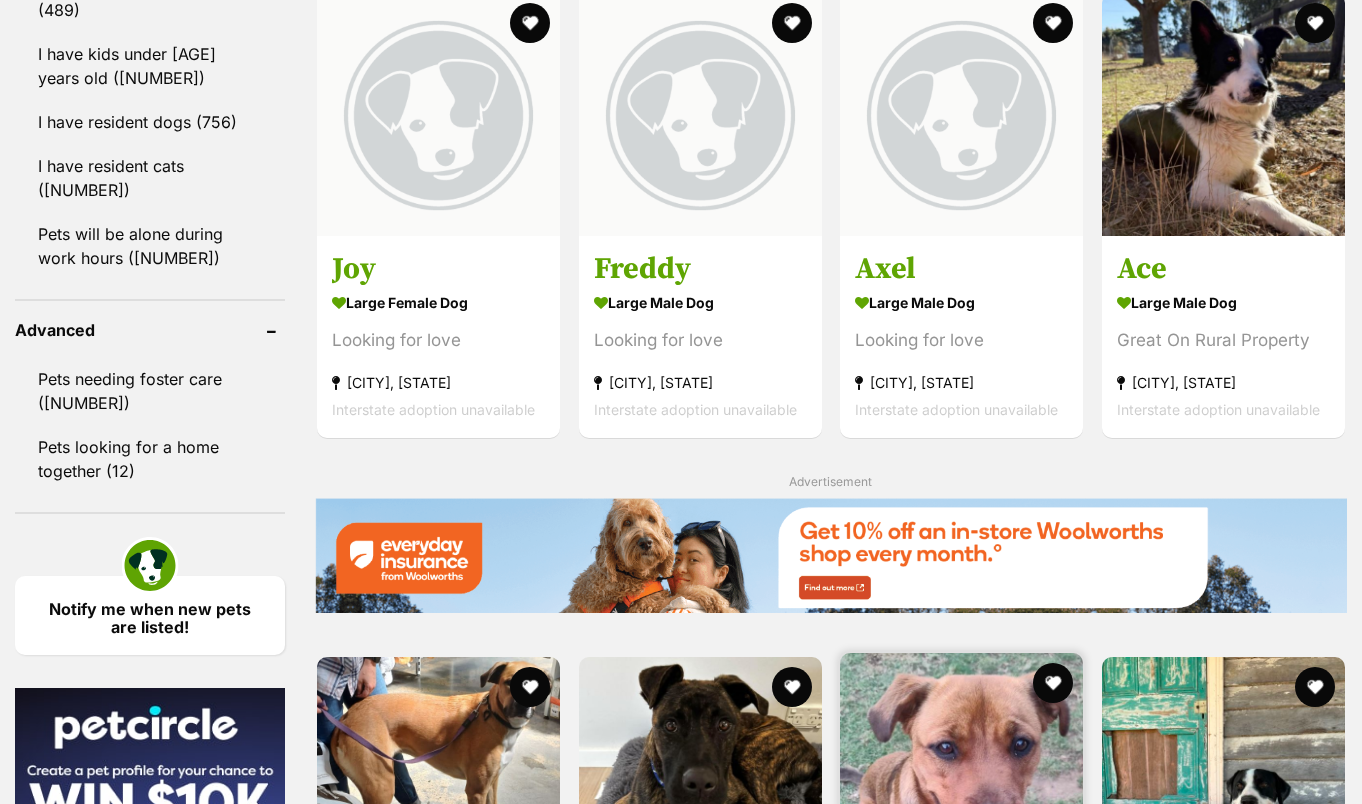 scroll, scrollTop: 0, scrollLeft: 0, axis: both 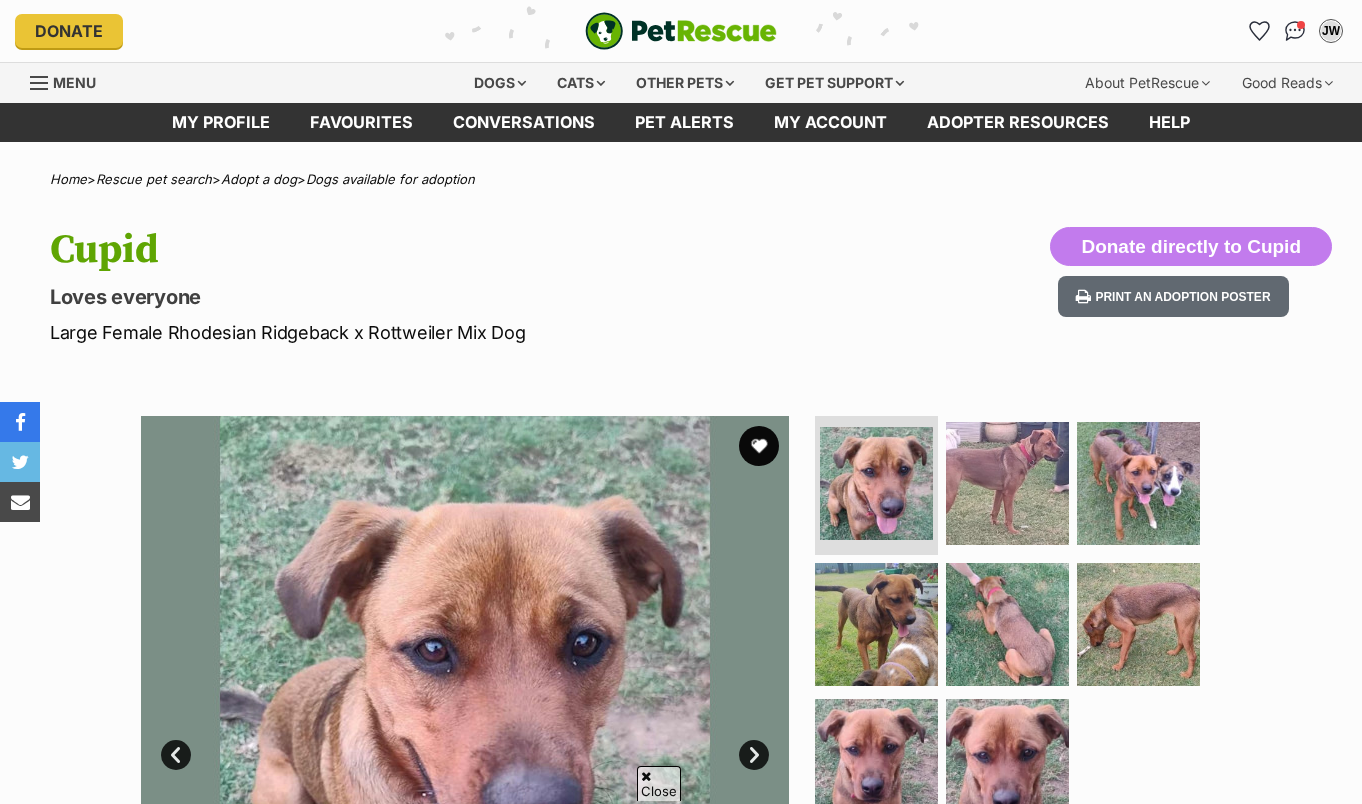 drag, startPoint x: 0, startPoint y: 0, endPoint x: 757, endPoint y: 493, distance: 903.3814 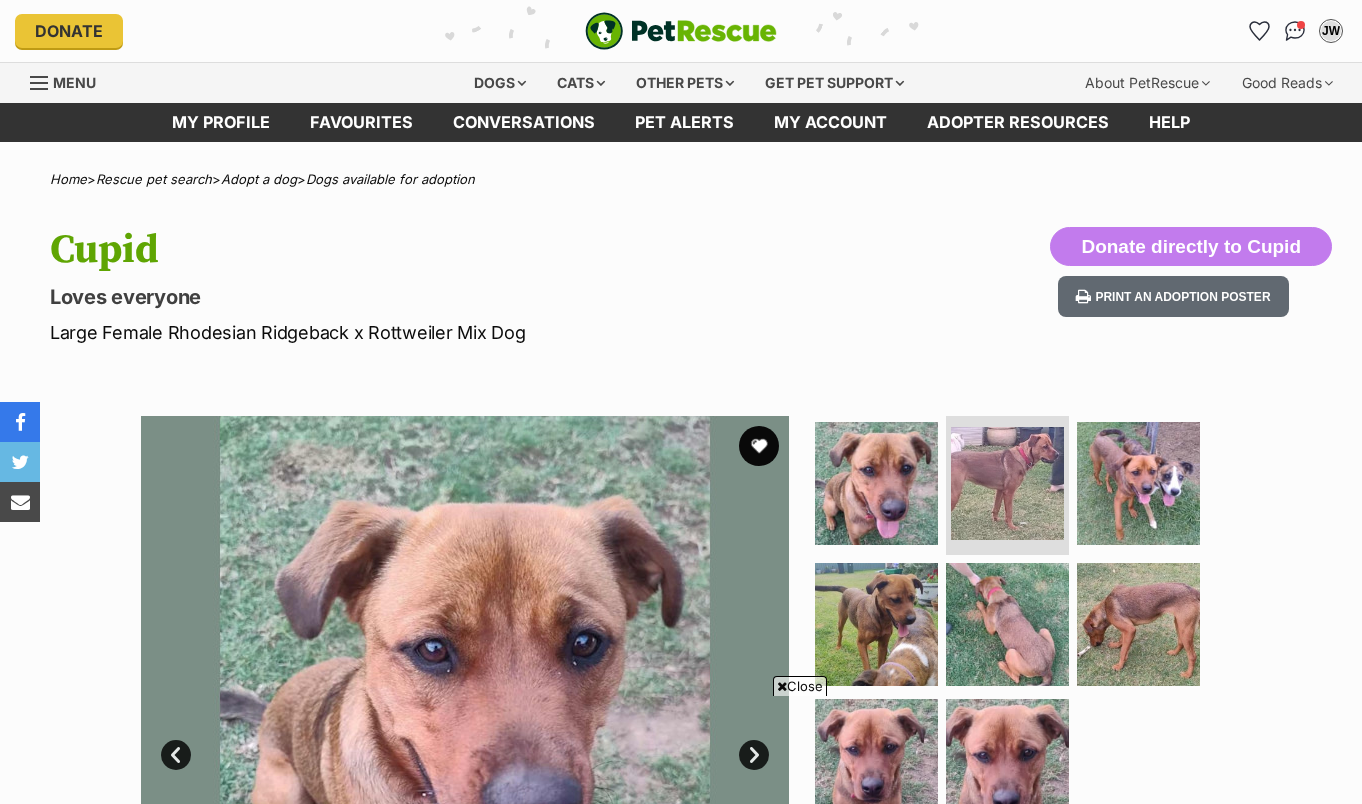 scroll, scrollTop: 265, scrollLeft: 0, axis: vertical 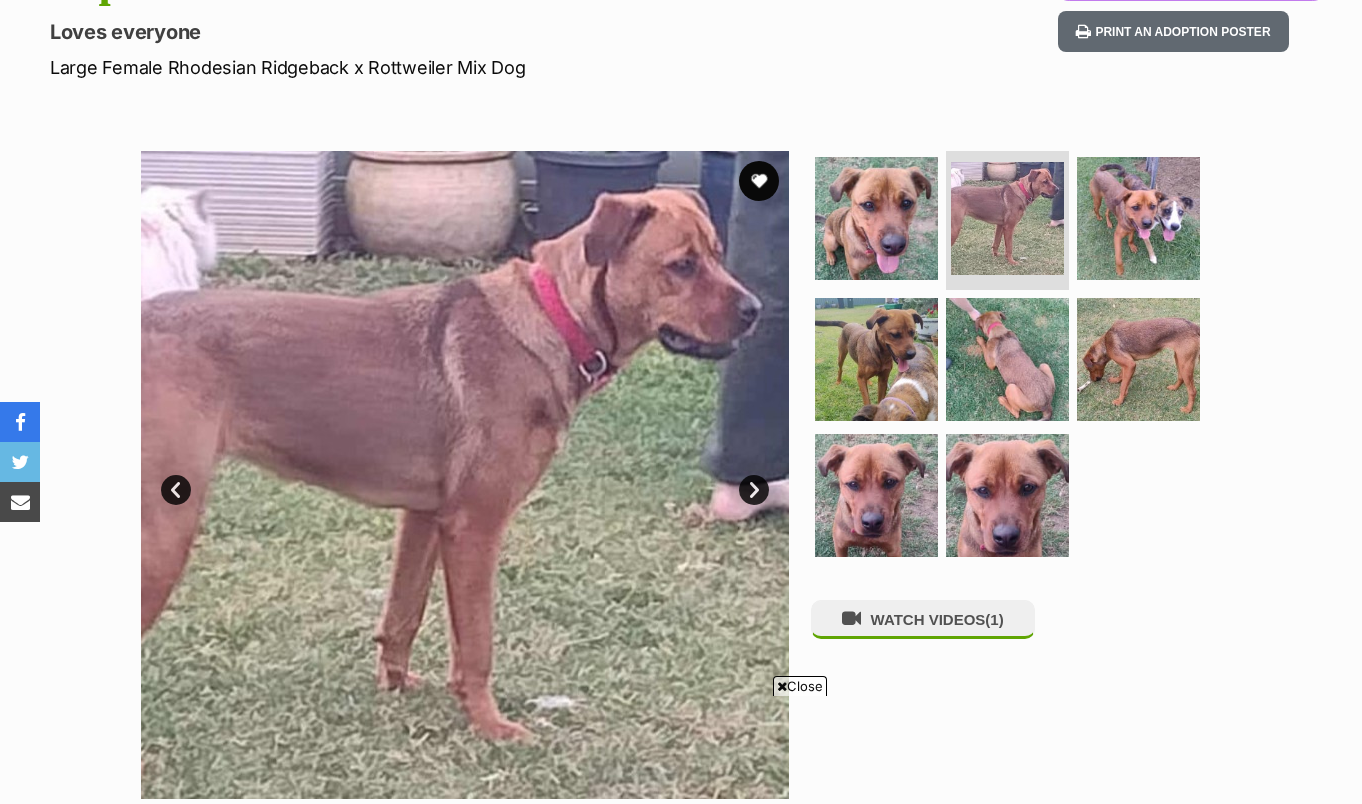 click on "Next" at bounding box center (754, 490) 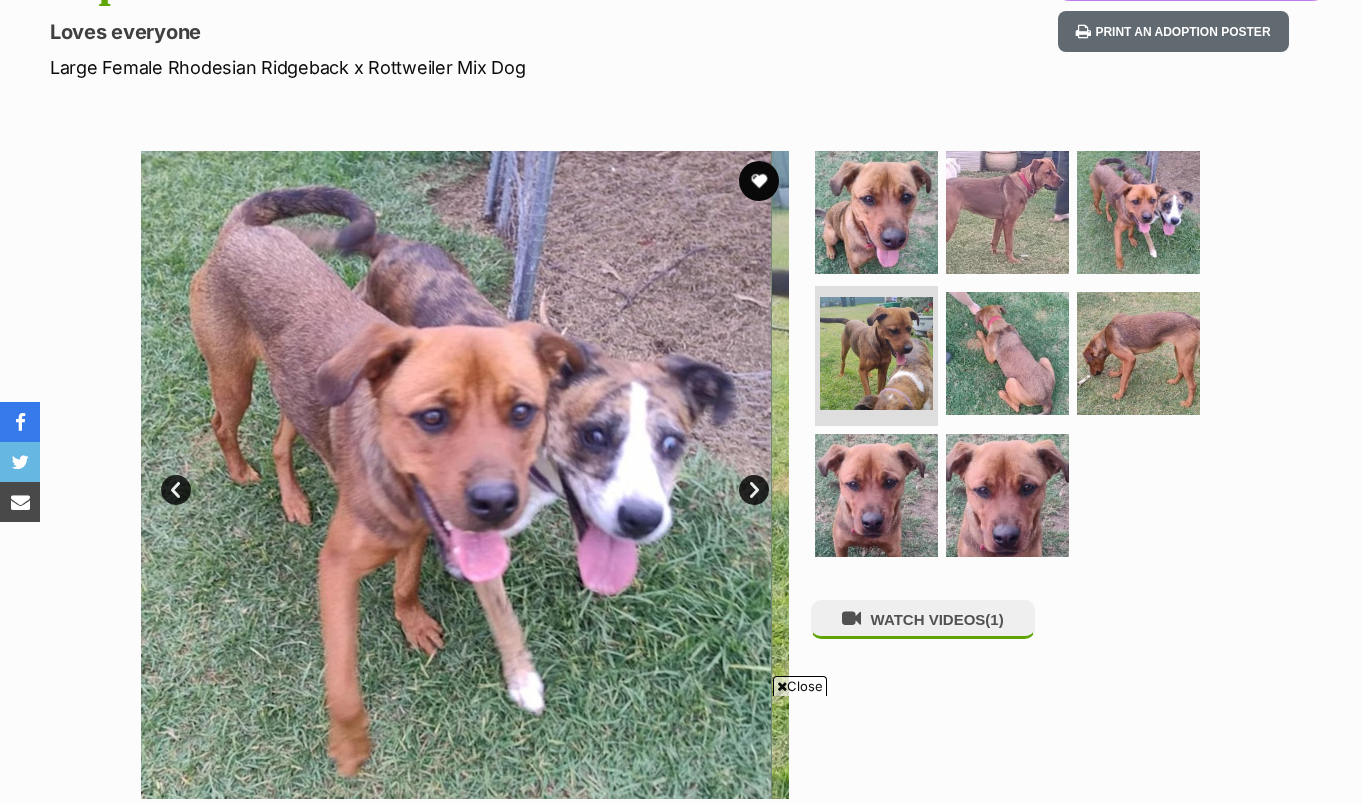 click on "Next" at bounding box center [754, 490] 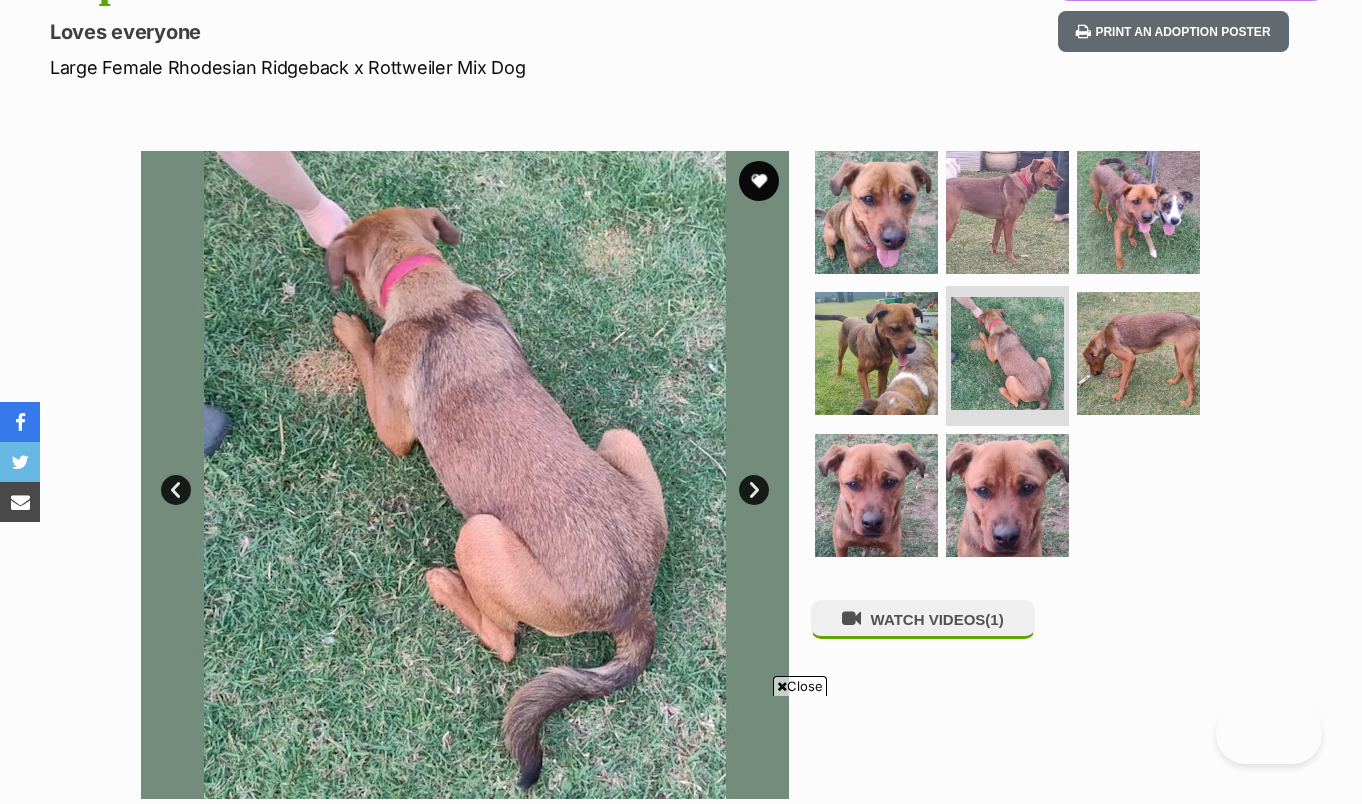 scroll, scrollTop: 1144, scrollLeft: 0, axis: vertical 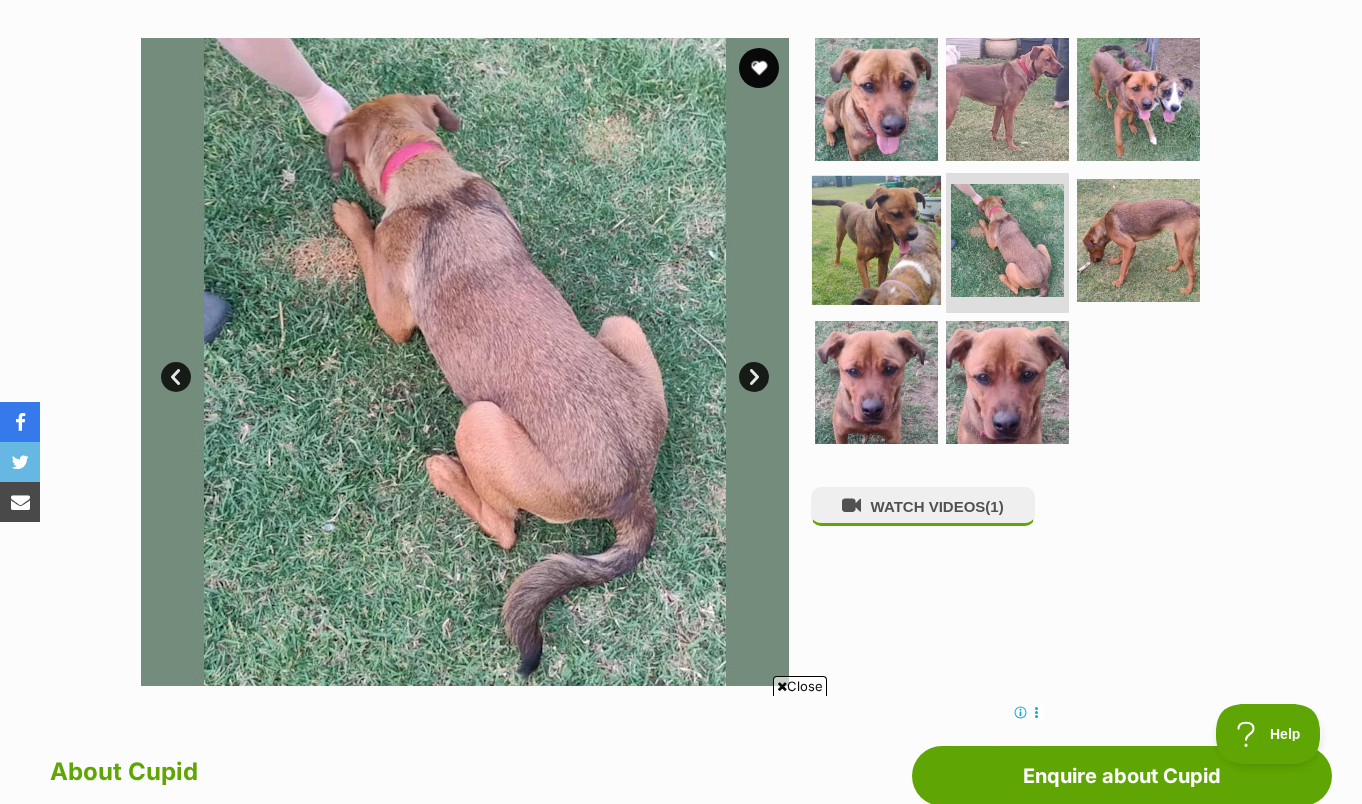 click at bounding box center [876, 240] 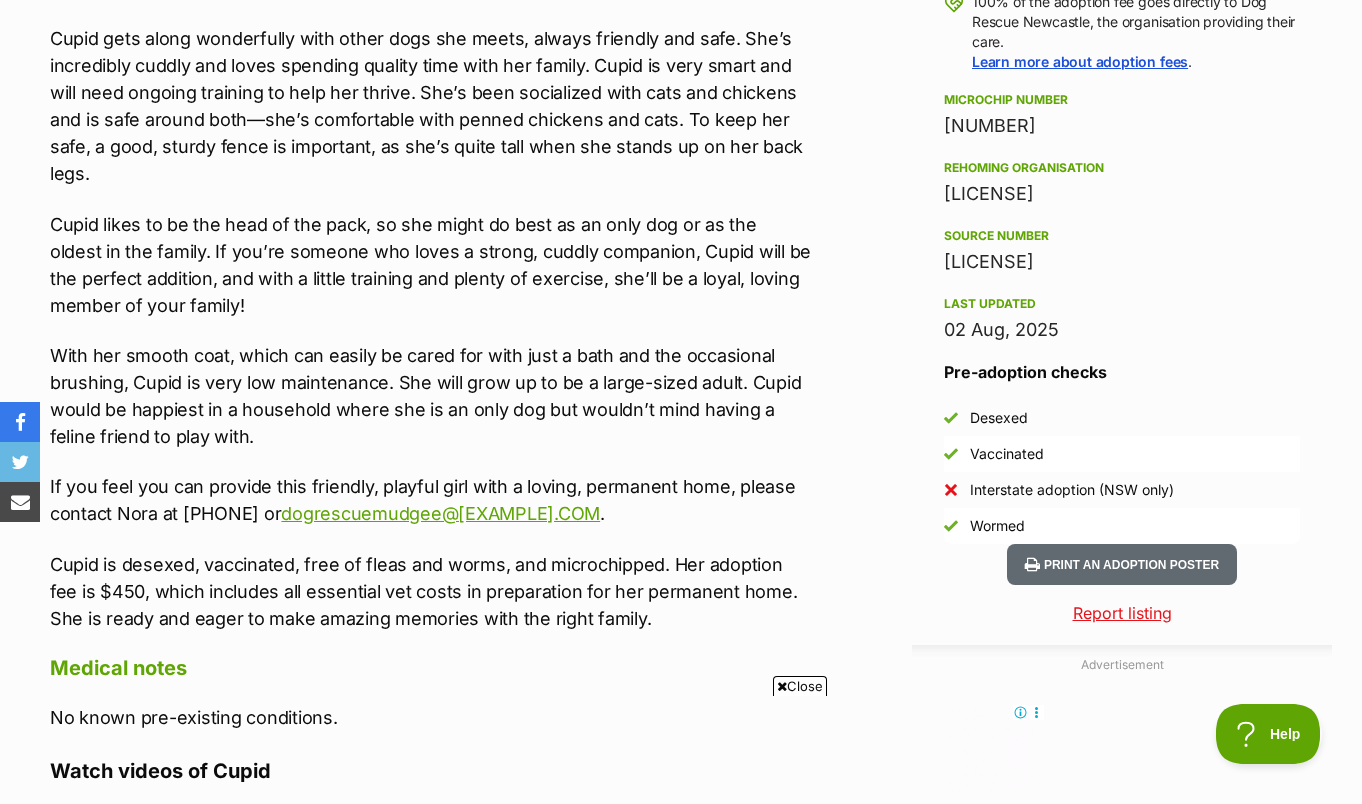 scroll, scrollTop: 0, scrollLeft: 0, axis: both 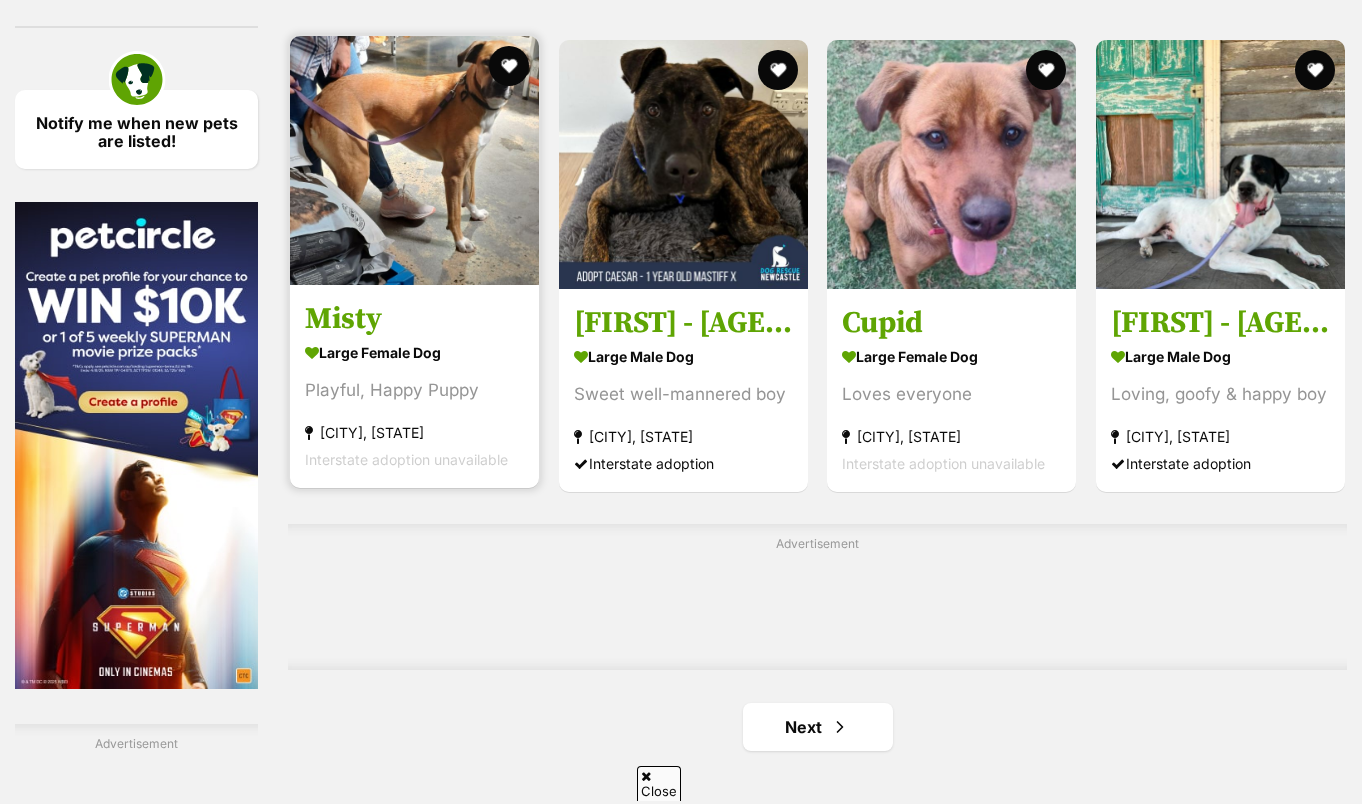 click on "Next" at bounding box center [818, 727] 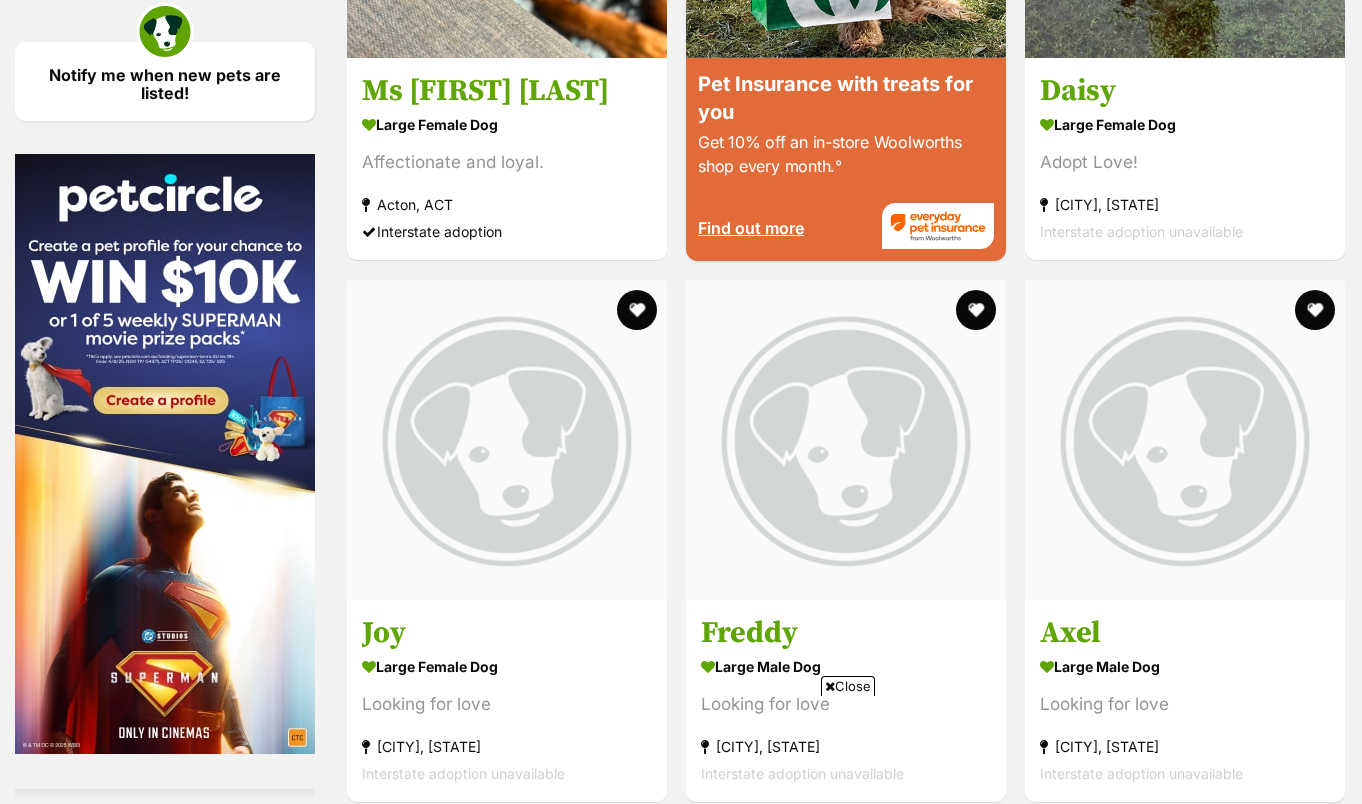 scroll, scrollTop: 0, scrollLeft: 0, axis: both 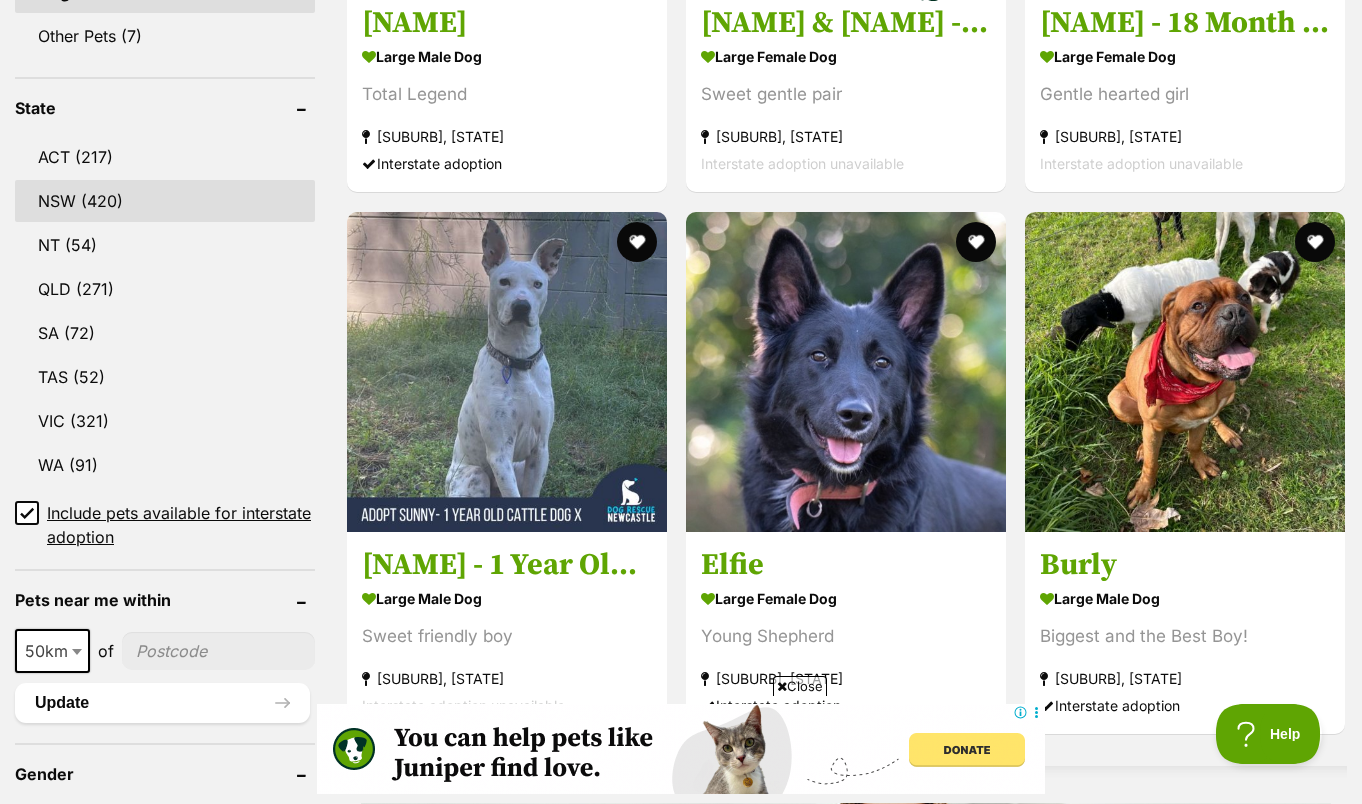 click on "NSW (420)" at bounding box center [165, 201] 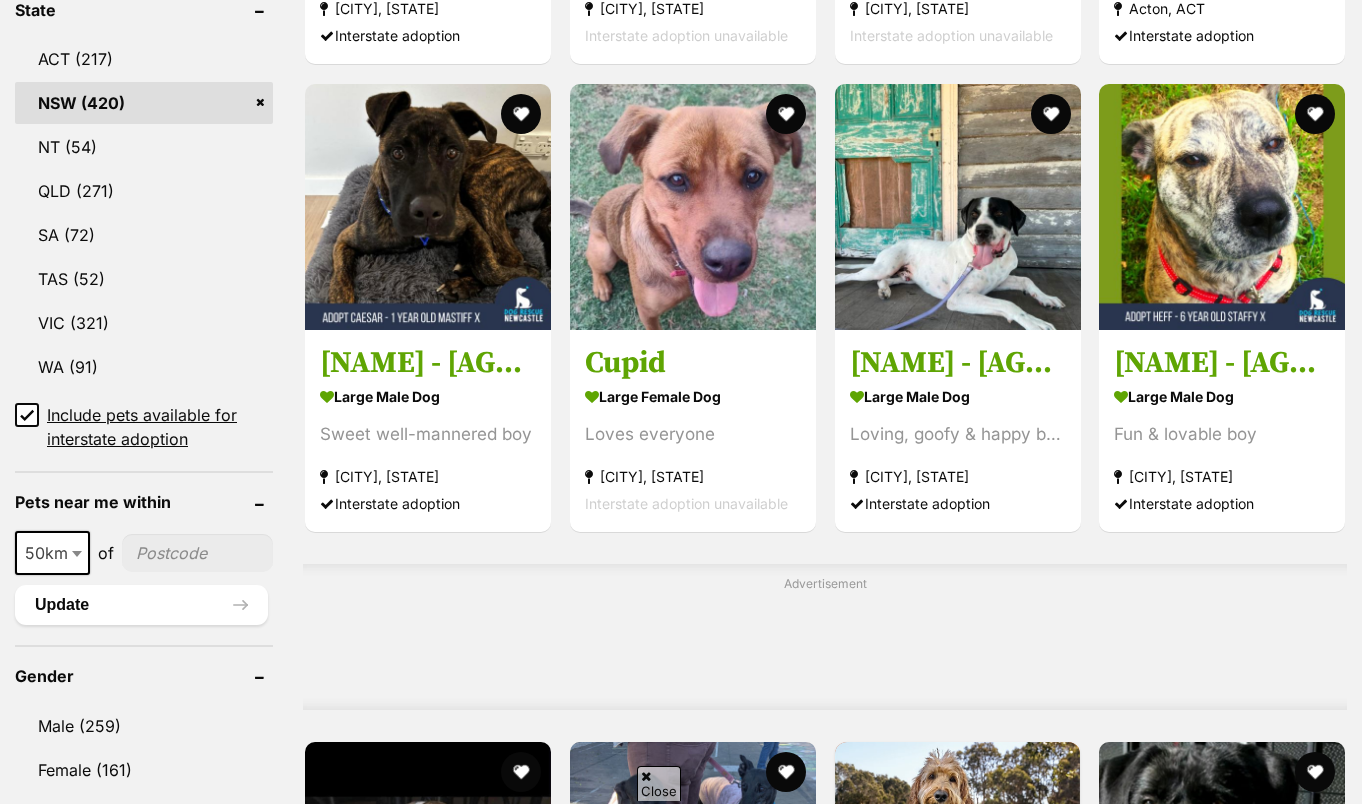 scroll, scrollTop: 0, scrollLeft: 0, axis: both 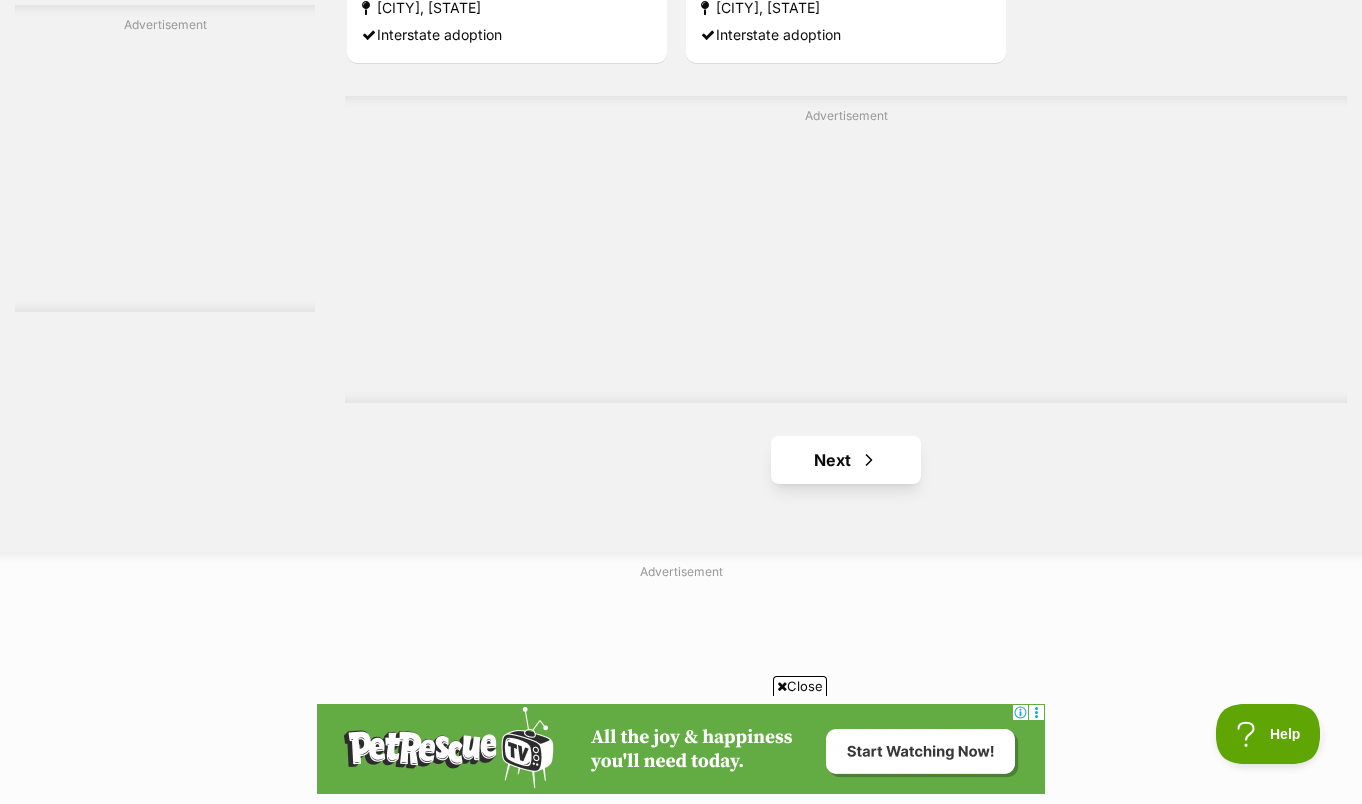 click on "Next" at bounding box center (846, 460) 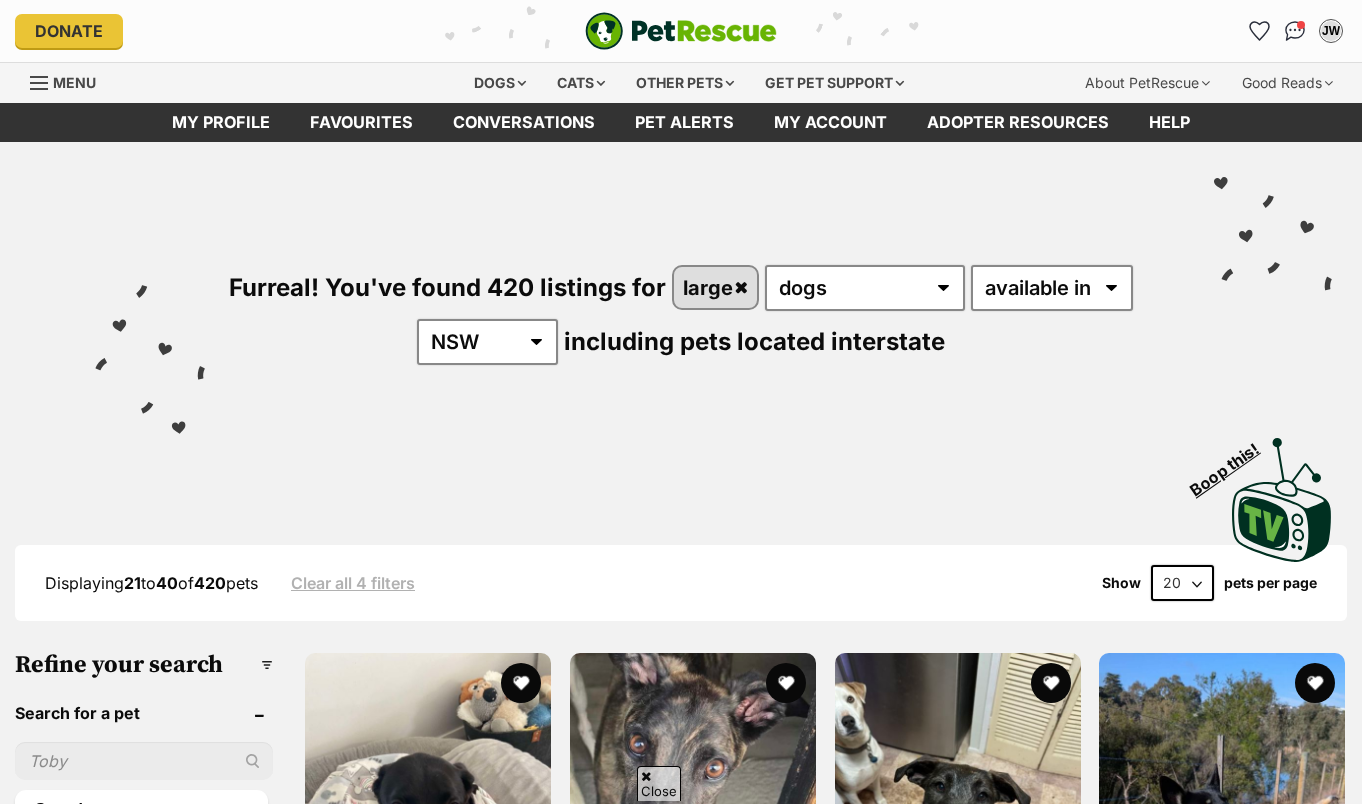 scroll, scrollTop: 924, scrollLeft: 0, axis: vertical 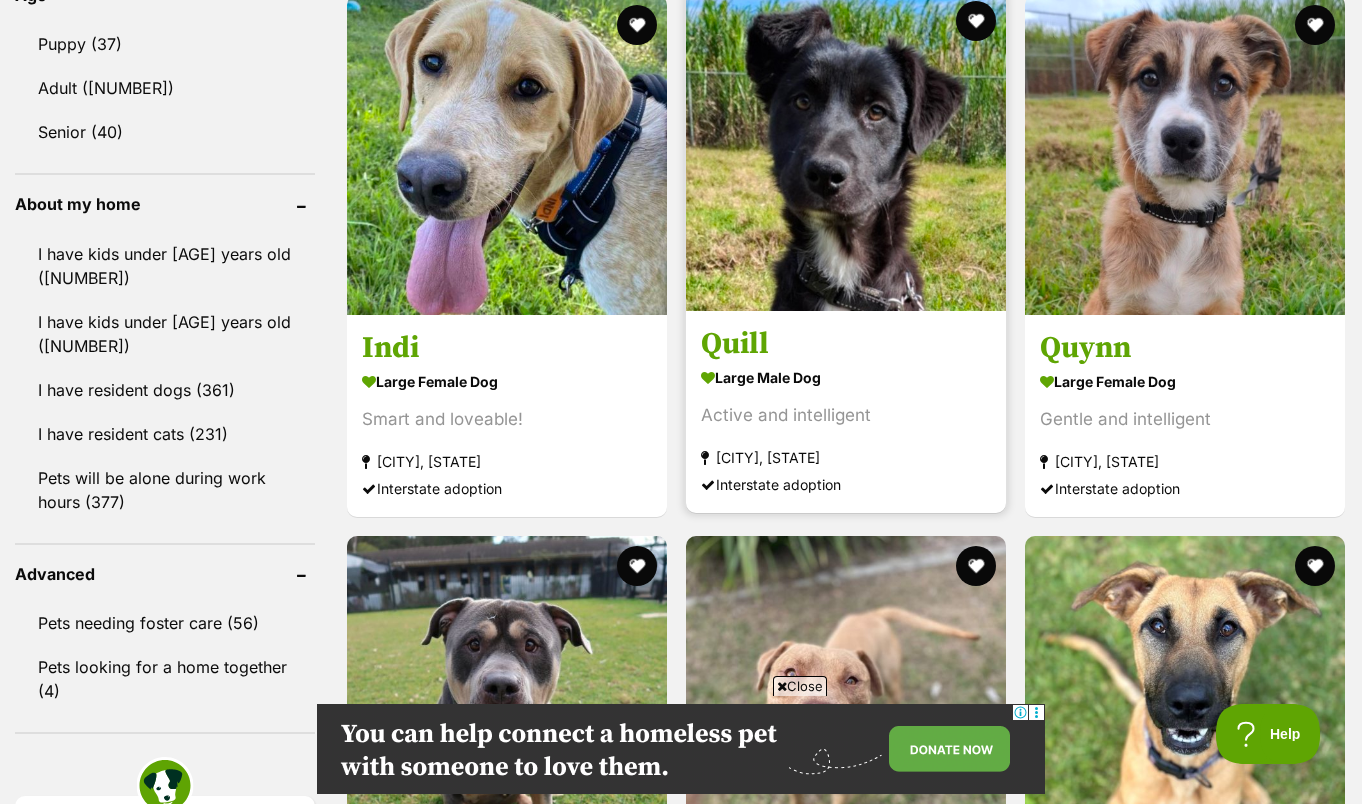 click on "Quill" at bounding box center [846, 344] 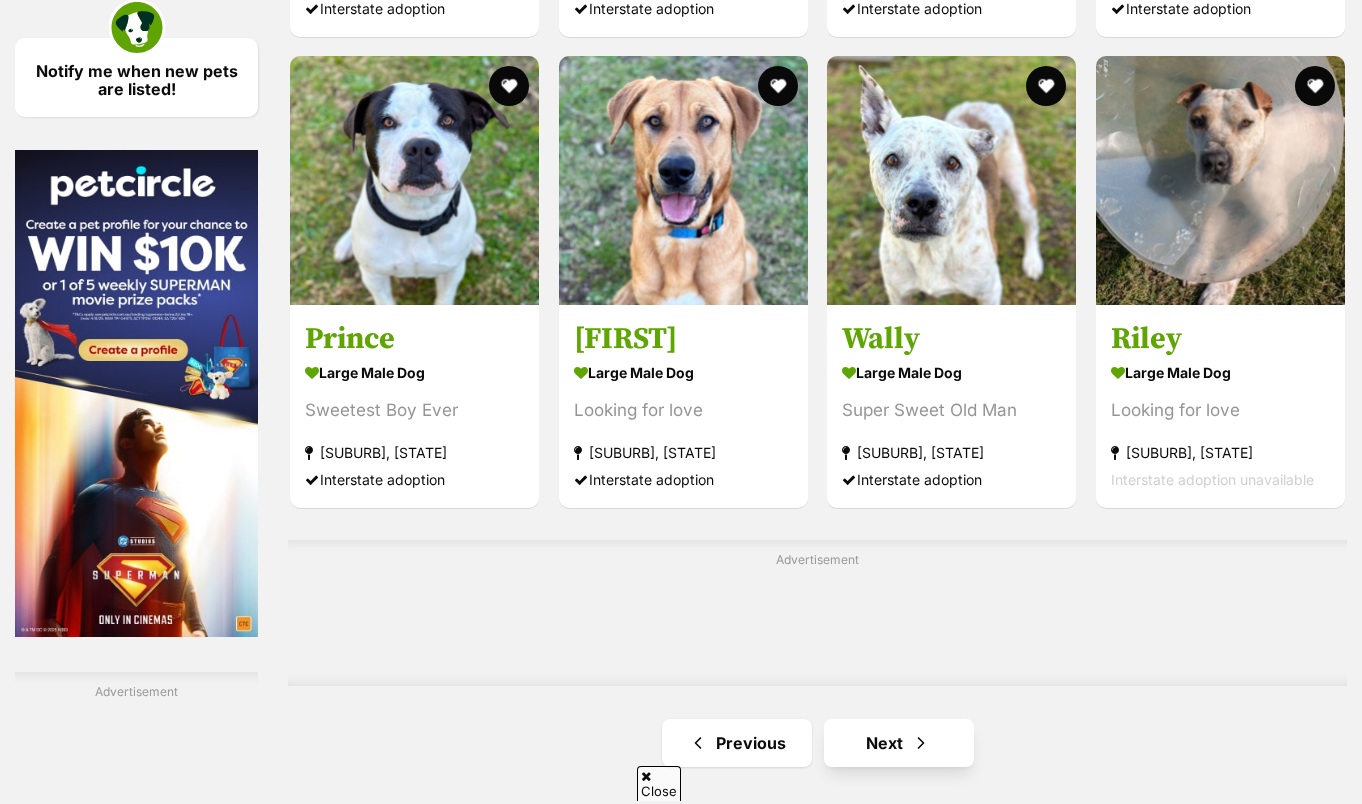 scroll, scrollTop: 3063, scrollLeft: 0, axis: vertical 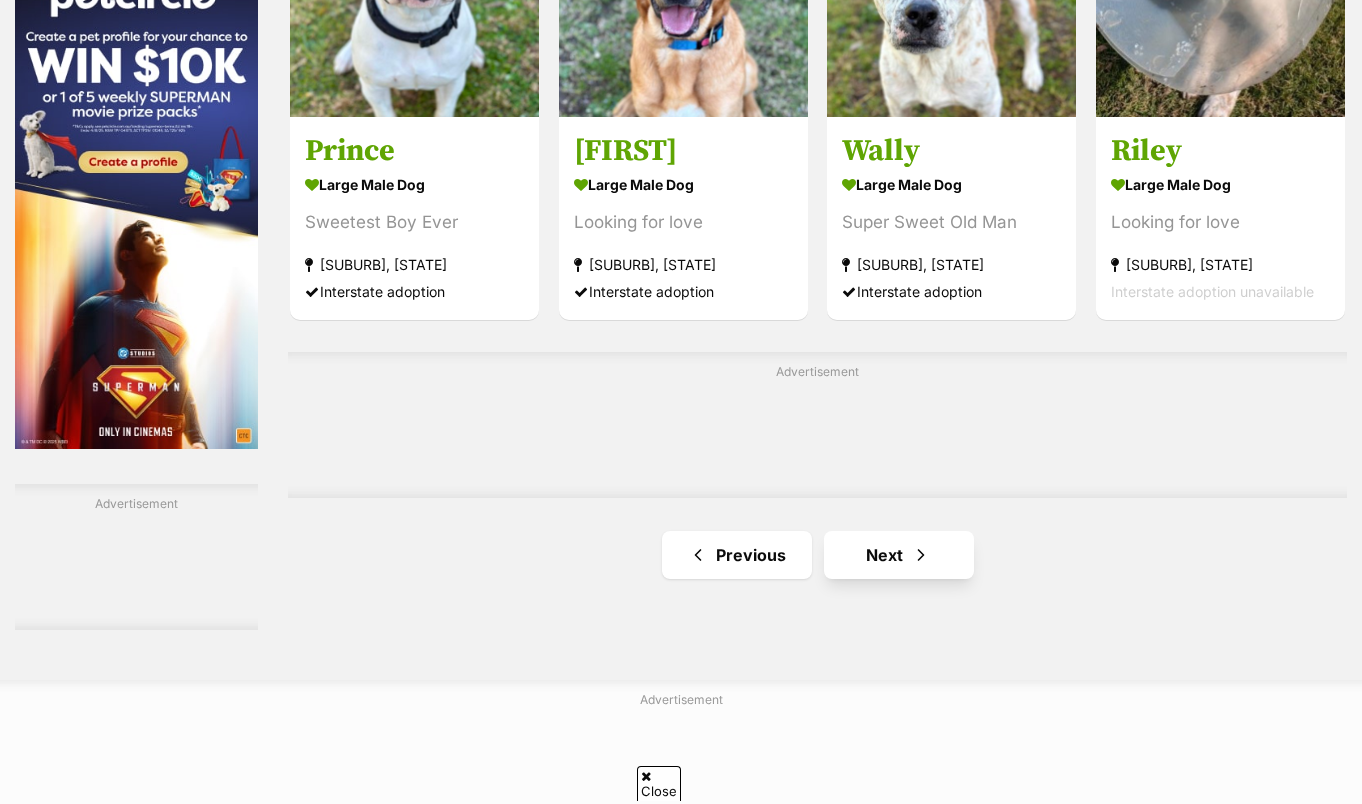 click on "Next" at bounding box center [899, 555] 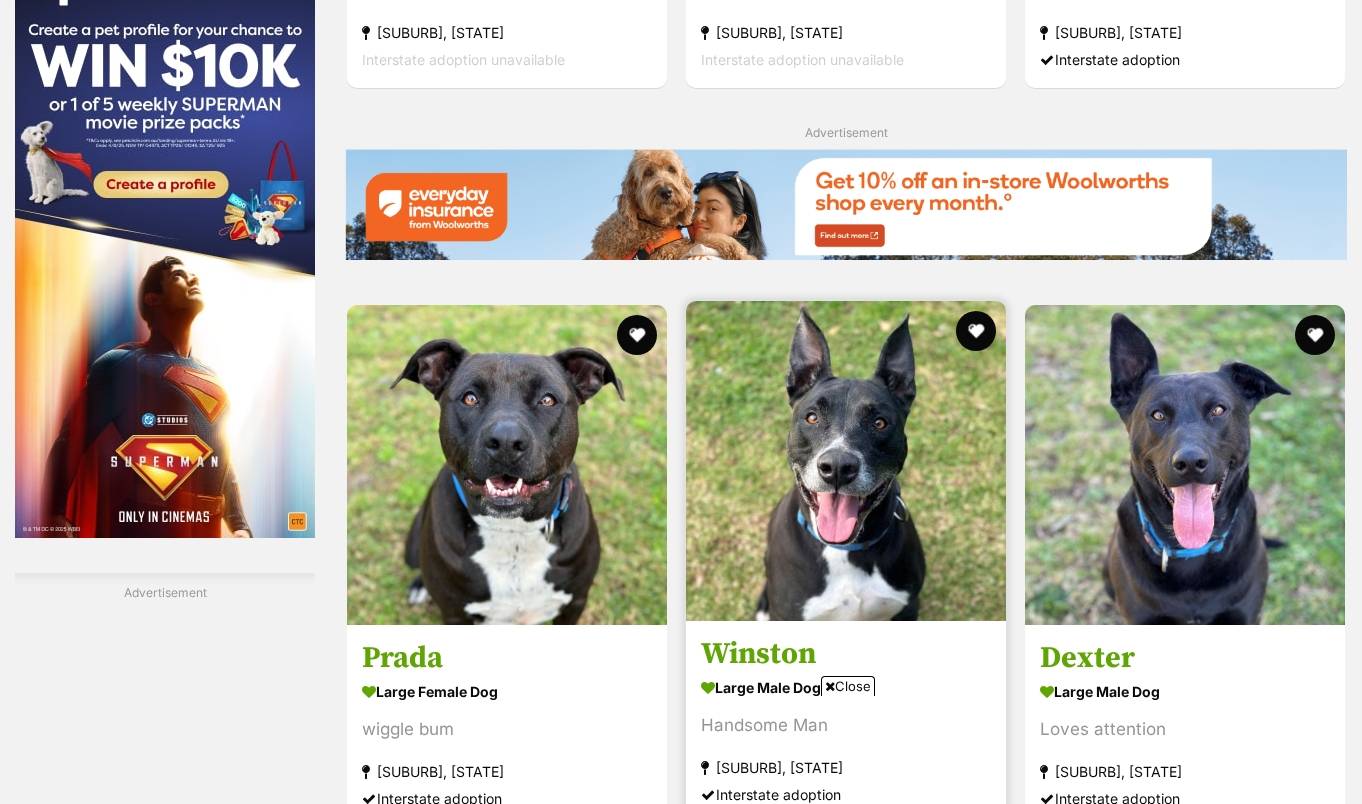 drag, startPoint x: 864, startPoint y: 133, endPoint x: 870, endPoint y: 148, distance: 16.155495 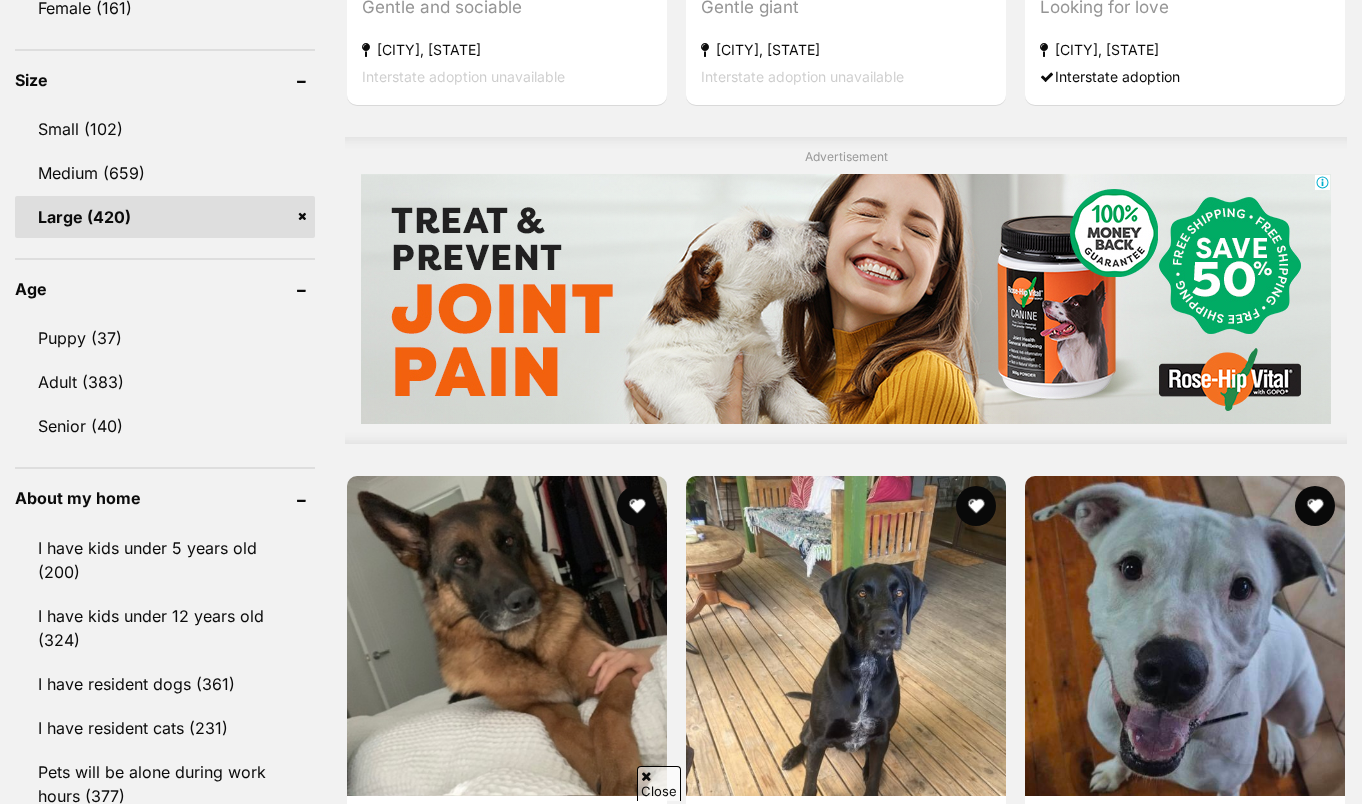 scroll, scrollTop: 3767, scrollLeft: 0, axis: vertical 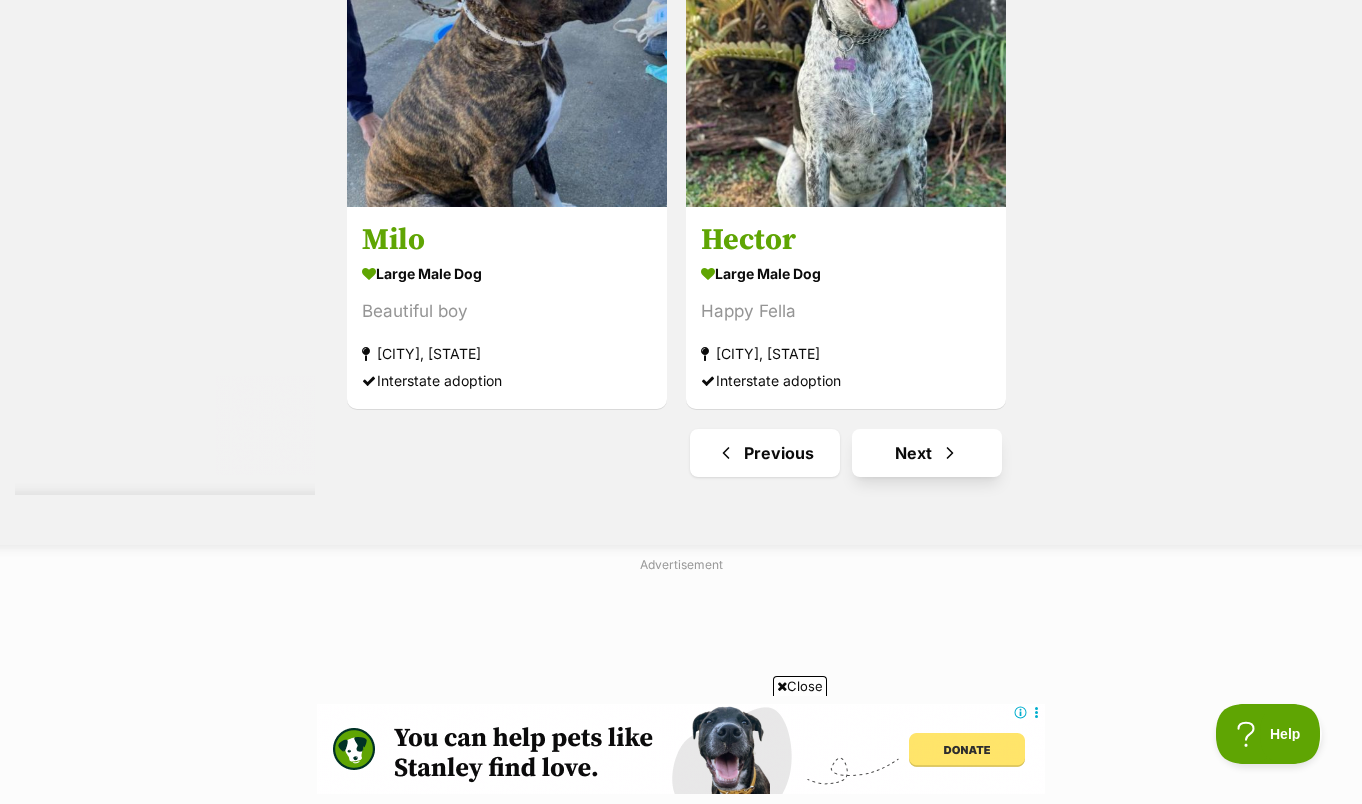 click on "Next" at bounding box center [927, 453] 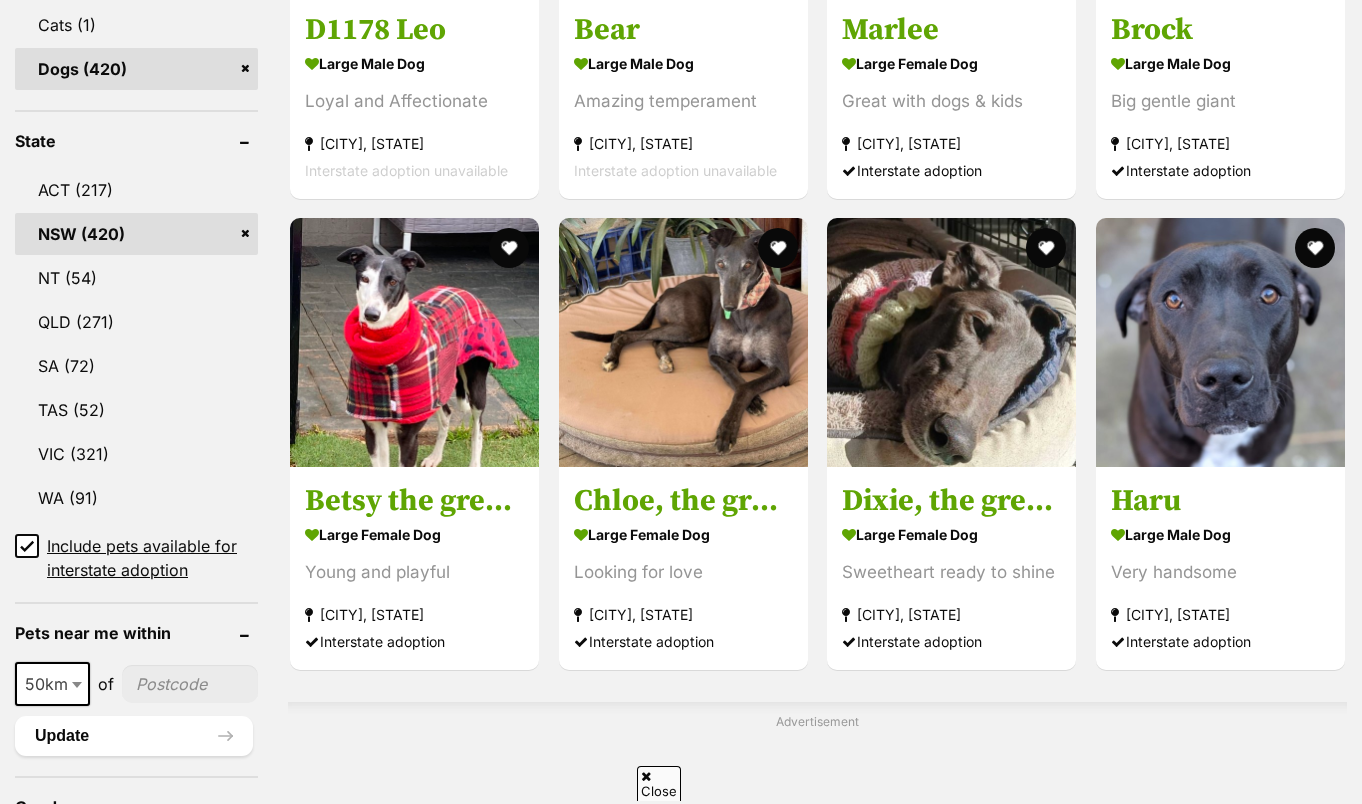 scroll, scrollTop: 906, scrollLeft: 0, axis: vertical 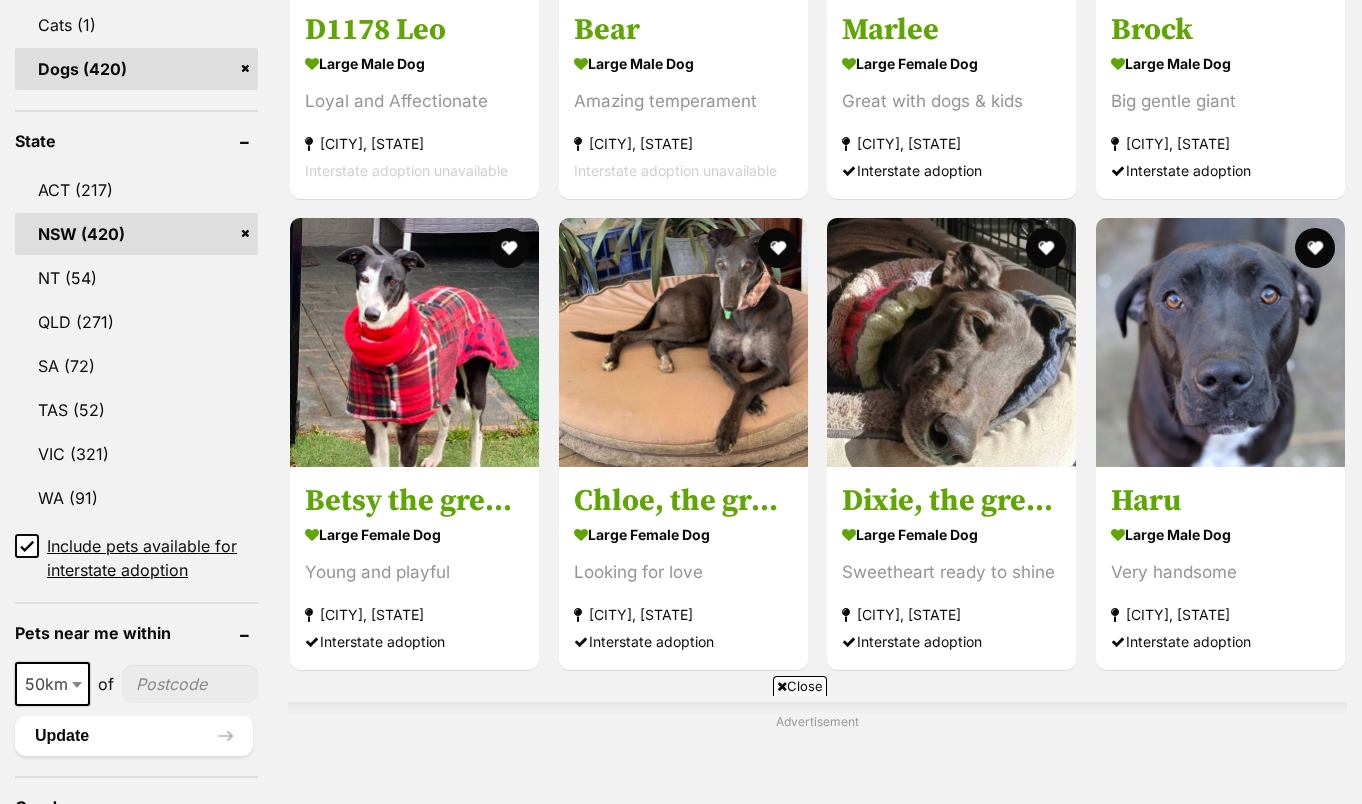 click 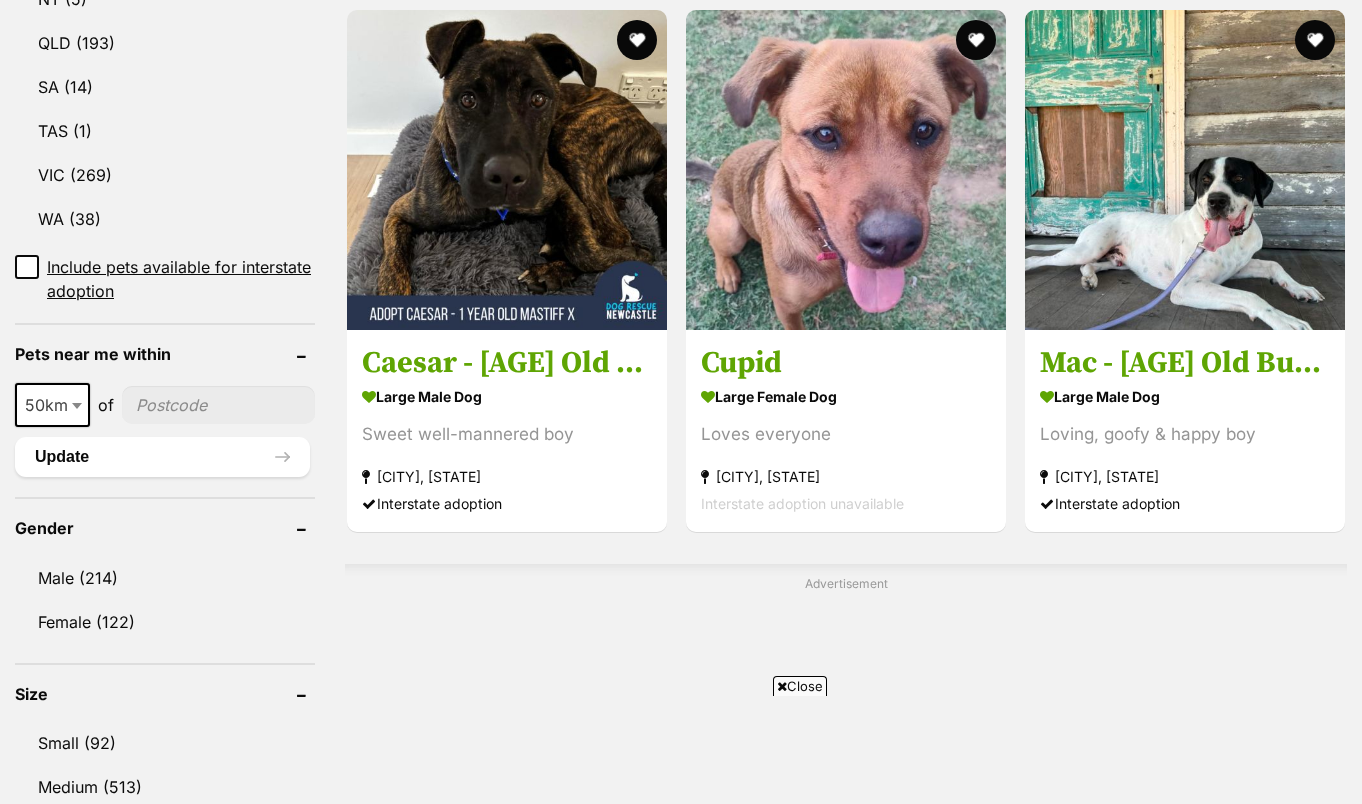 scroll, scrollTop: 3172, scrollLeft: 0, axis: vertical 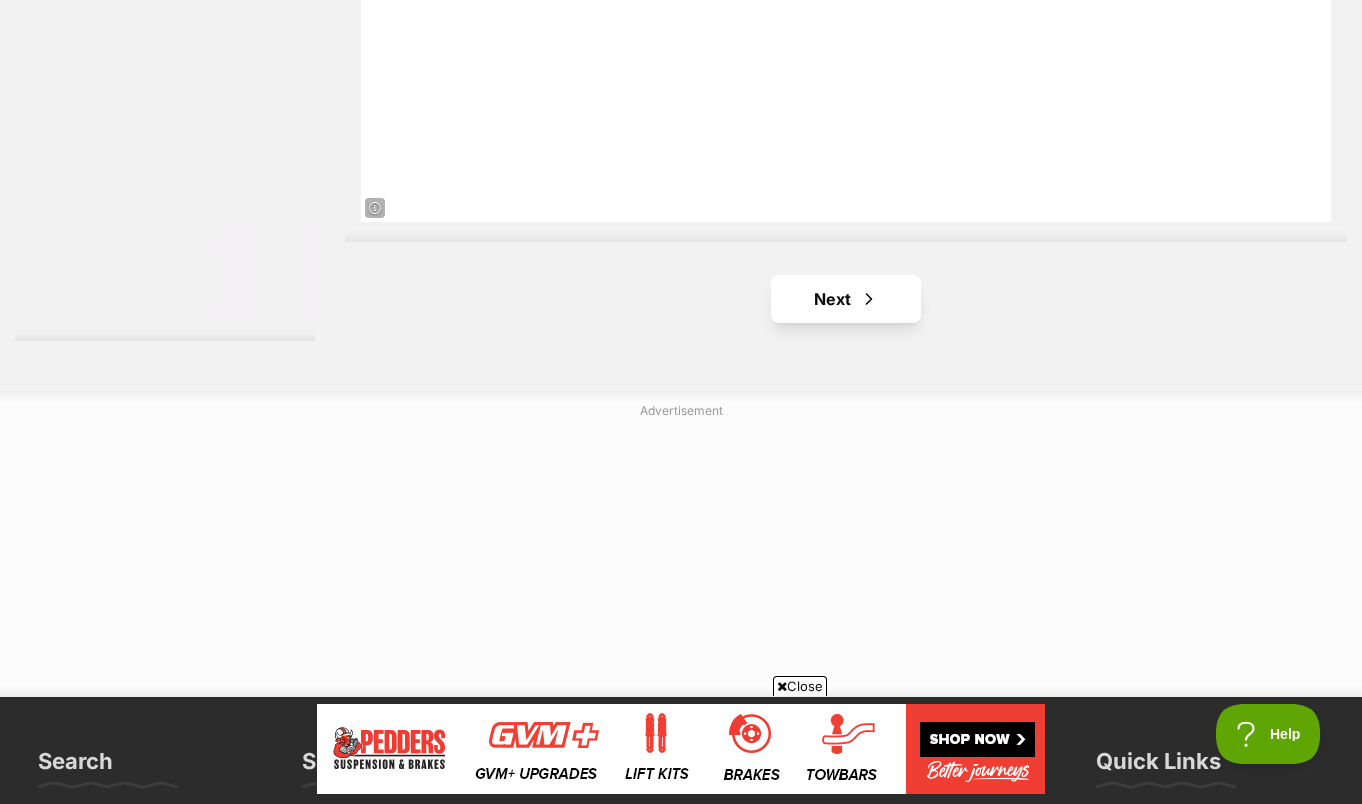 click on "Next" at bounding box center [846, 299] 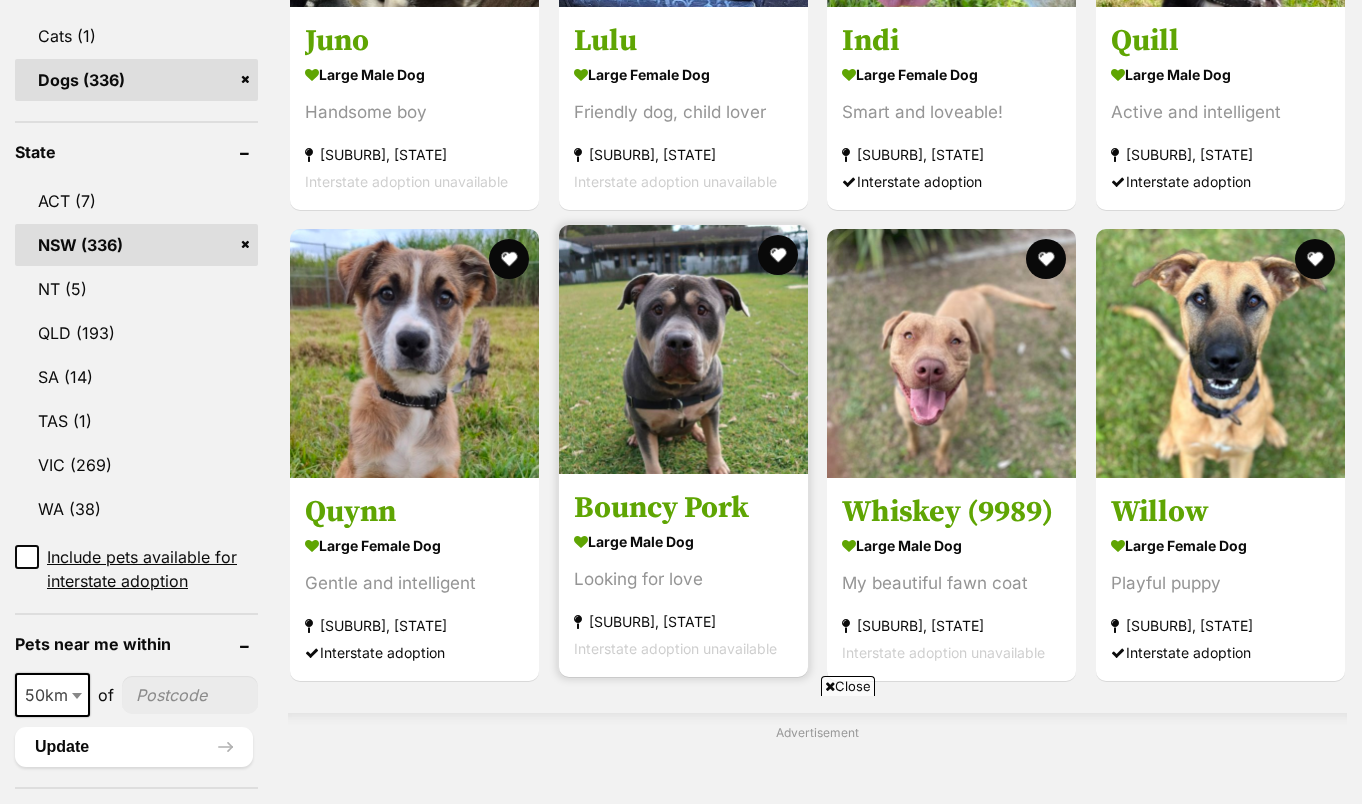 scroll, scrollTop: 1562, scrollLeft: 0, axis: vertical 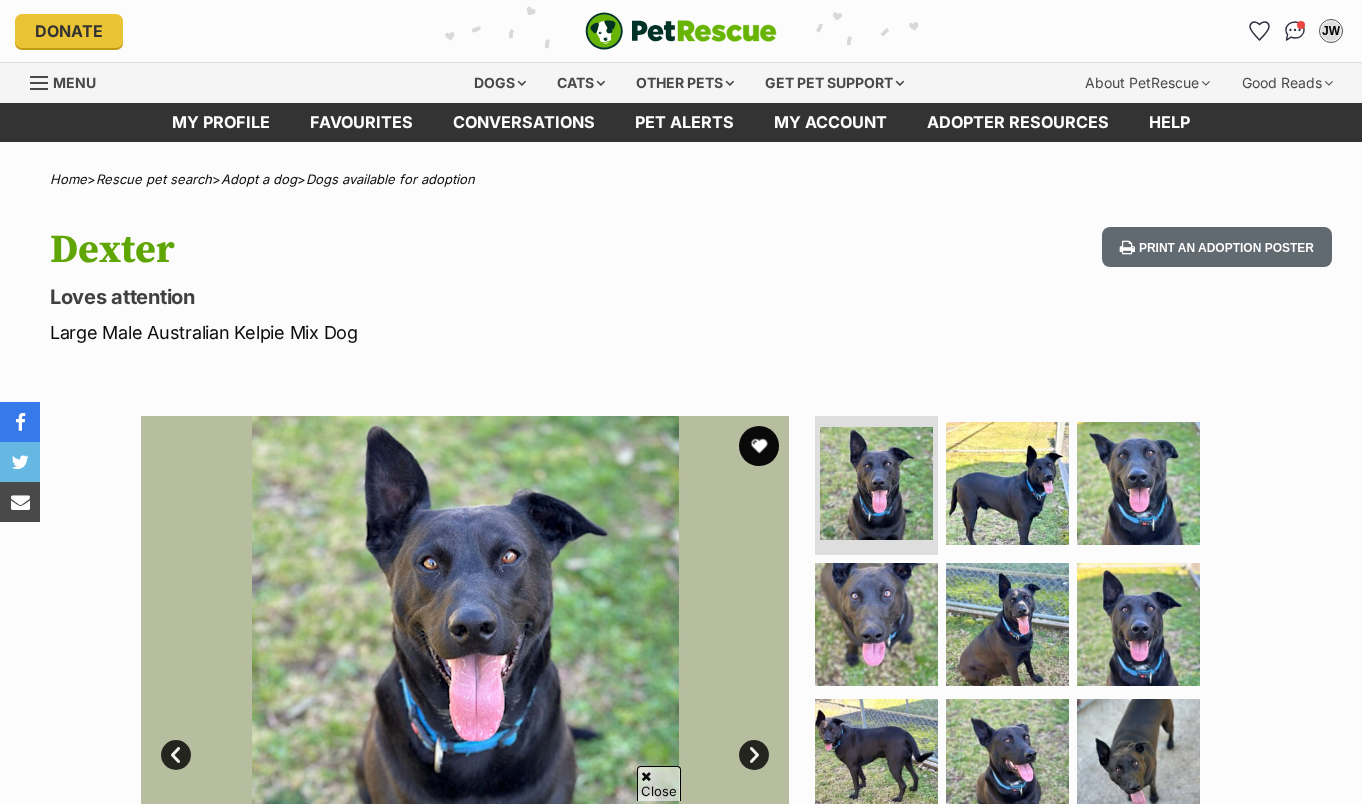 click on "Next" at bounding box center (754, 755) 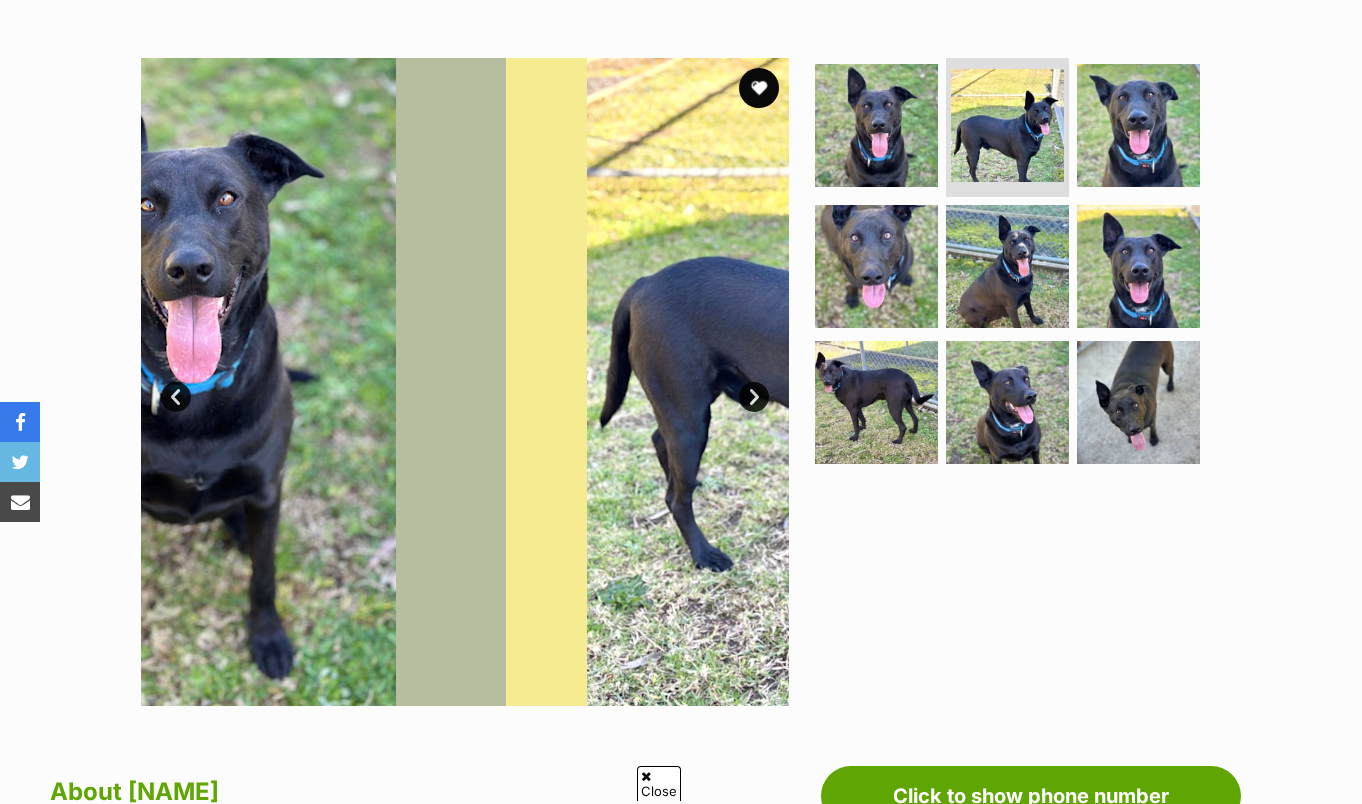 click on "Next" at bounding box center (754, 397) 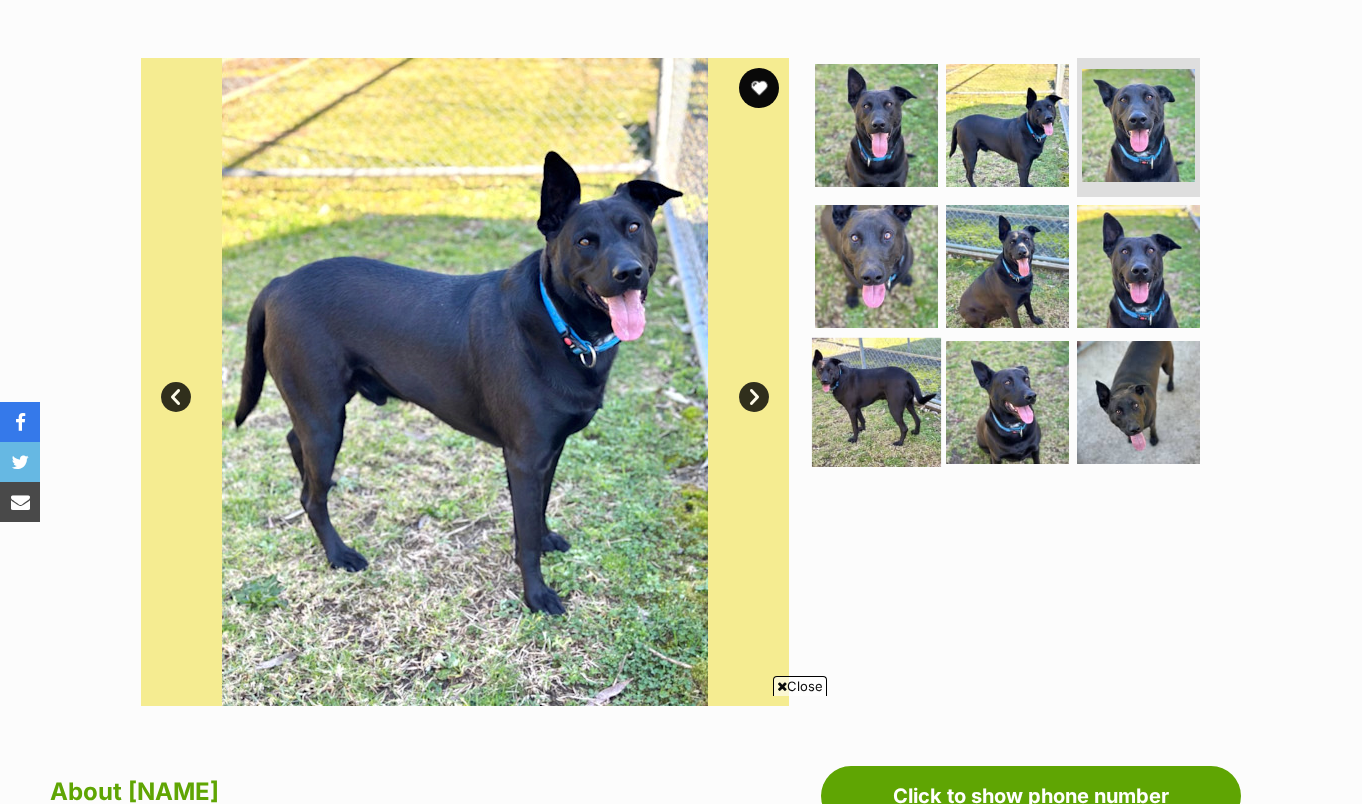 scroll, scrollTop: 358, scrollLeft: 0, axis: vertical 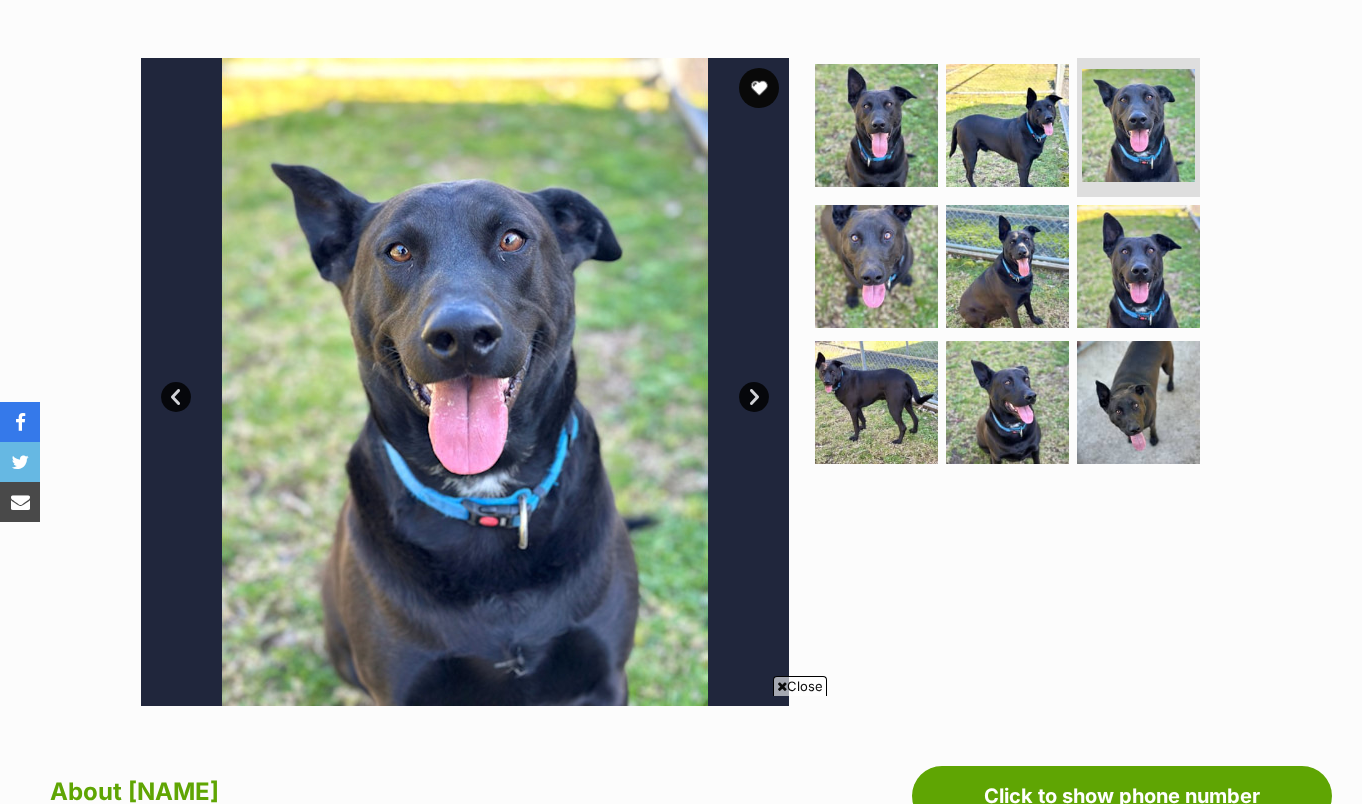 click at bounding box center [465, 382] 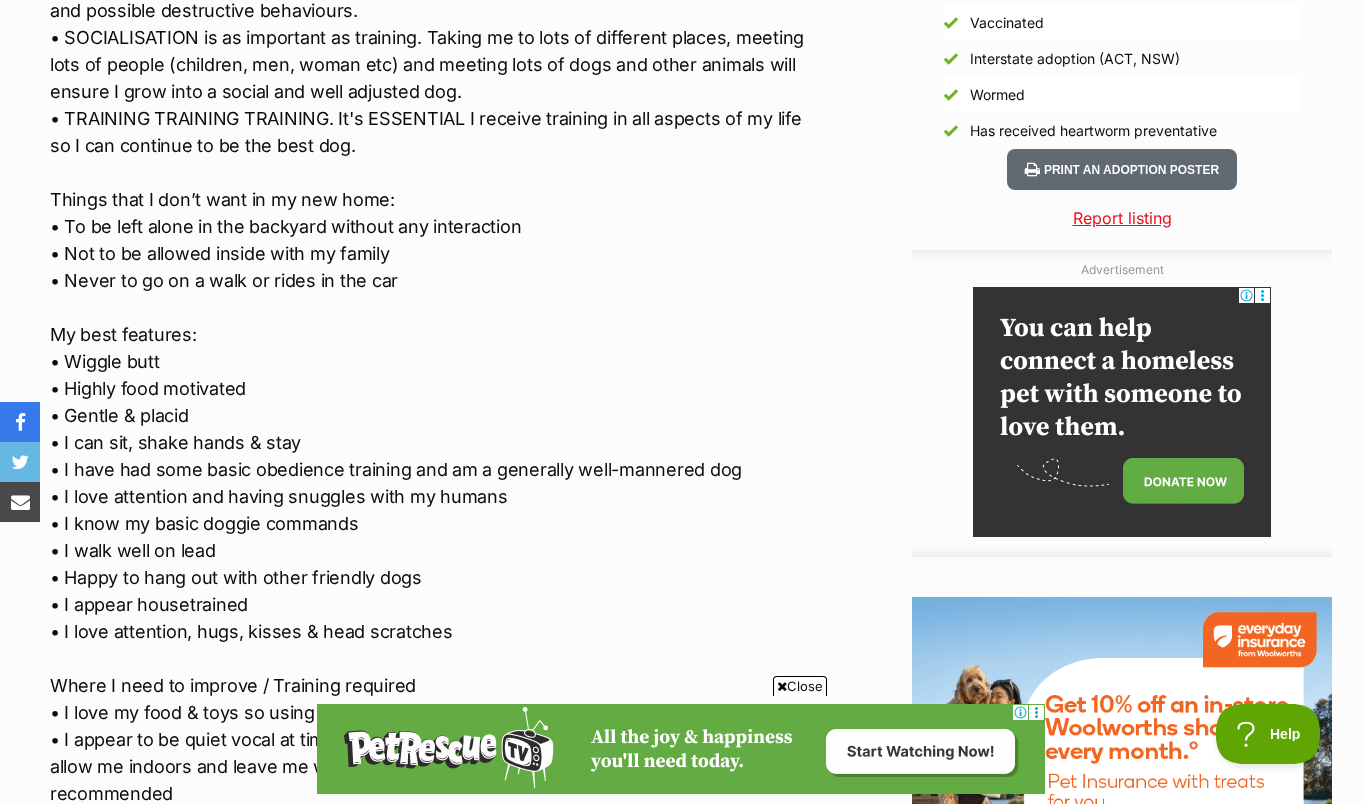 scroll, scrollTop: 0, scrollLeft: 0, axis: both 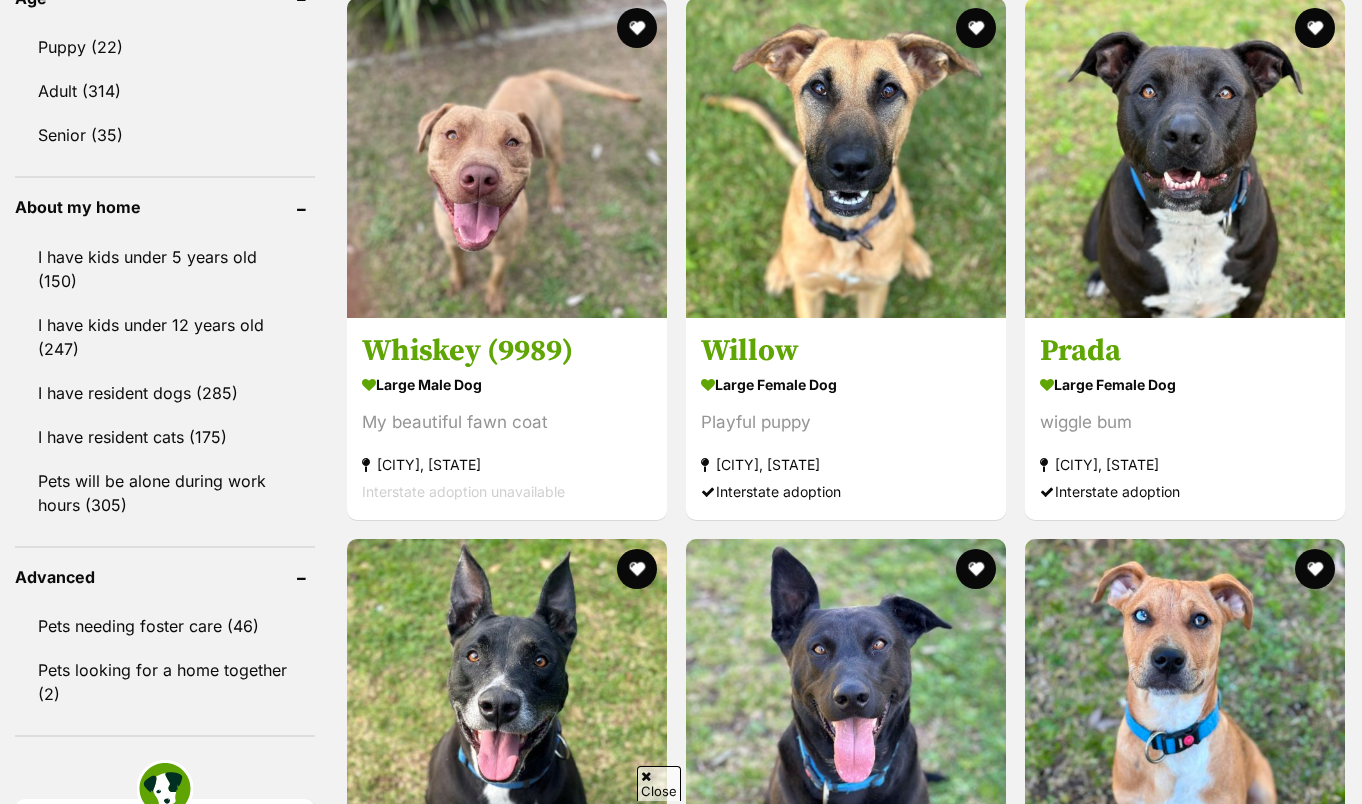 click on "Looking for love" at bounding box center [846, 1698] 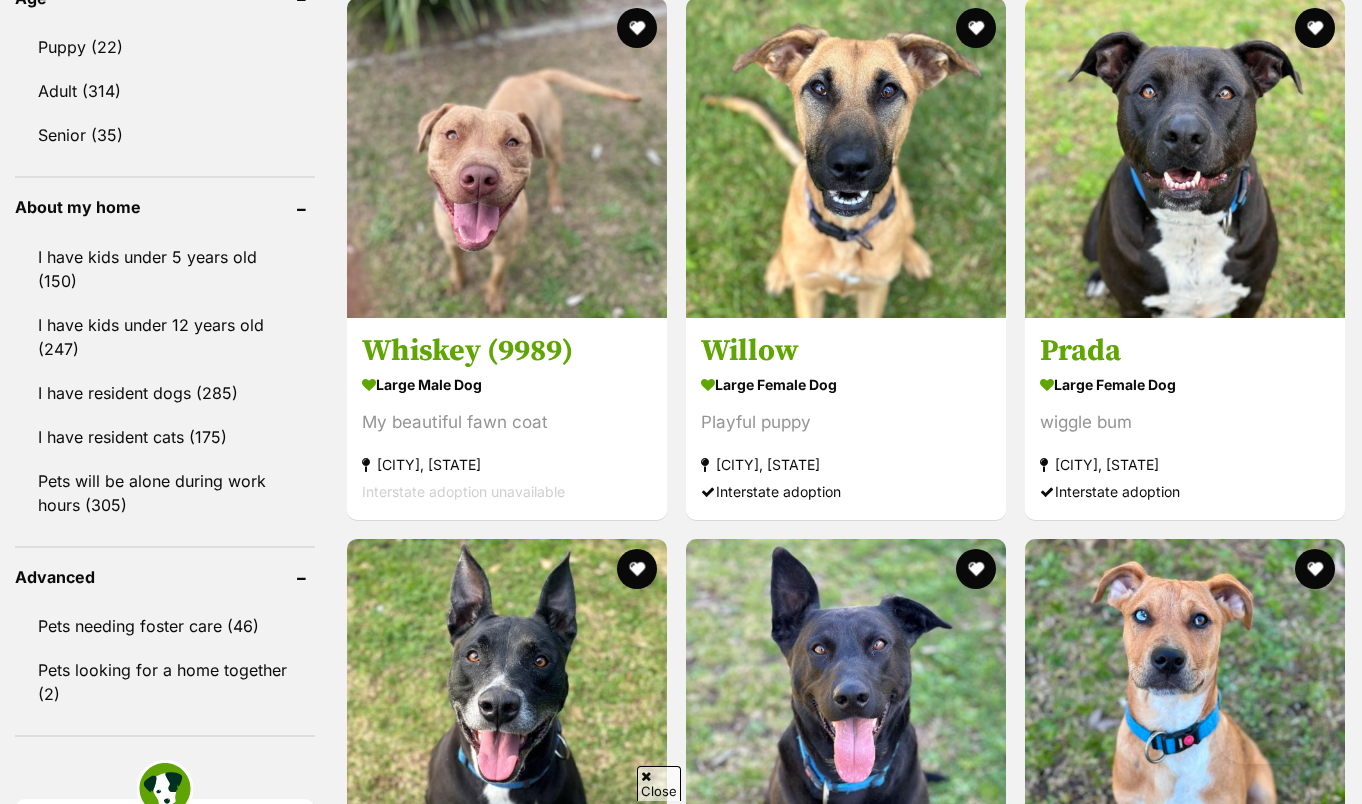 scroll, scrollTop: 2649, scrollLeft: 0, axis: vertical 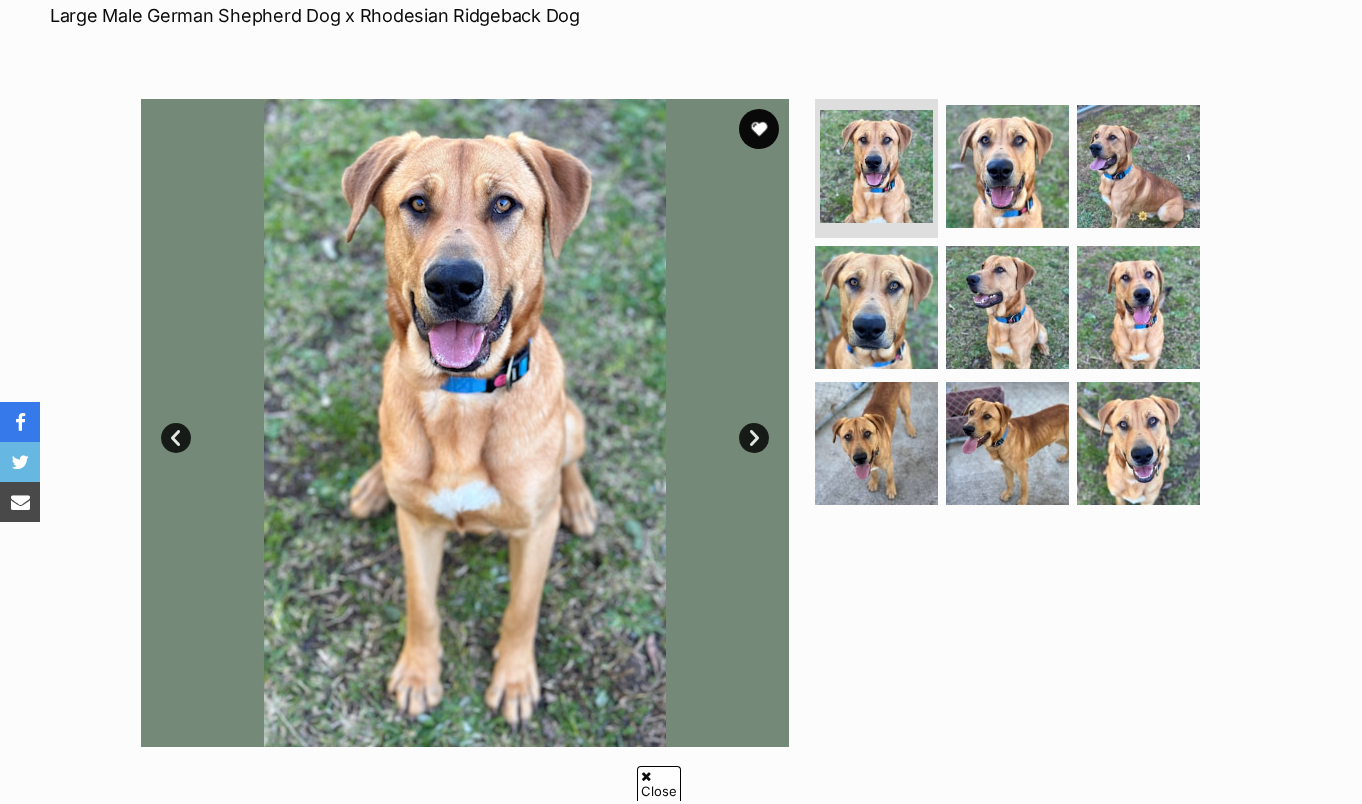 click on "Next" at bounding box center (754, 438) 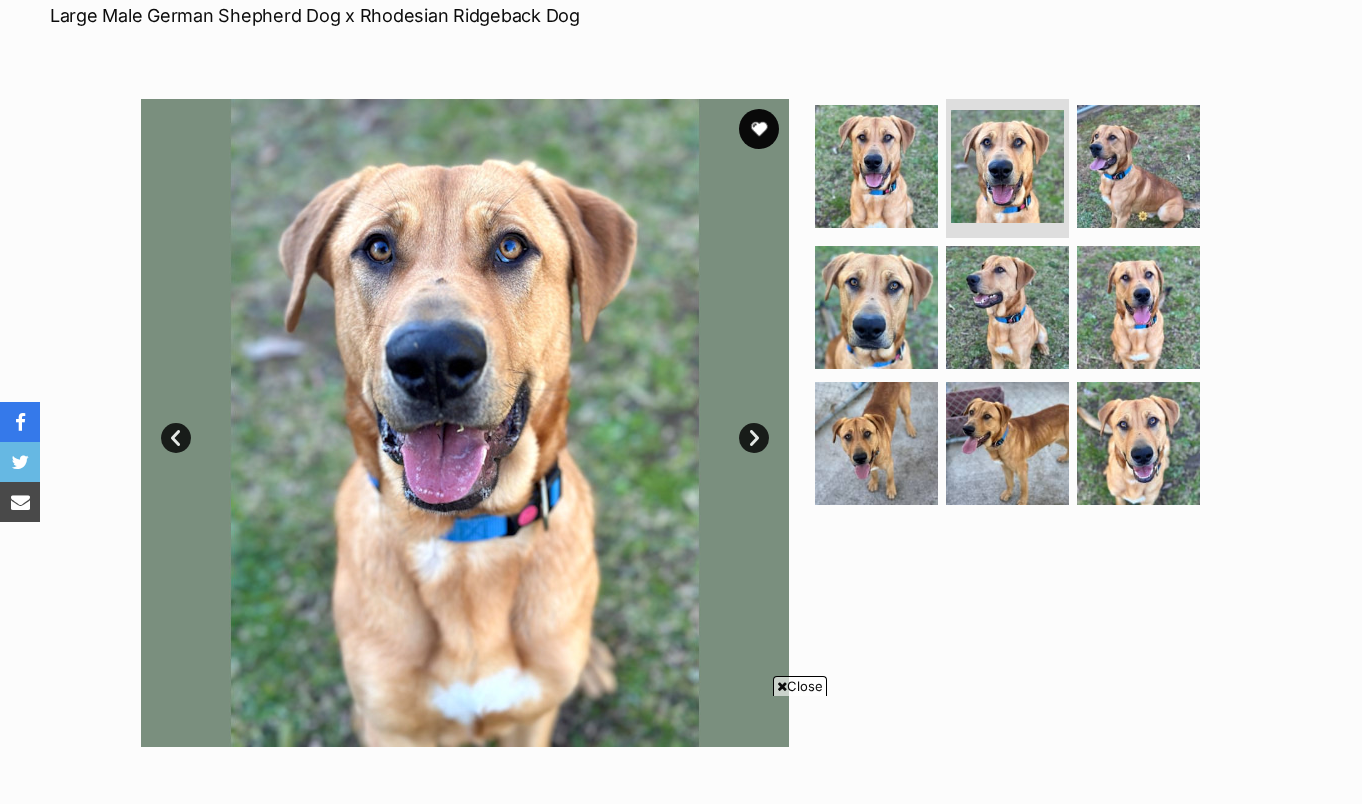scroll, scrollTop: 1317, scrollLeft: 0, axis: vertical 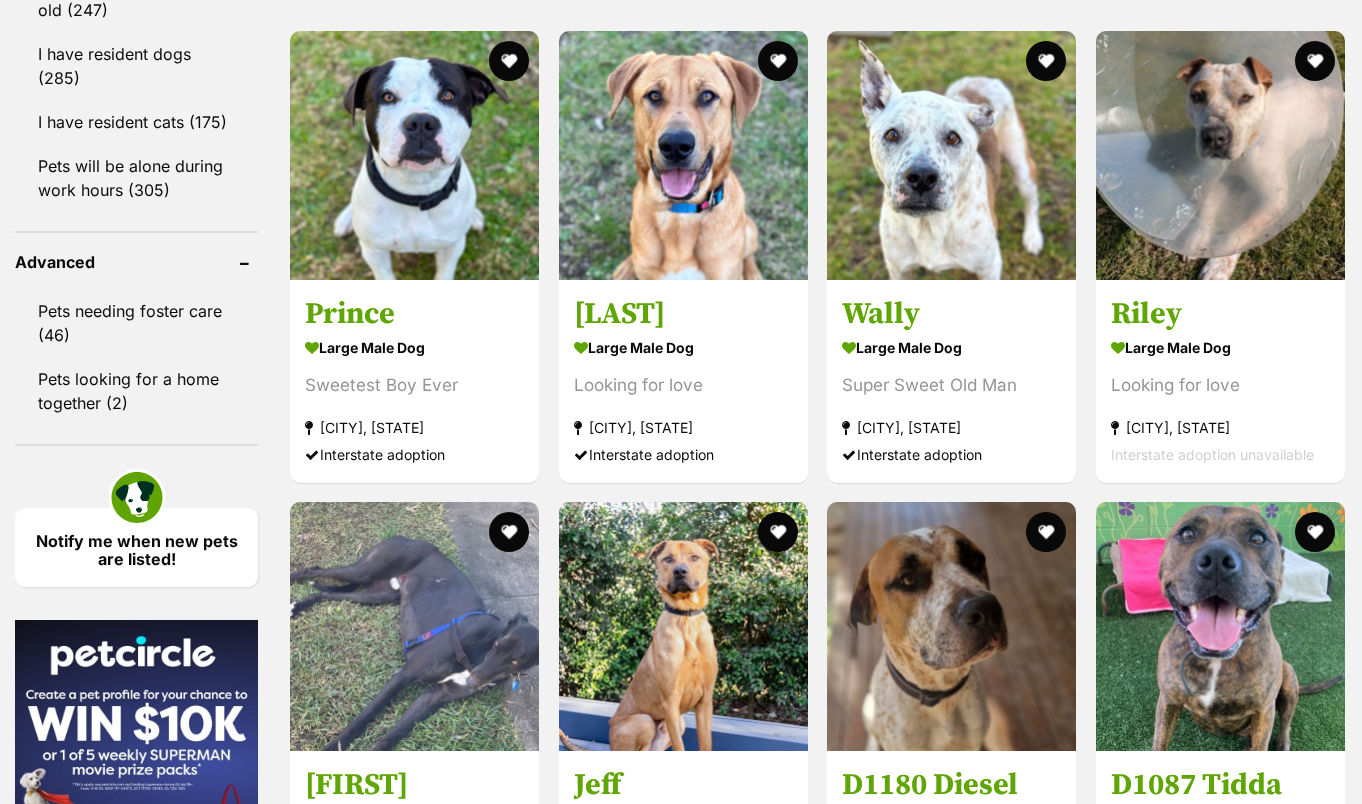 click on "Next" at bounding box center (899, 1189) 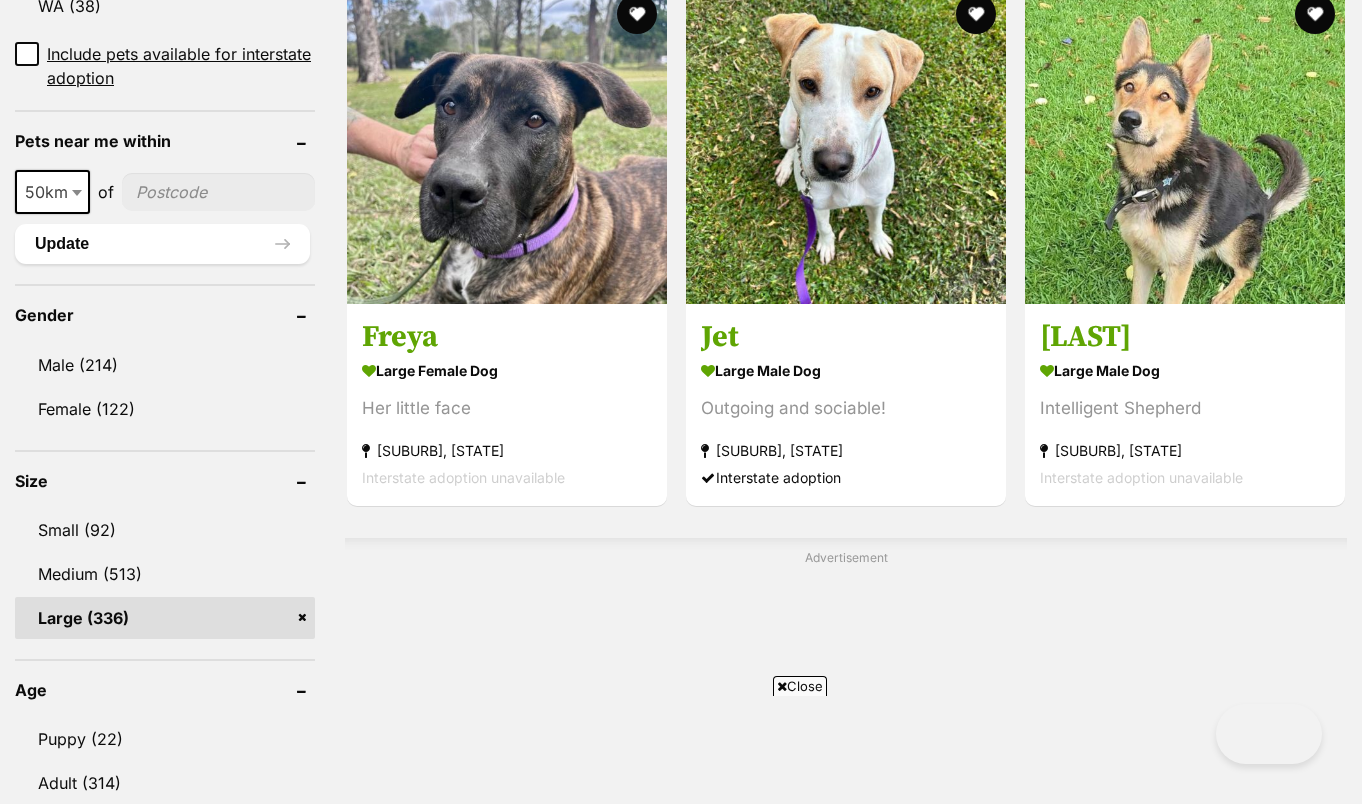 scroll, scrollTop: 2562, scrollLeft: 0, axis: vertical 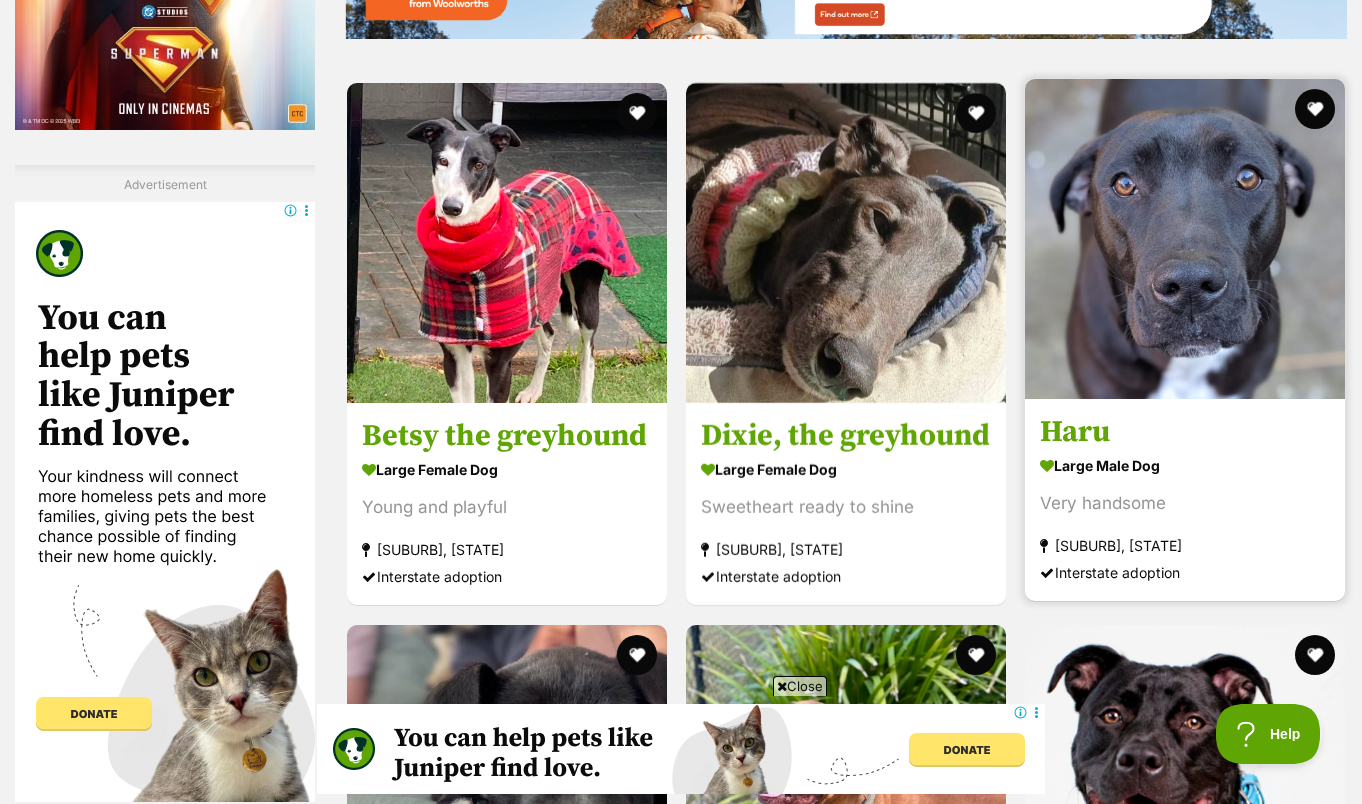 click on "Haru" at bounding box center [1185, 433] 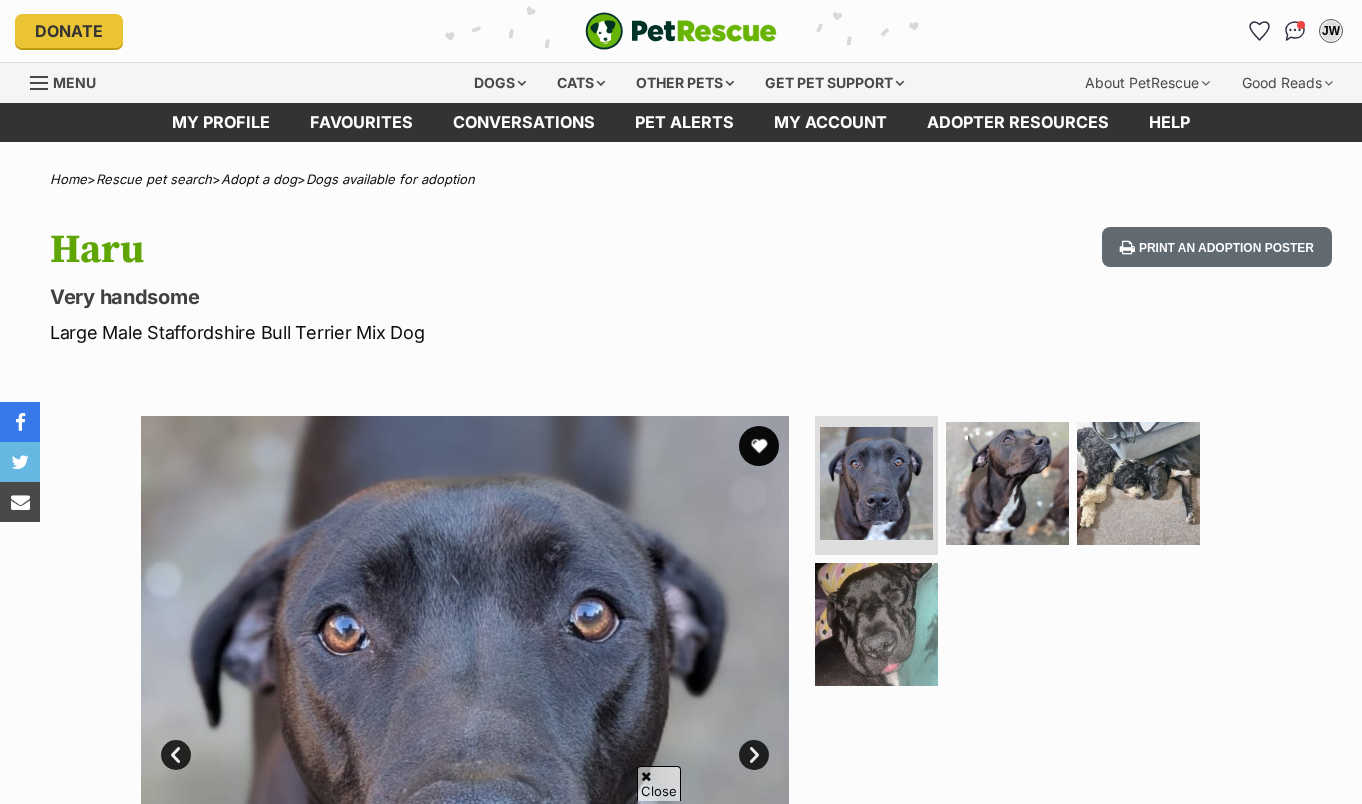 scroll, scrollTop: 326, scrollLeft: 0, axis: vertical 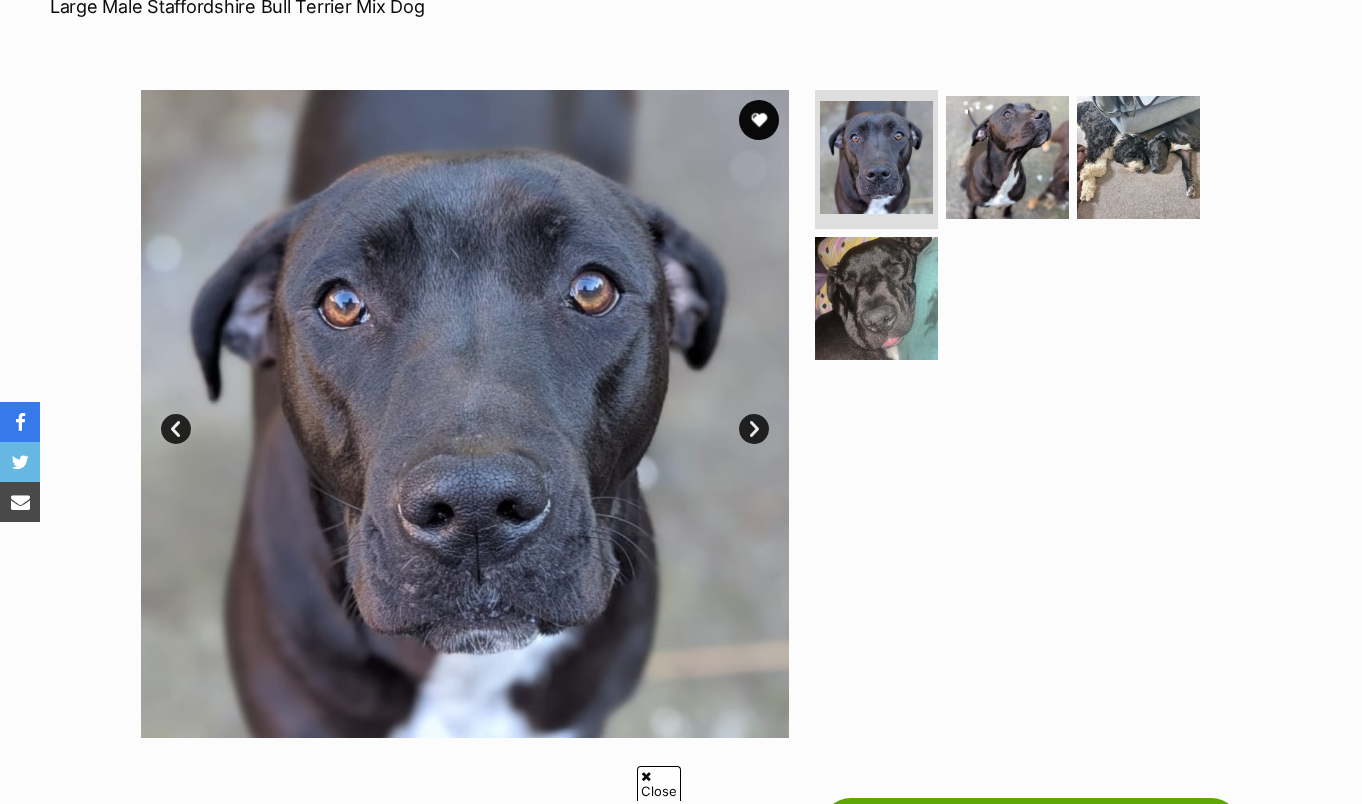 click on "Next" at bounding box center [754, 429] 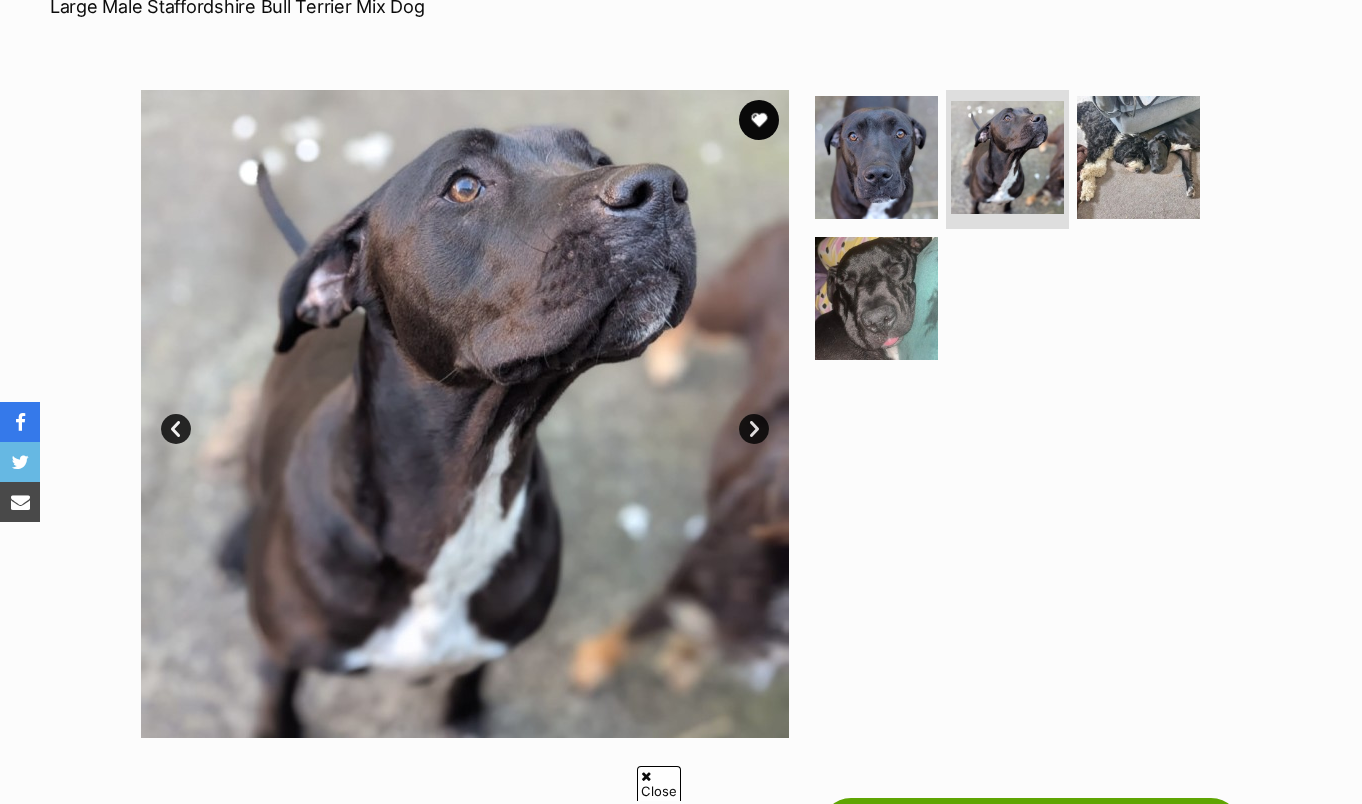 click on "Next" at bounding box center [754, 429] 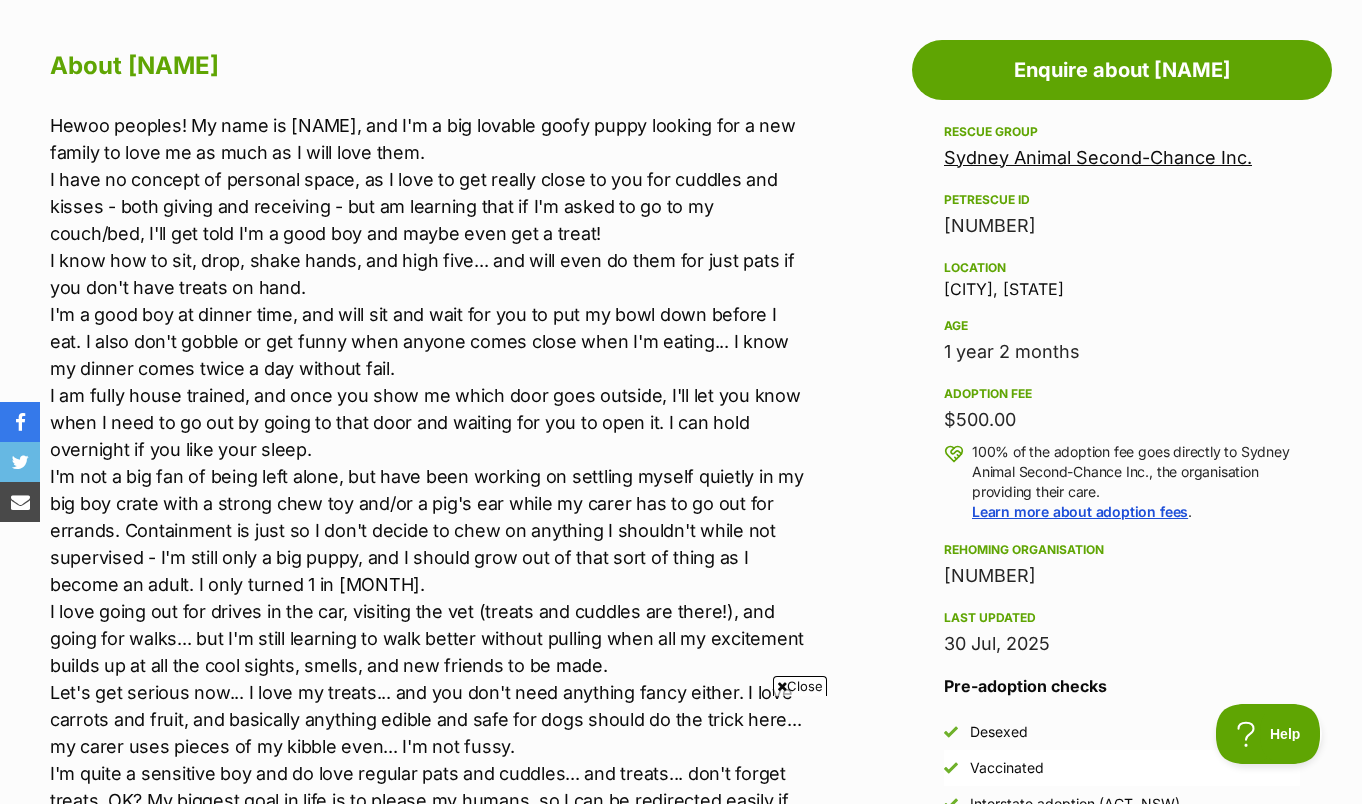 scroll, scrollTop: 1084, scrollLeft: 0, axis: vertical 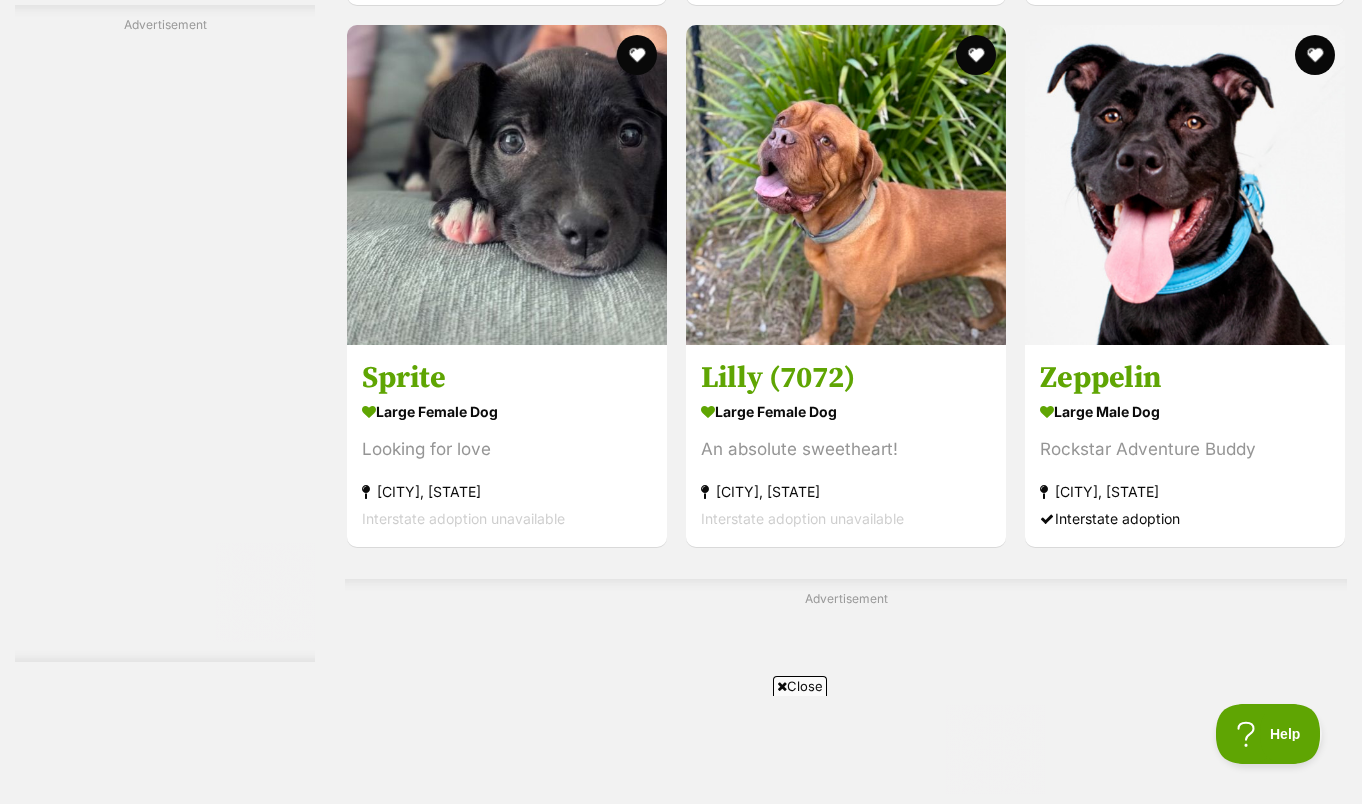 click on "Next" at bounding box center (927, 1484) 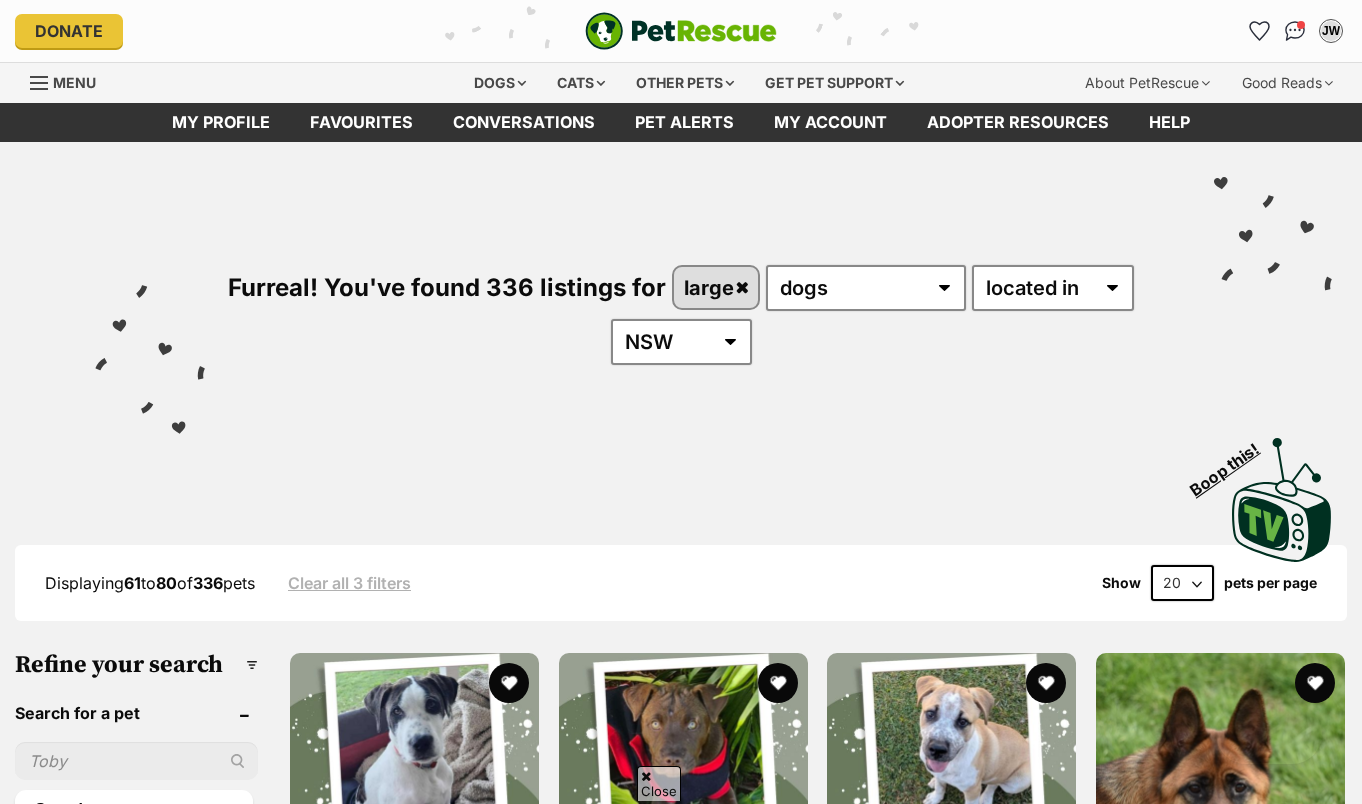 scroll, scrollTop: 1921, scrollLeft: 0, axis: vertical 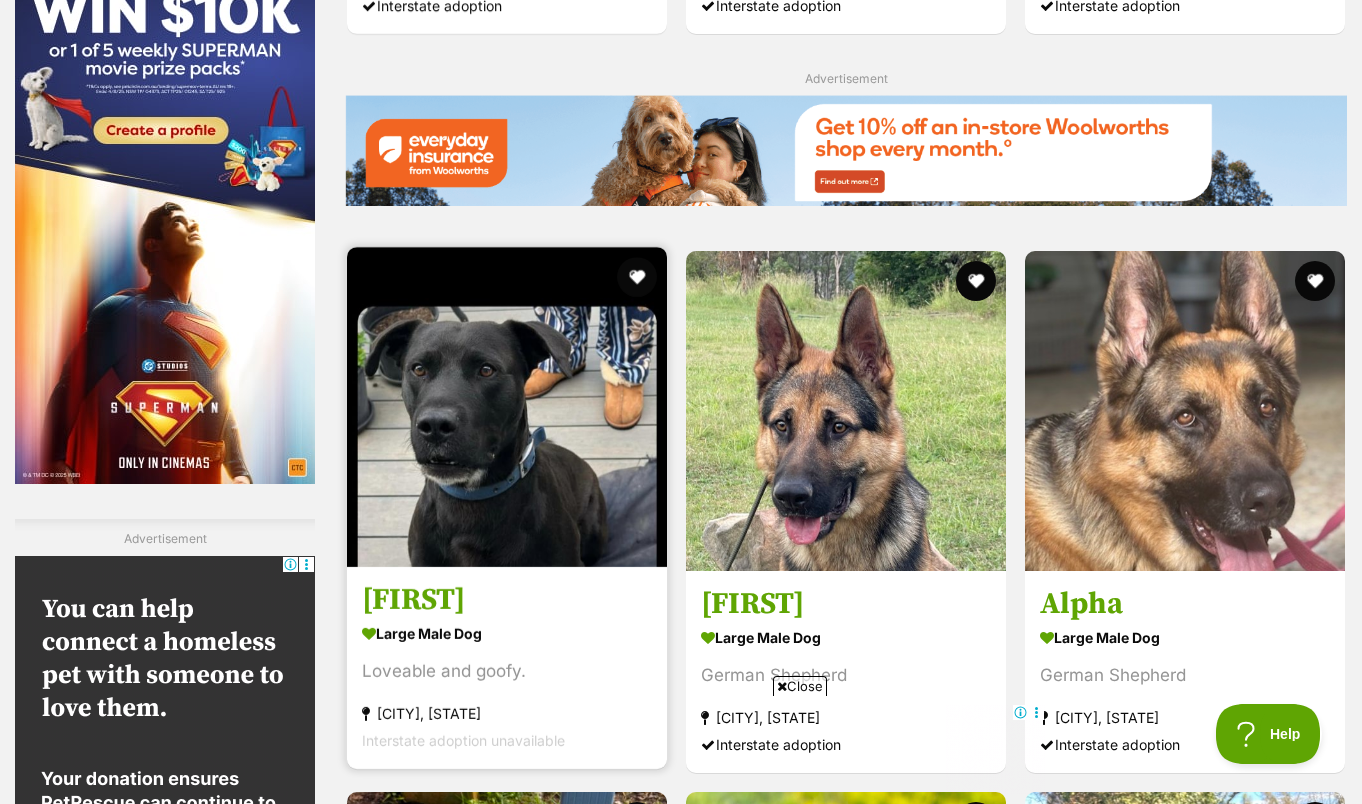 click on "Craig" at bounding box center [507, 600] 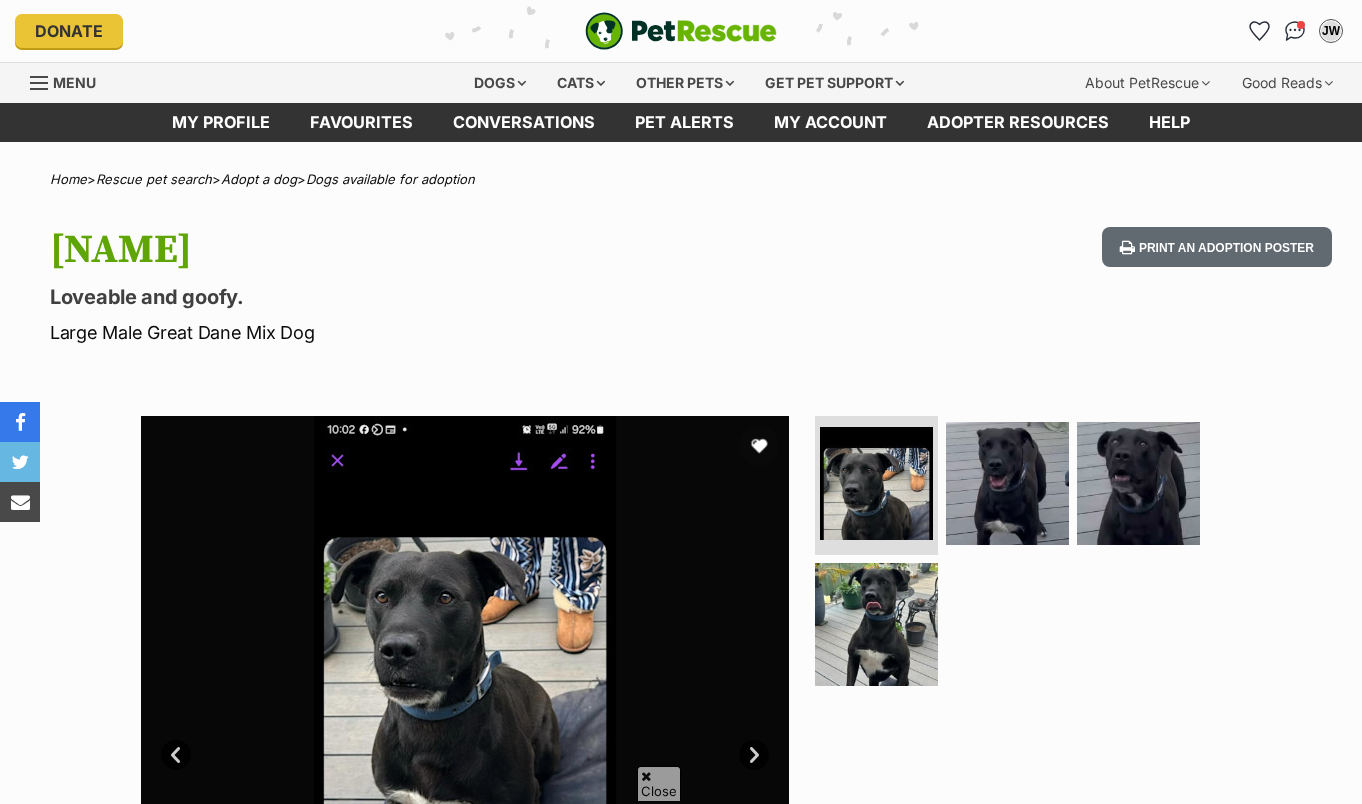 scroll, scrollTop: 414, scrollLeft: 0, axis: vertical 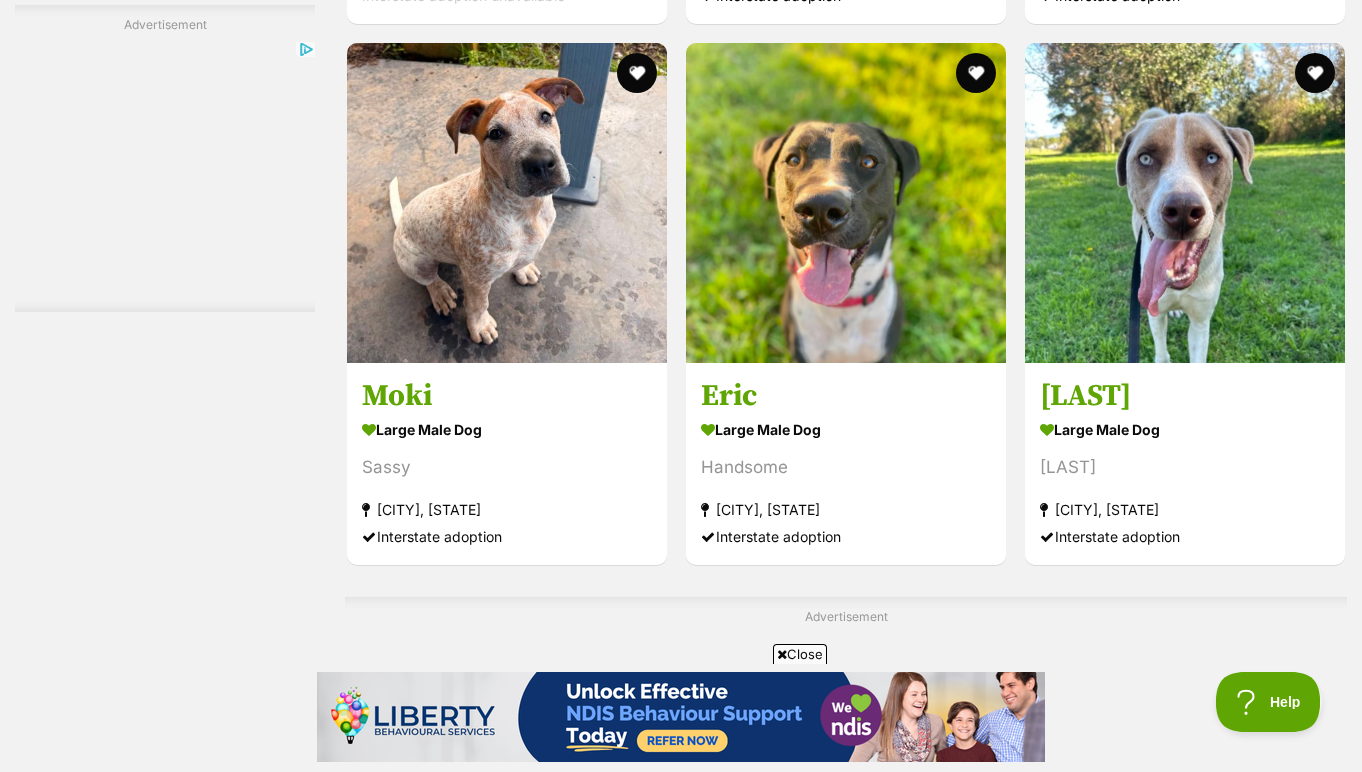 click on "Elias
large male Dog
incredibly kid friendly
Torryburn, NSW
Interstate adoption" at bounding box center (507, 1353) 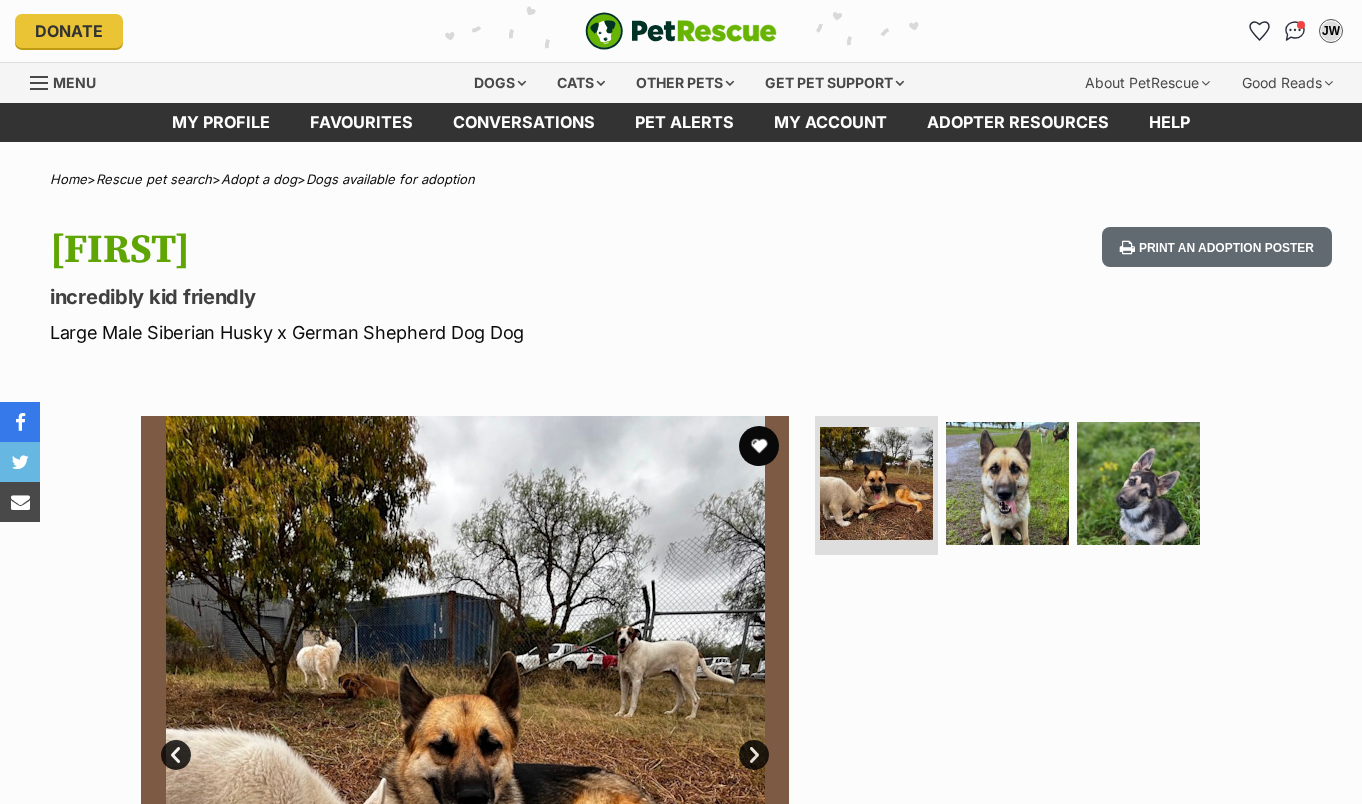 scroll, scrollTop: 0, scrollLeft: 0, axis: both 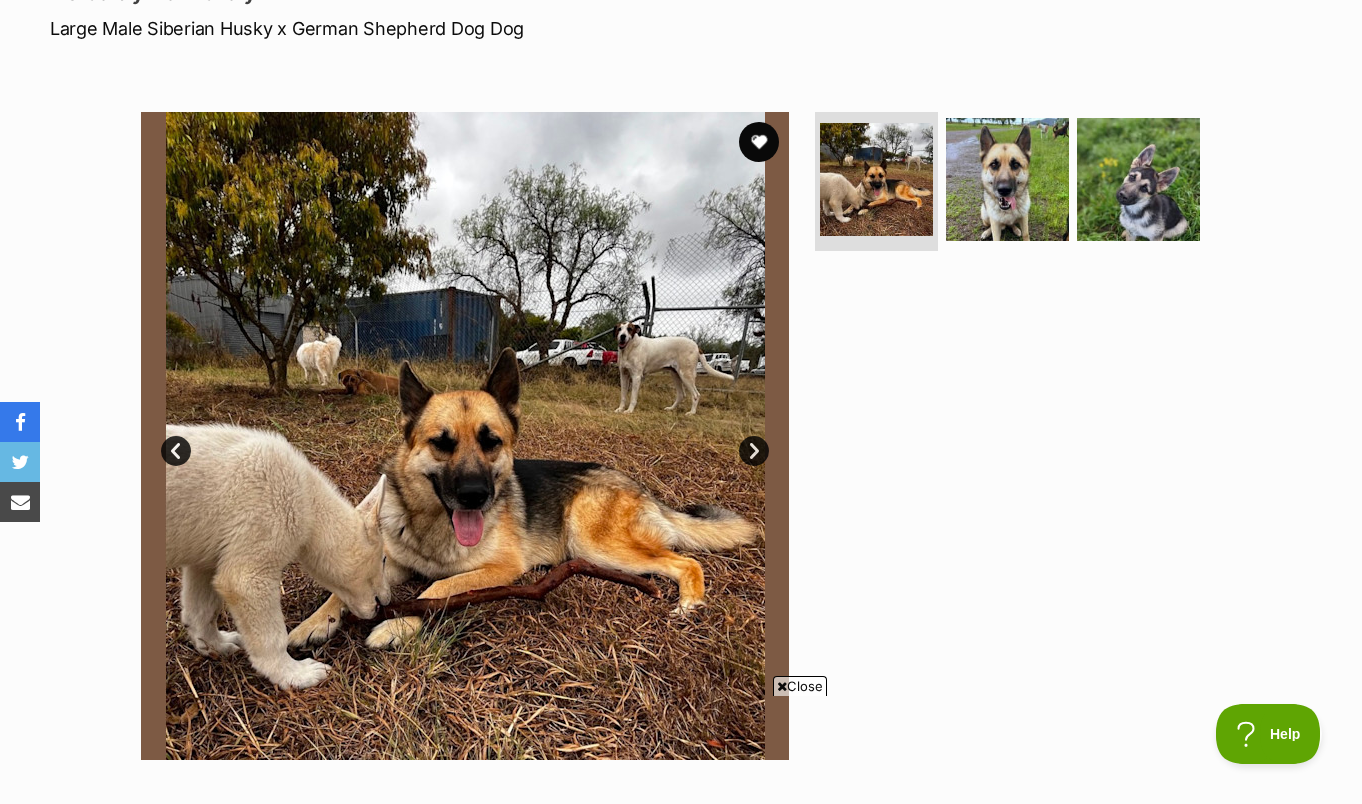 click on "Next" at bounding box center (754, 451) 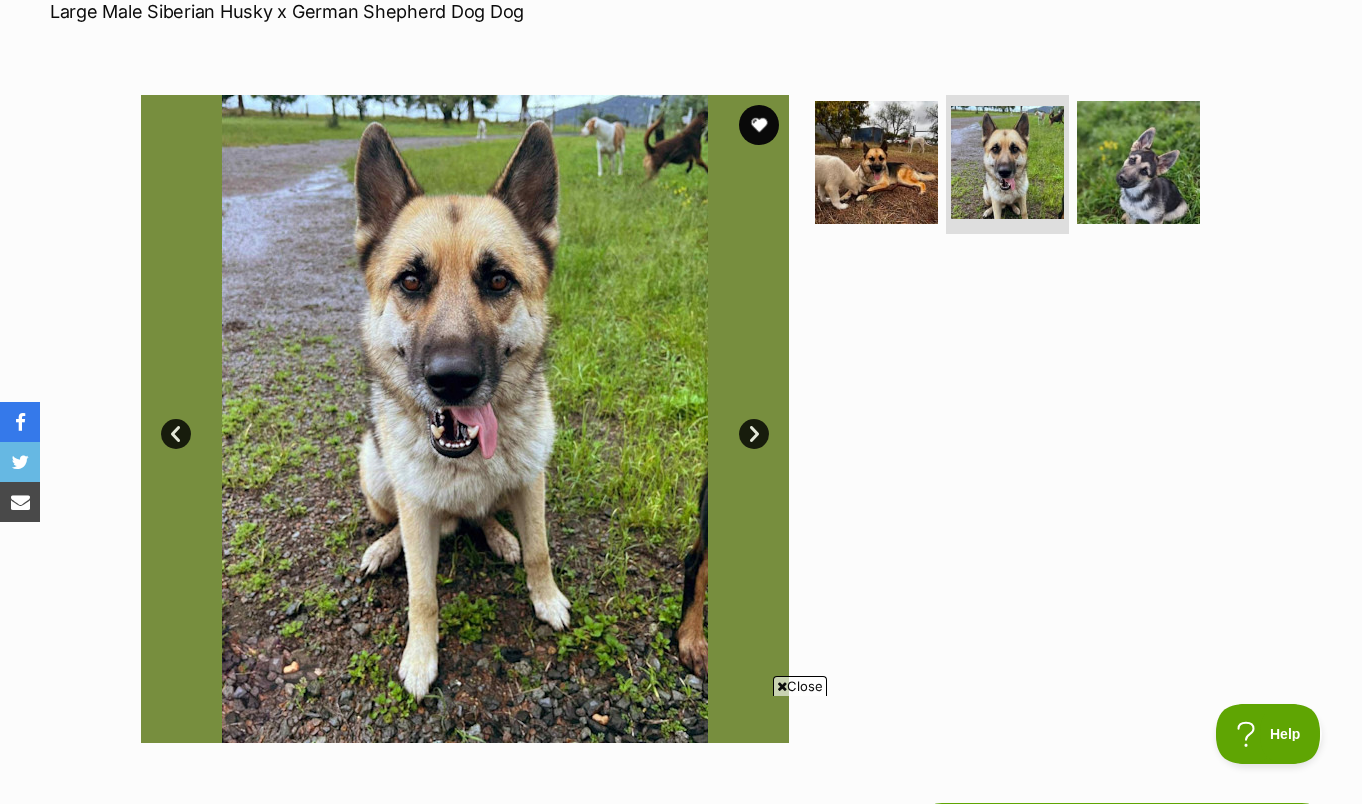 scroll, scrollTop: 333, scrollLeft: 0, axis: vertical 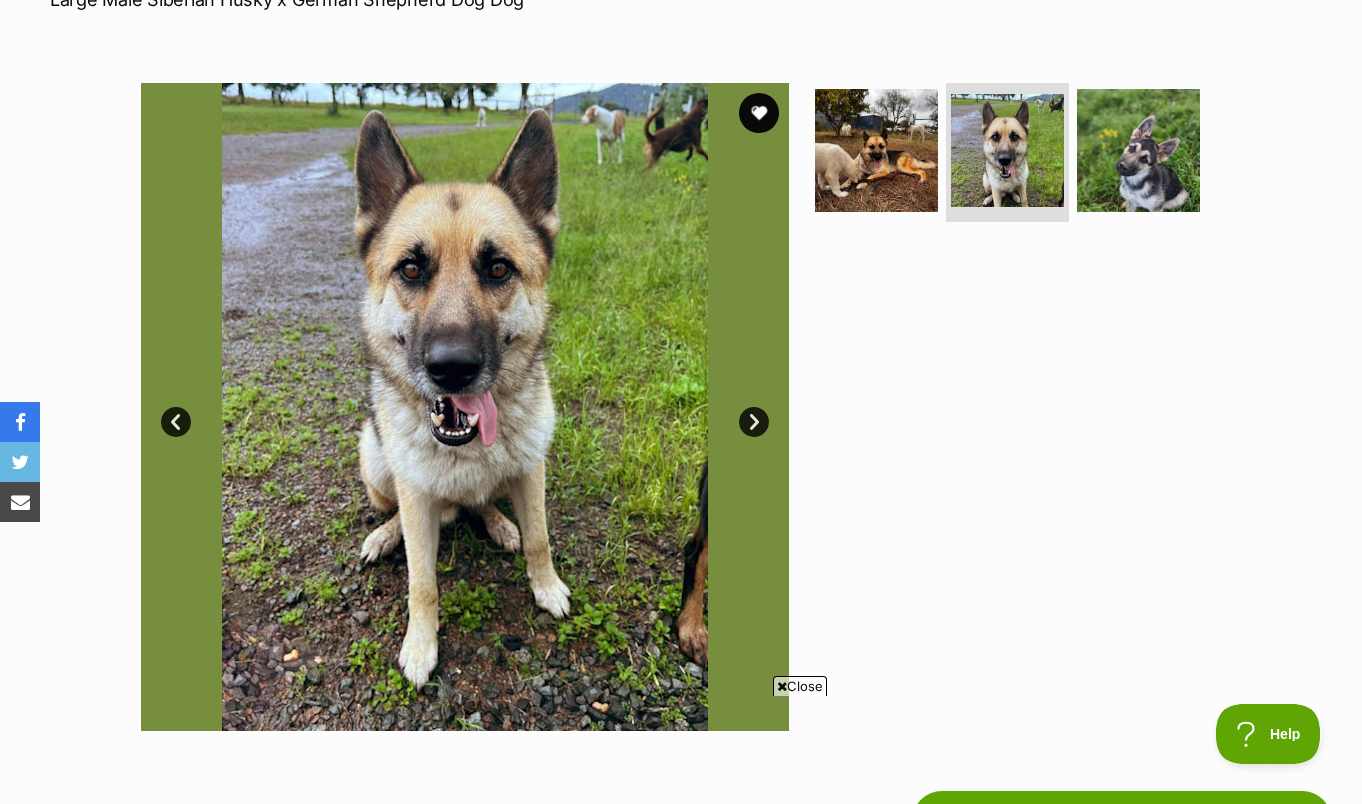 click on "Next" at bounding box center (754, 422) 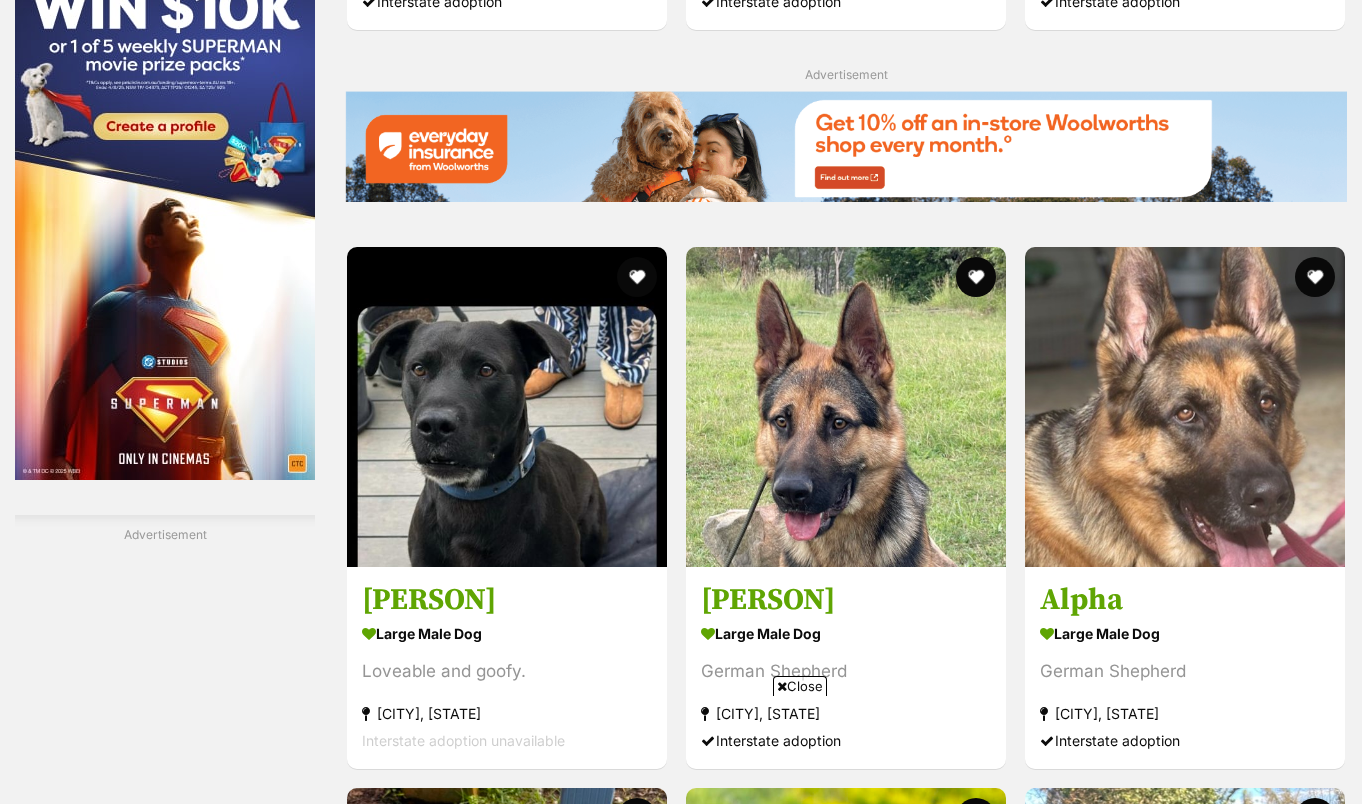 scroll, scrollTop: 3404, scrollLeft: 0, axis: vertical 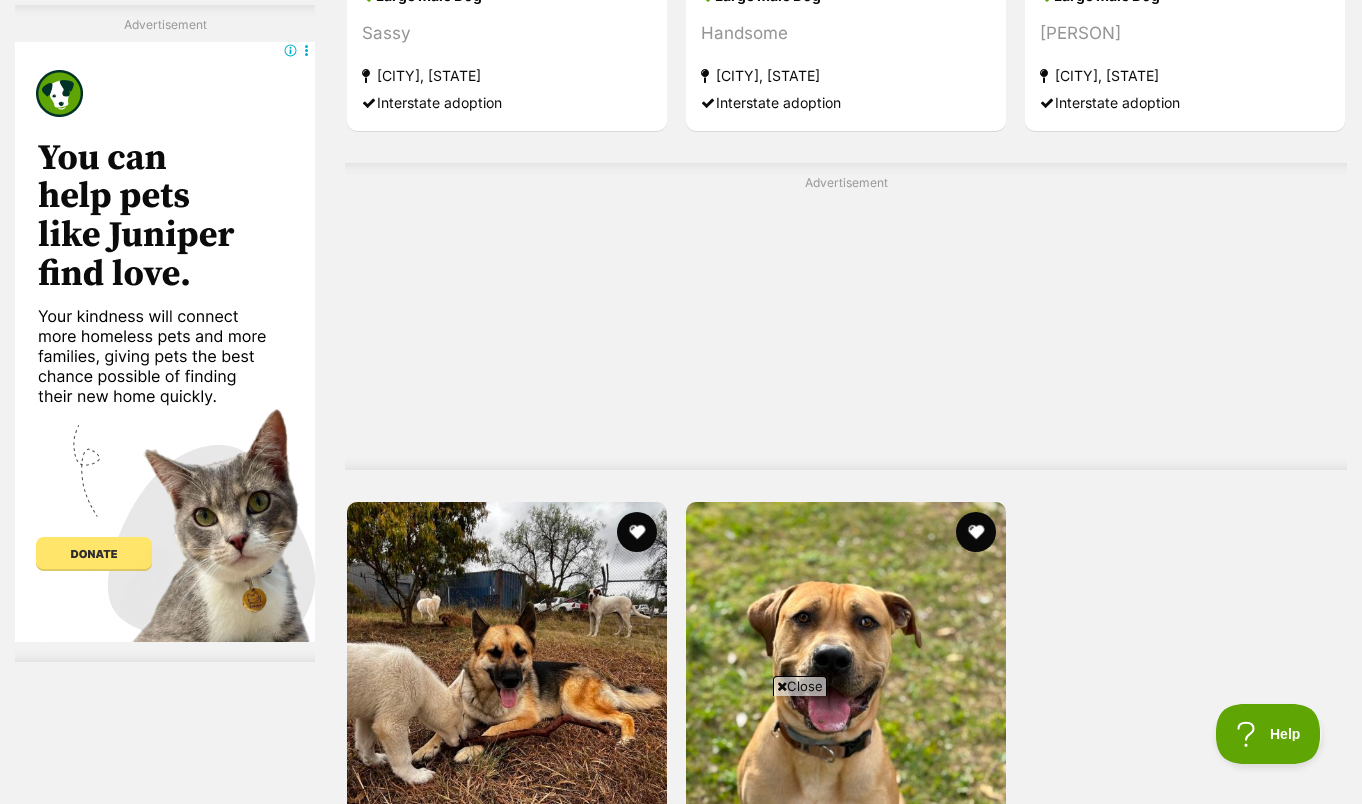click on "Next" at bounding box center (927, 1069) 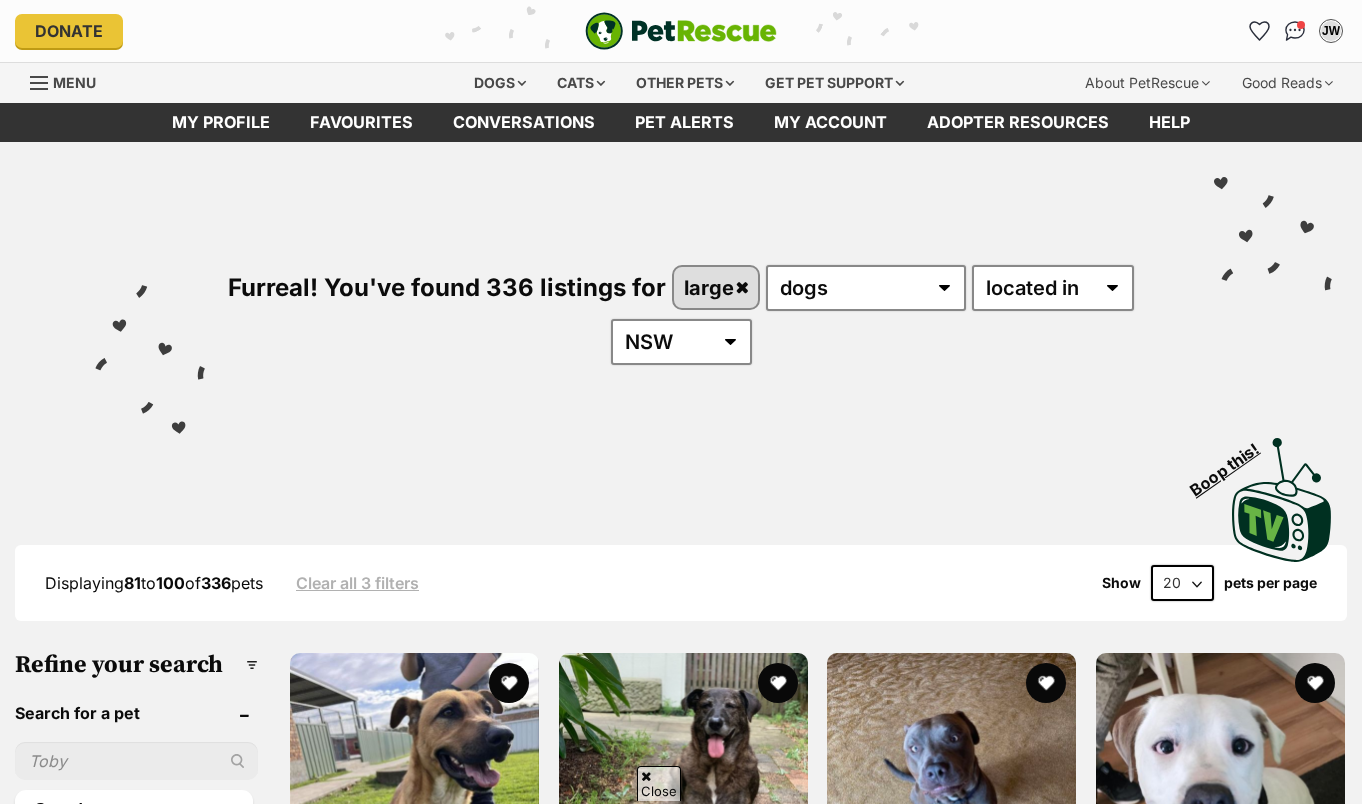 scroll, scrollTop: 246, scrollLeft: 0, axis: vertical 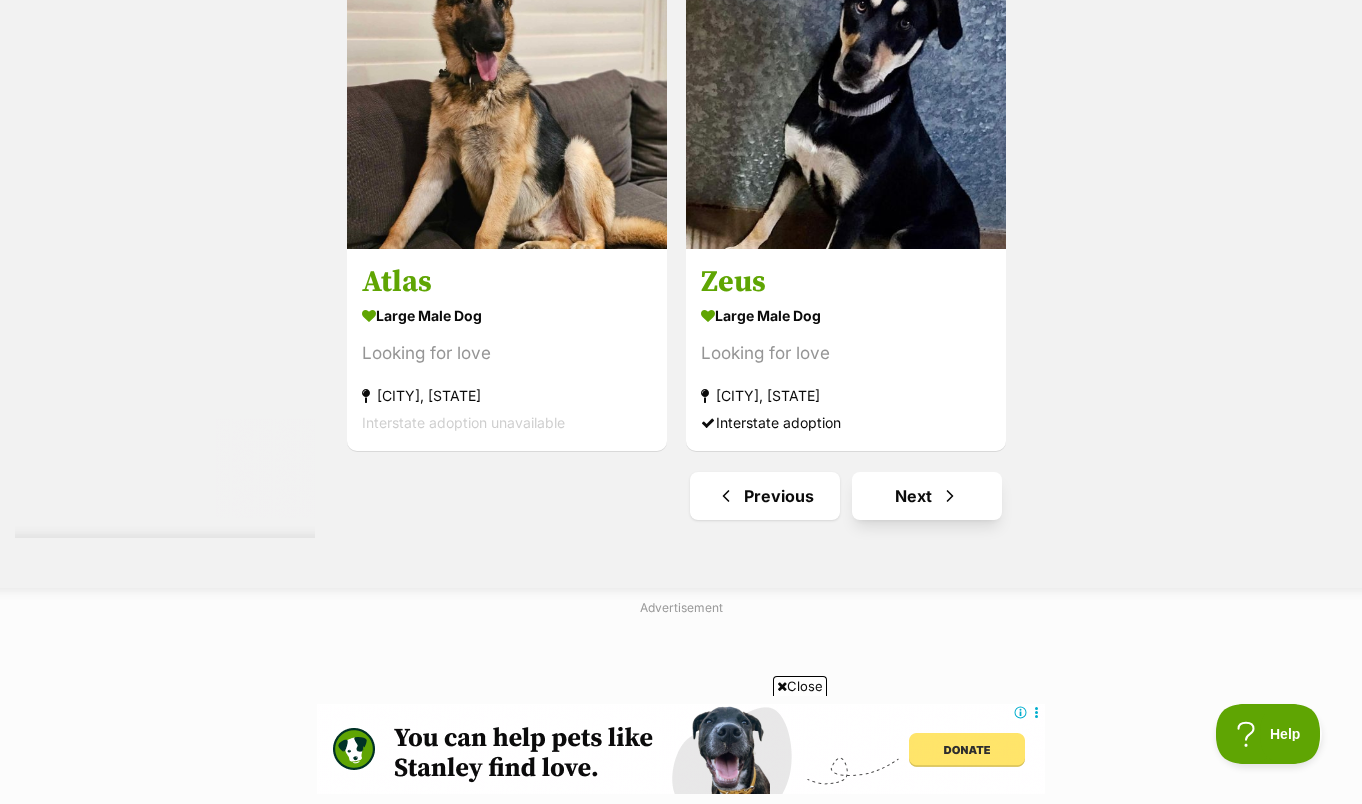 click on "Next" at bounding box center [927, 496] 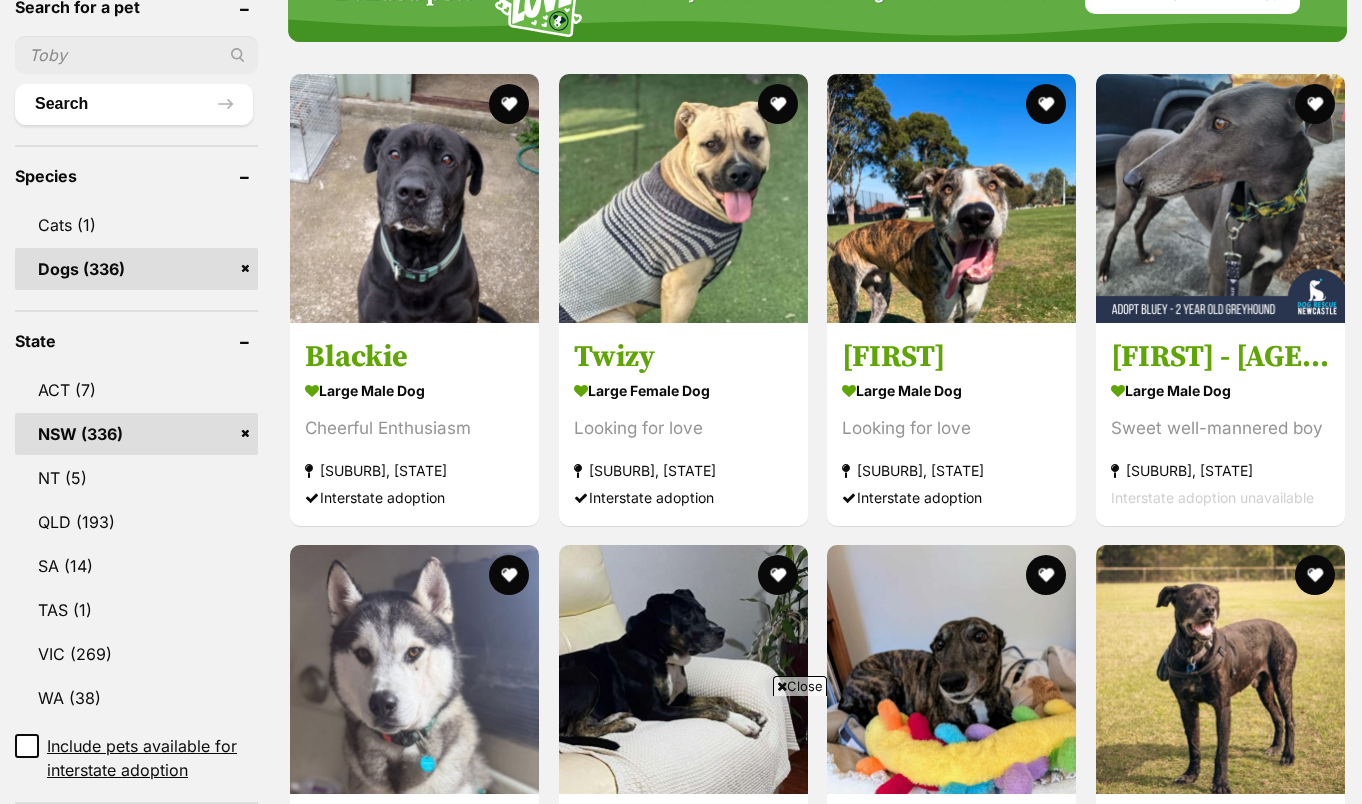scroll, scrollTop: 1103, scrollLeft: 0, axis: vertical 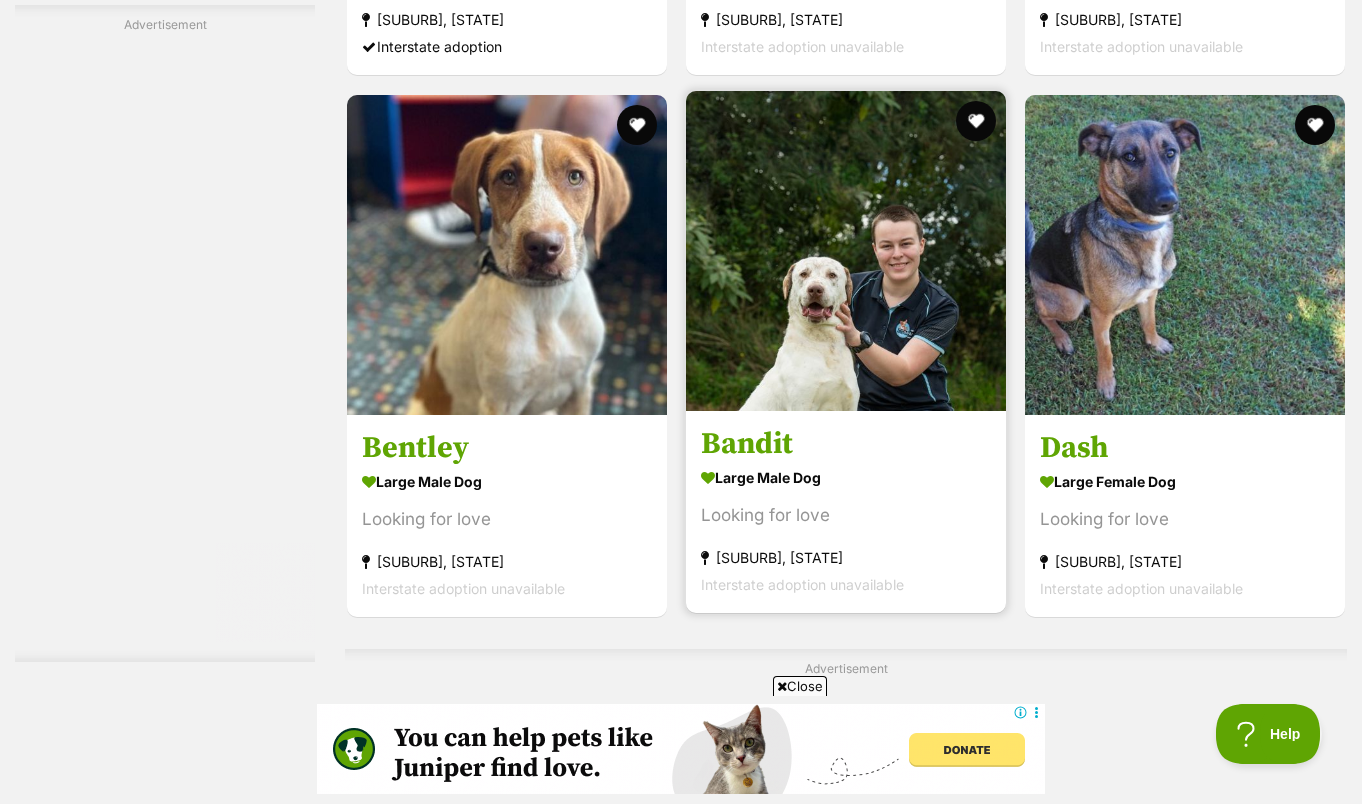 click at bounding box center [846, 405] 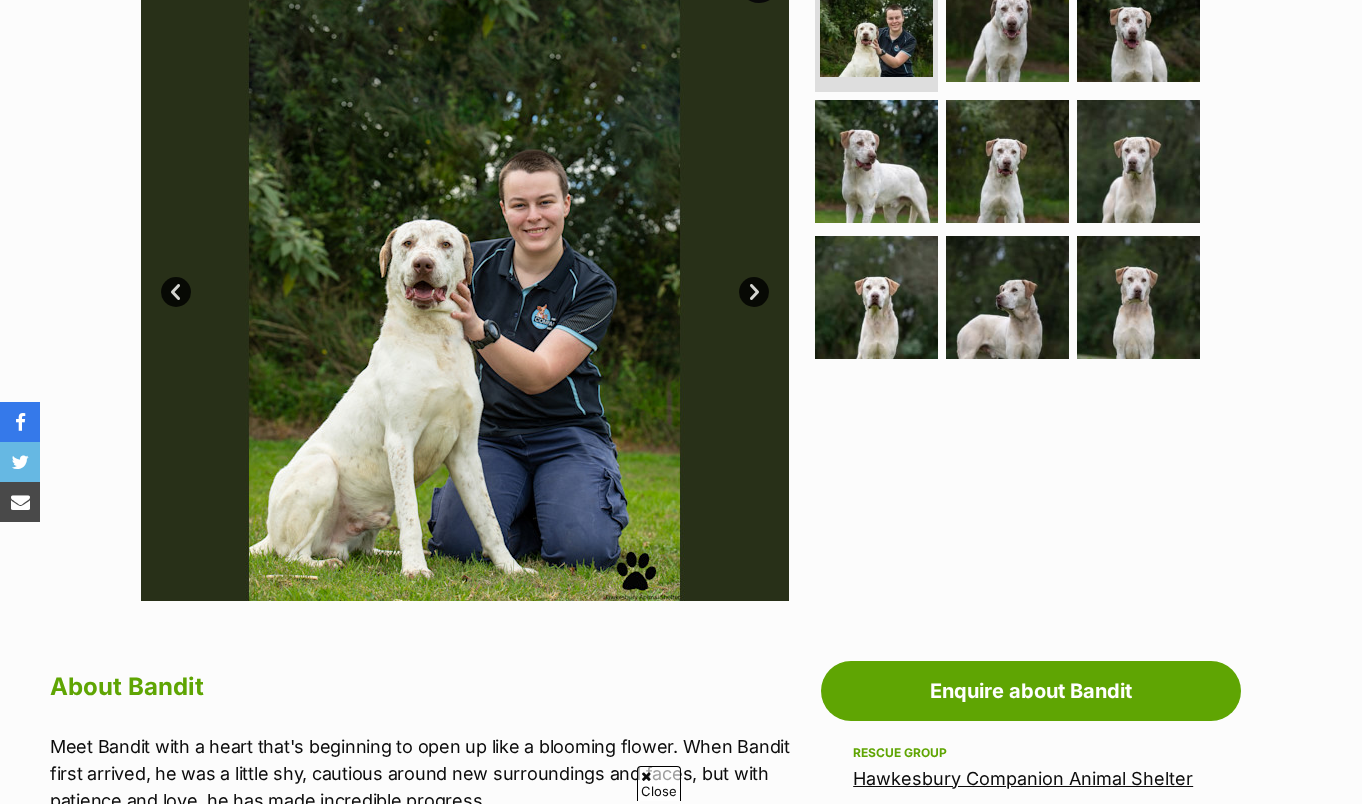 scroll, scrollTop: 439, scrollLeft: 0, axis: vertical 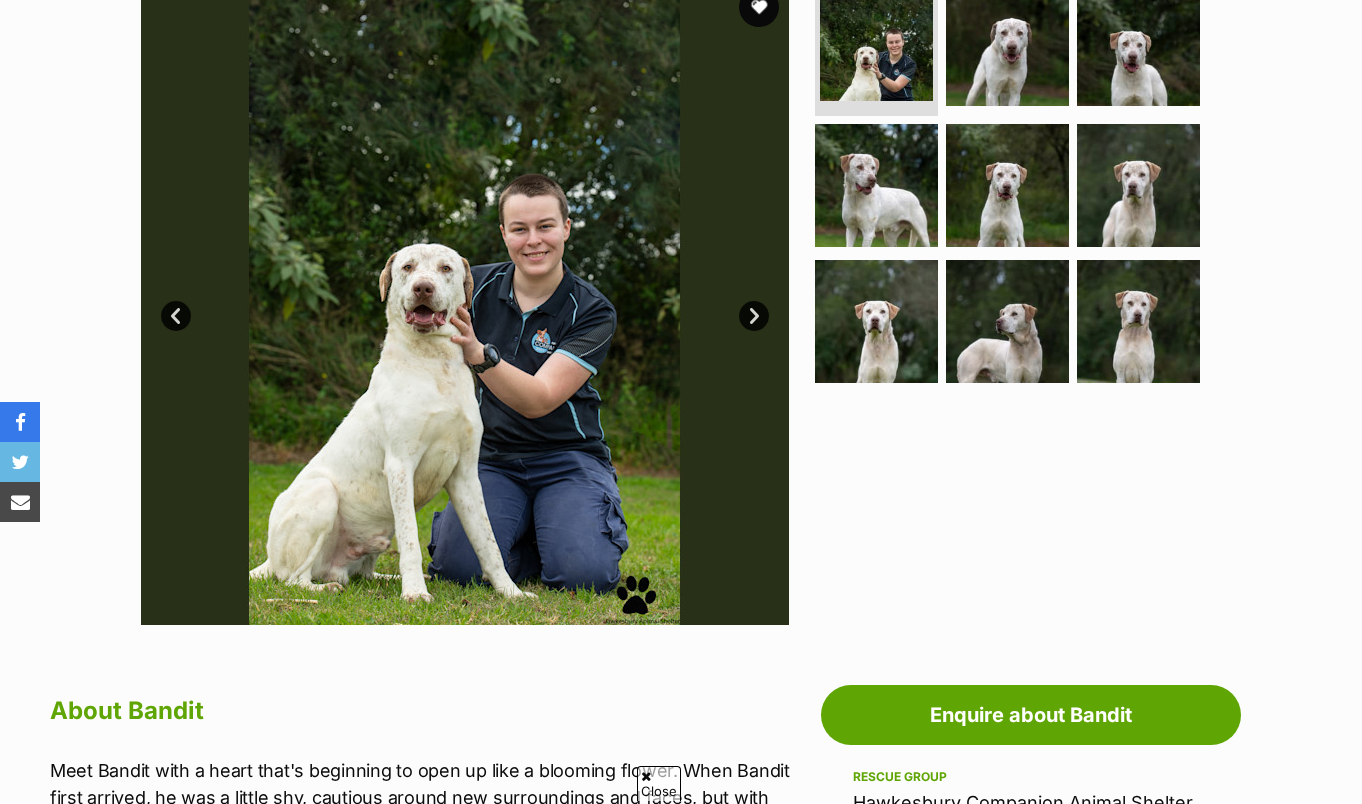 click on "Next" at bounding box center [754, 316] 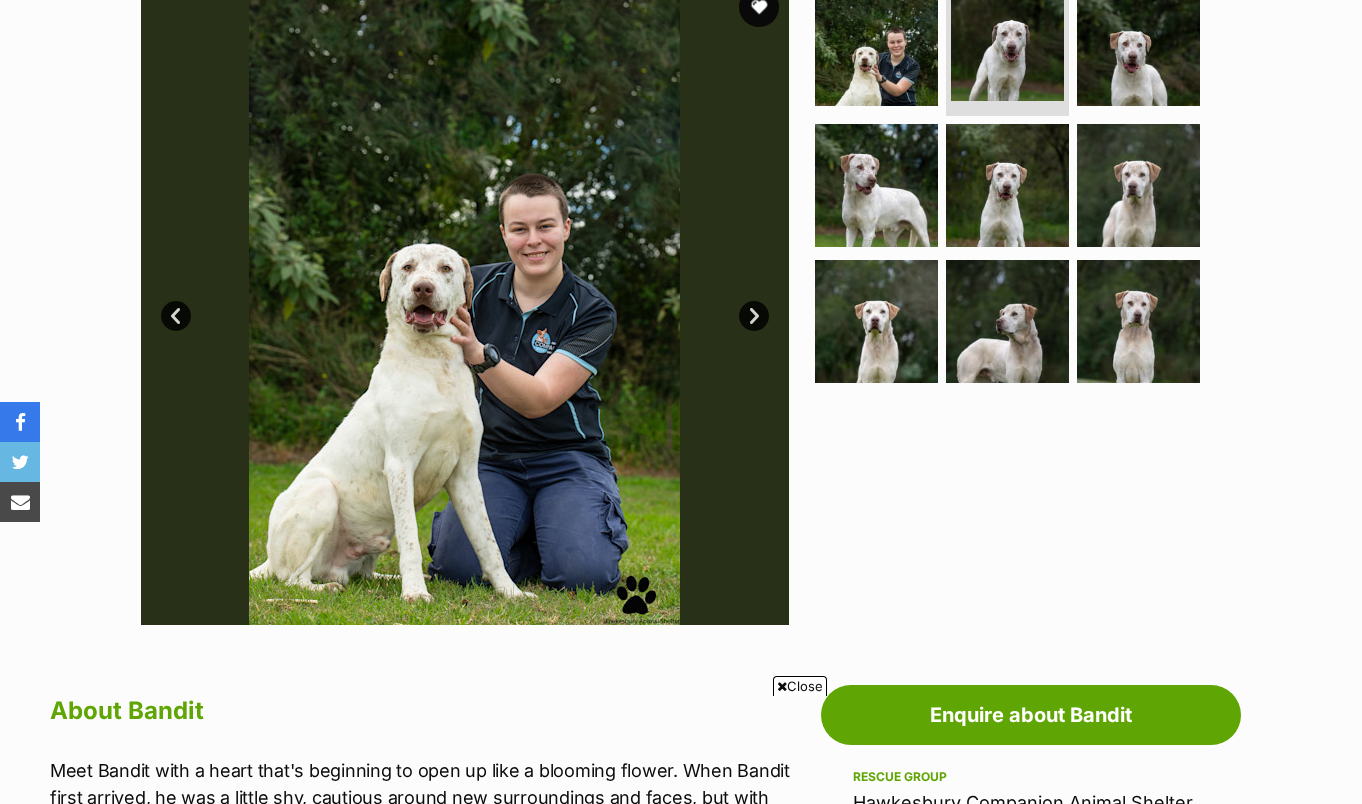 scroll, scrollTop: 439, scrollLeft: 0, axis: vertical 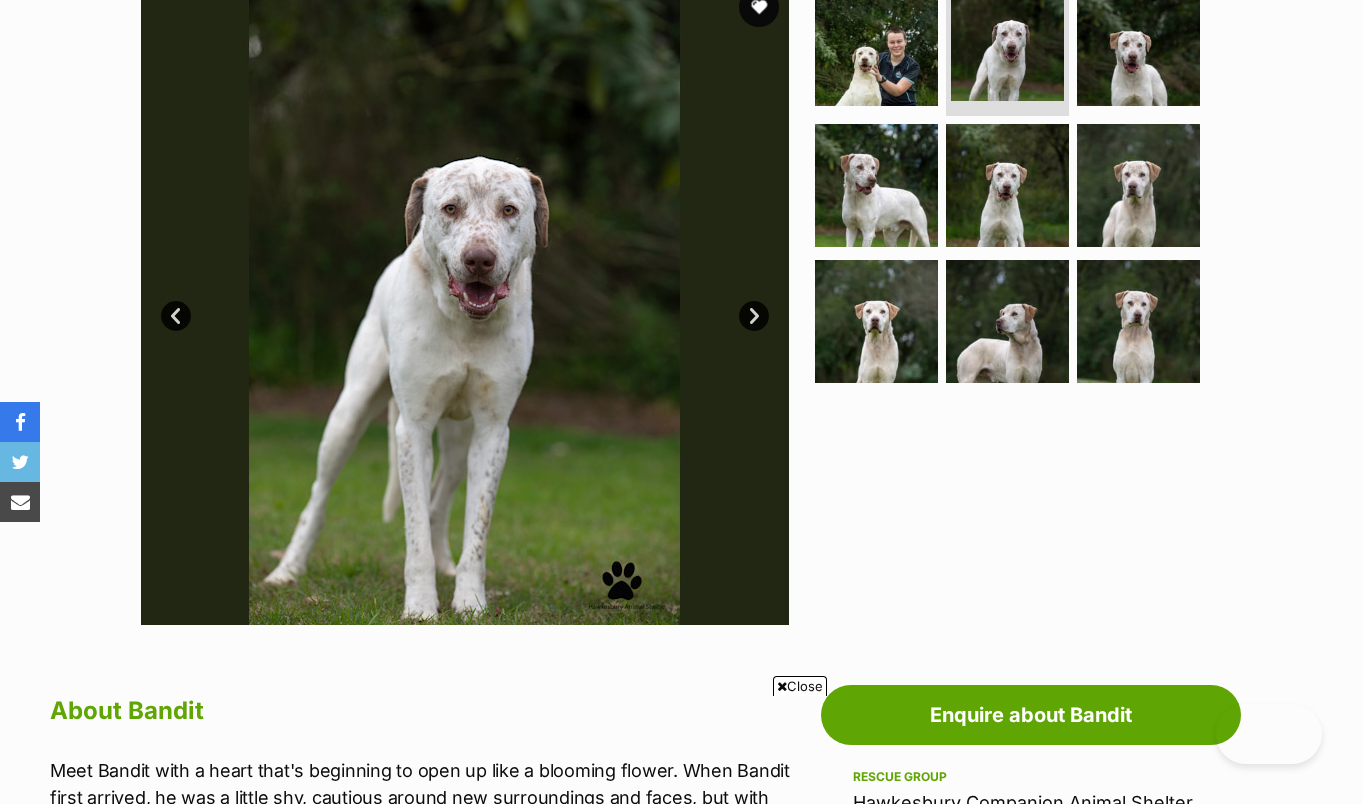click on "Next" at bounding box center (754, 316) 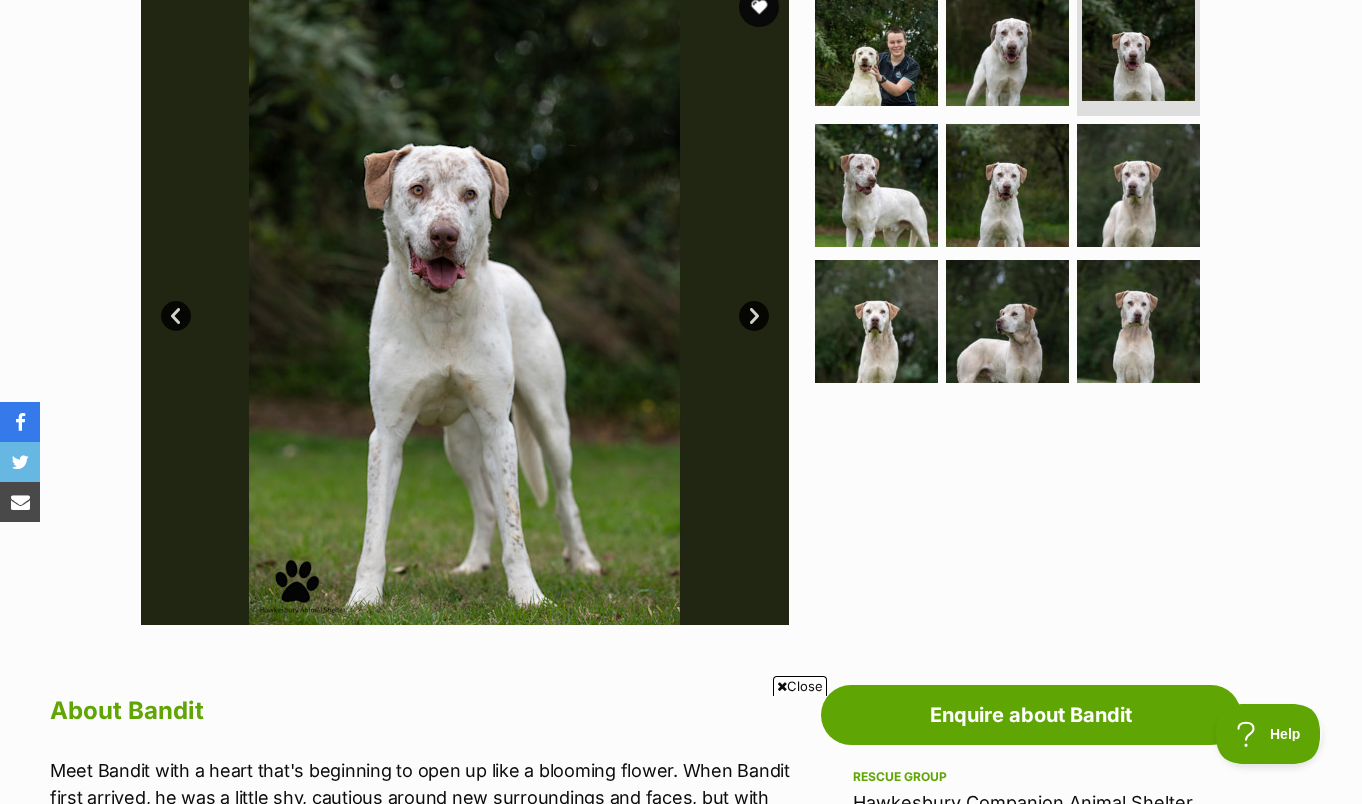 scroll, scrollTop: 0, scrollLeft: 0, axis: both 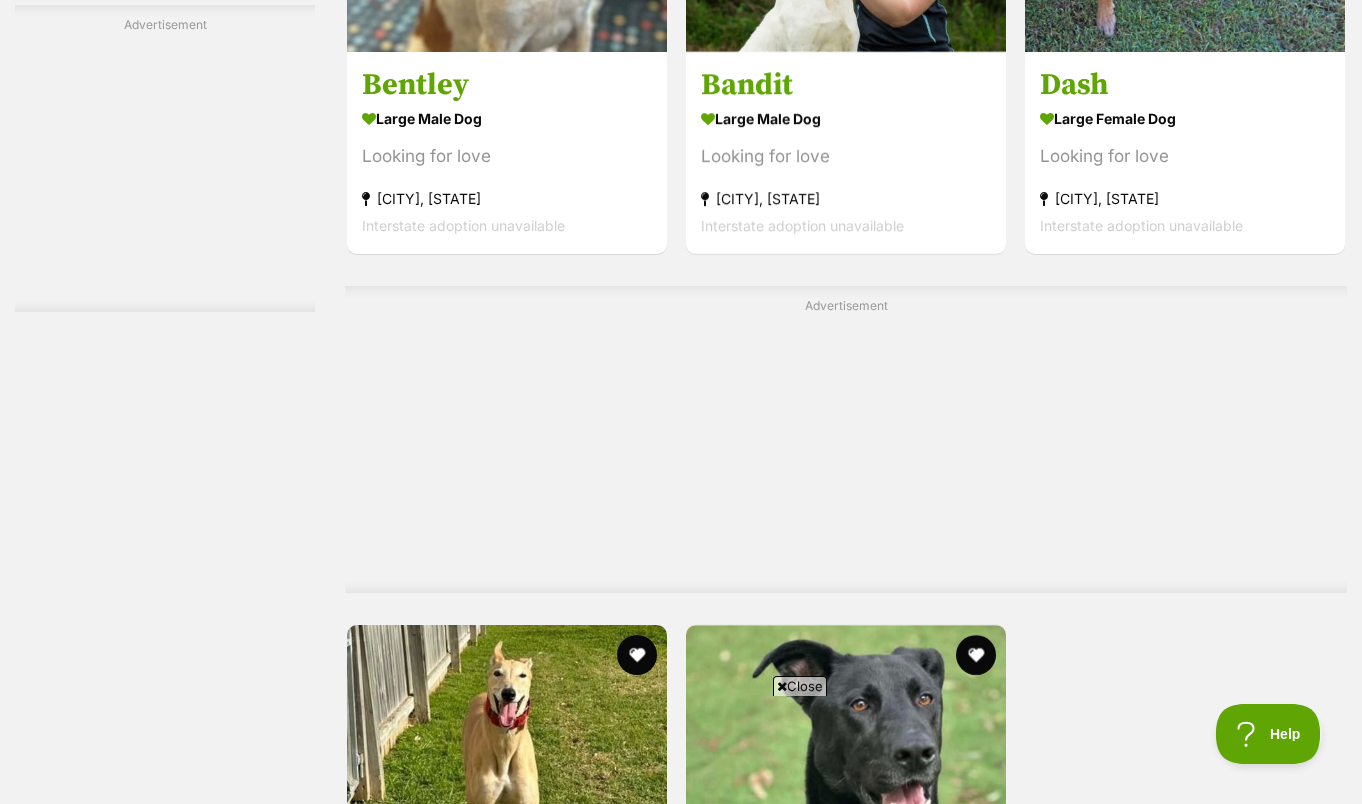 click on "Next" at bounding box center [927, 1191] 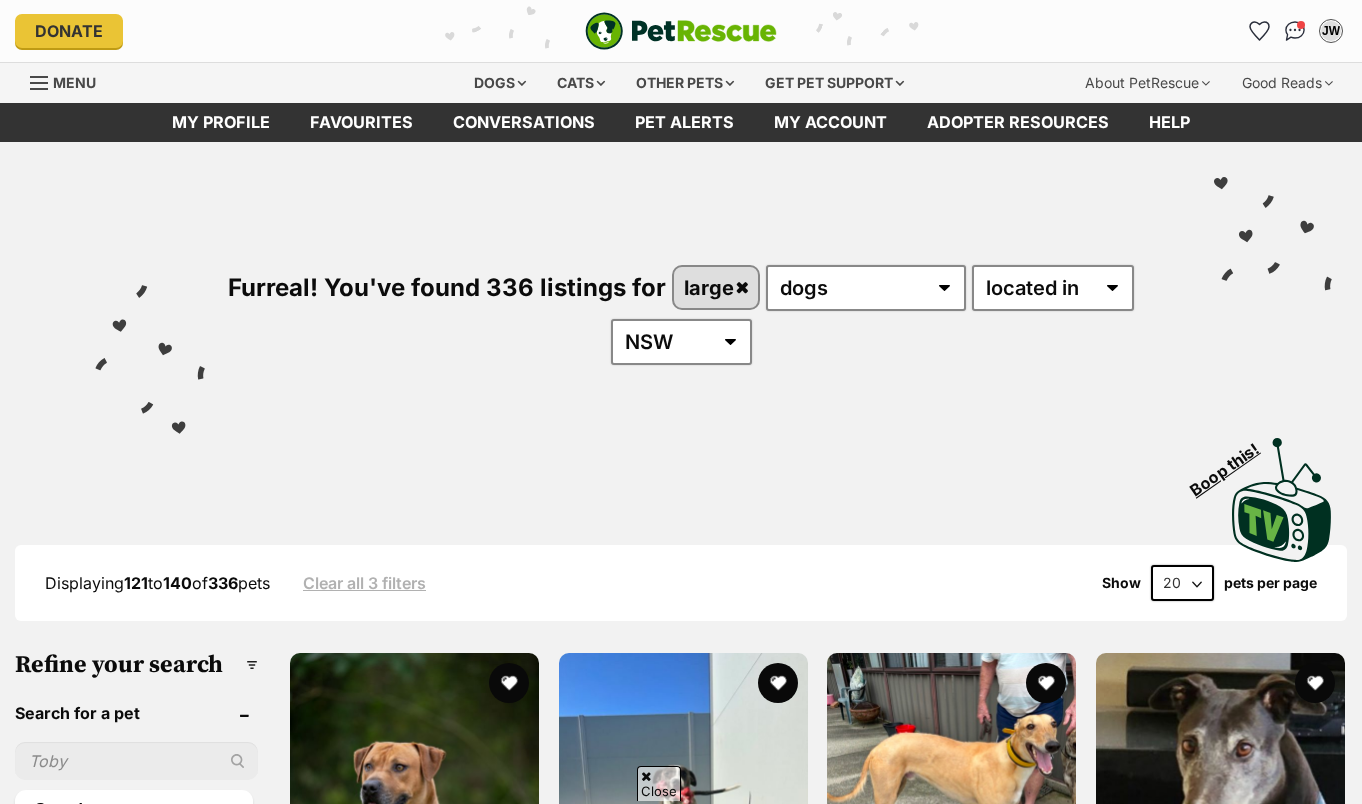 scroll, scrollTop: 605, scrollLeft: 0, axis: vertical 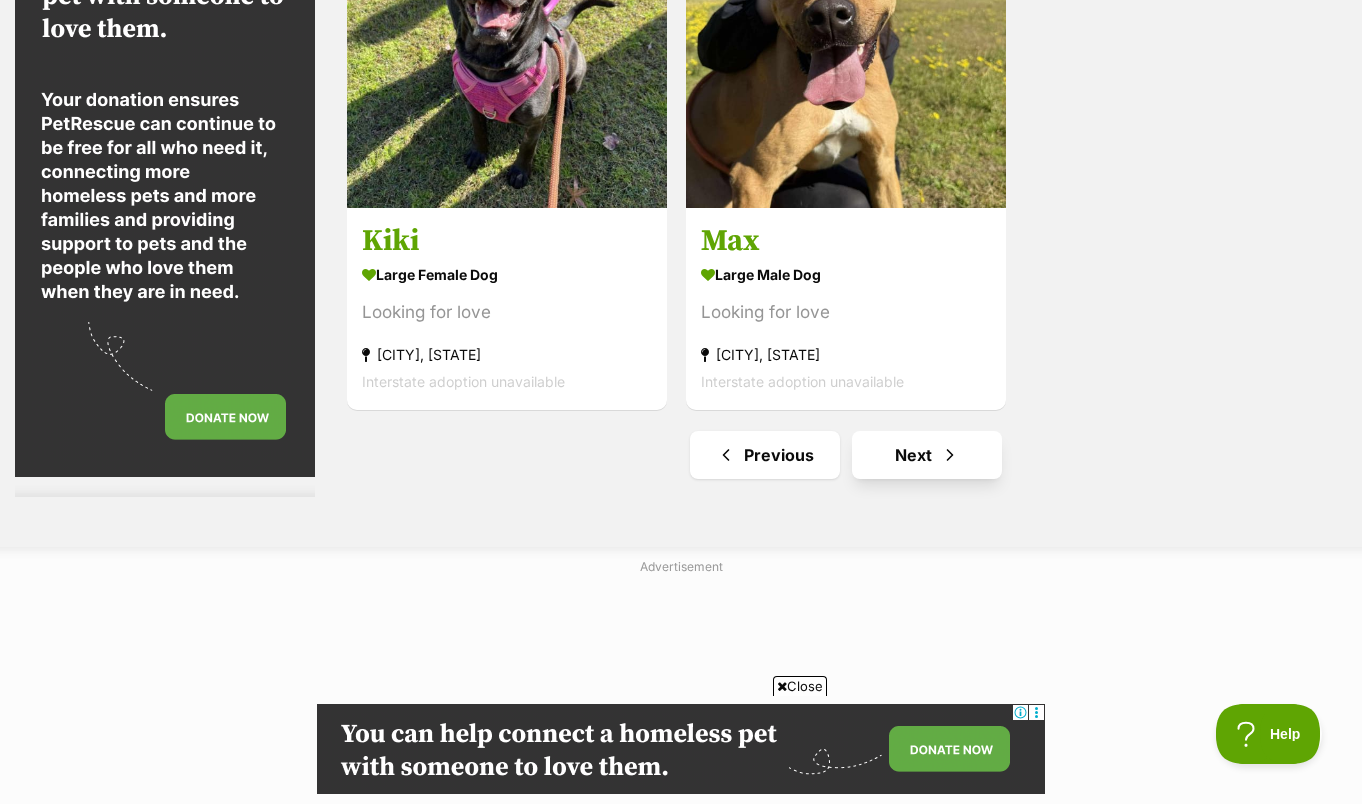click on "Next" at bounding box center [927, 455] 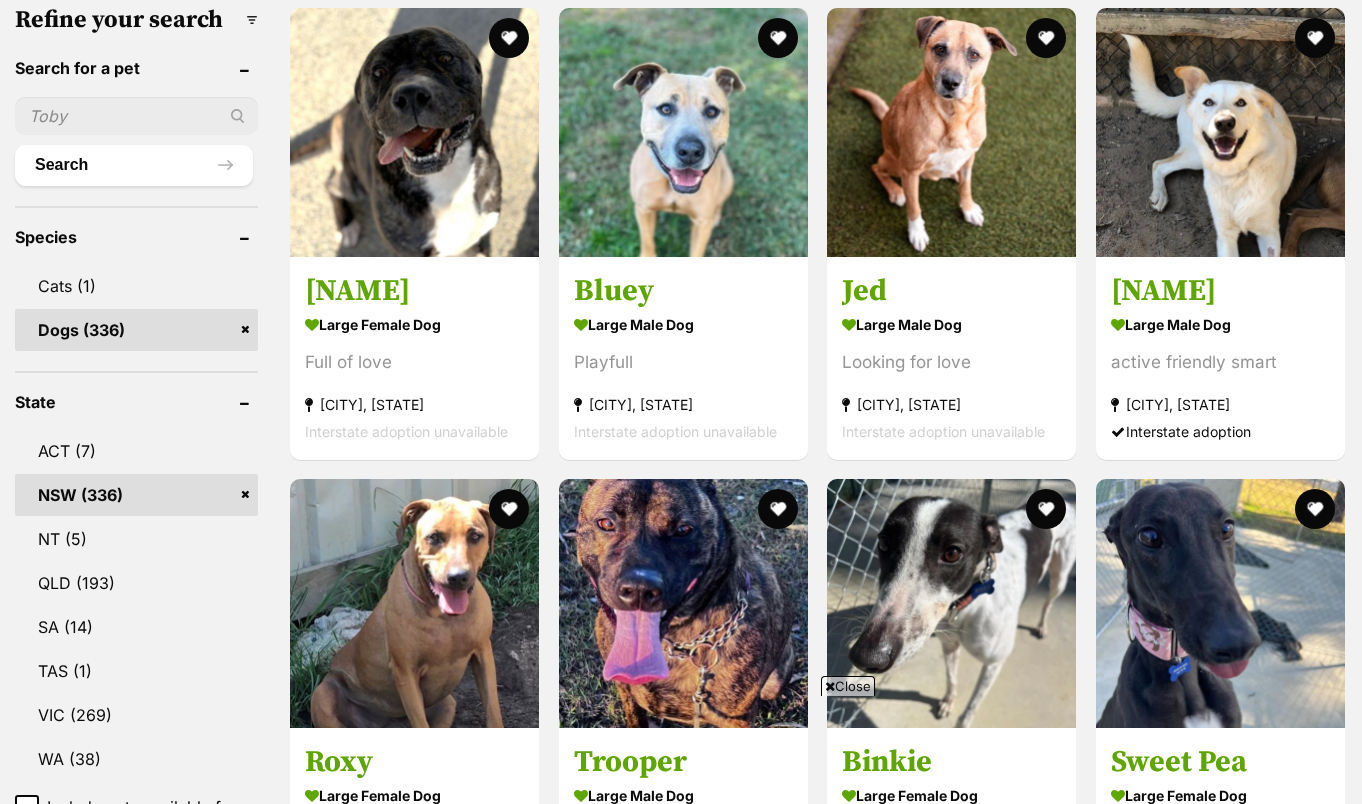 scroll, scrollTop: 770, scrollLeft: 0, axis: vertical 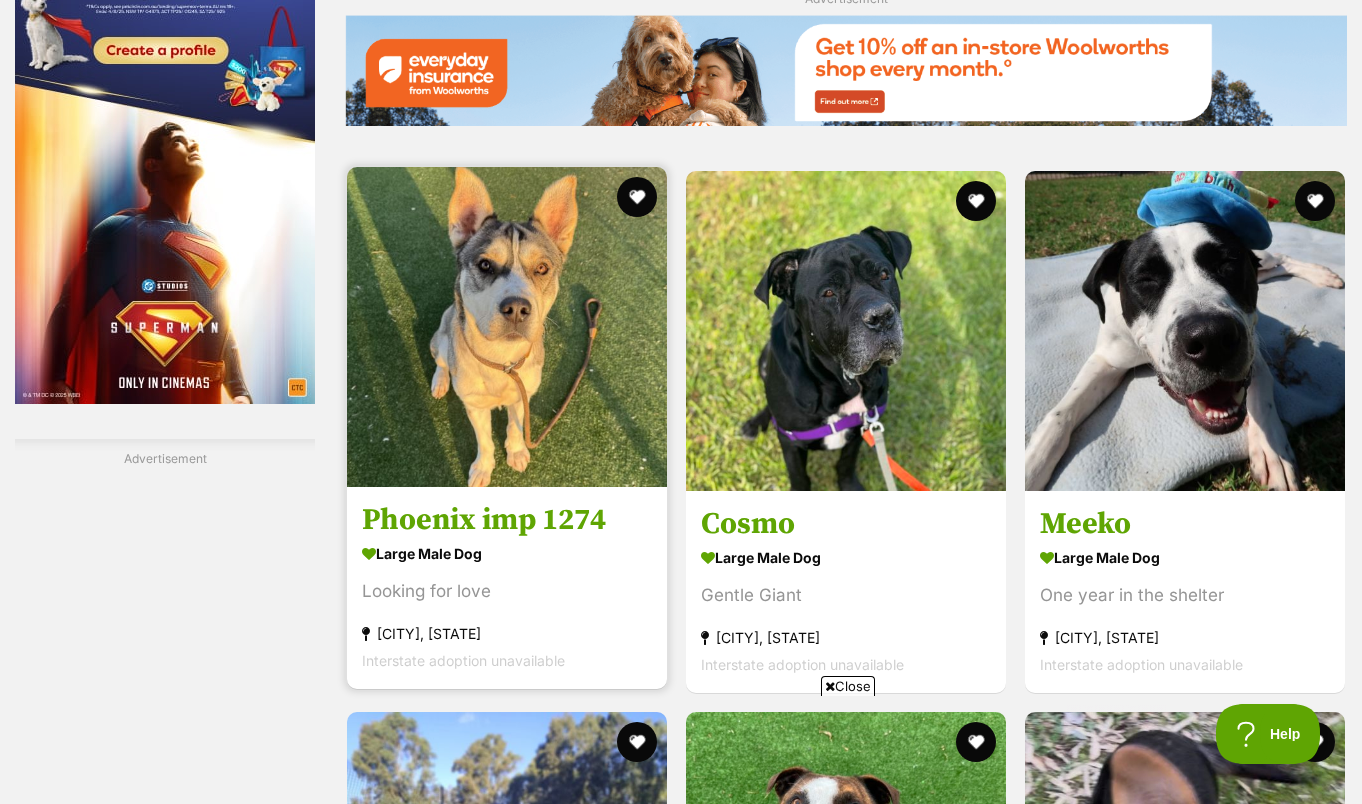 click on "Phoenix imp 1274
large male Dog
Looking for love
Glendenning, NSW
Interstate adoption unavailable" at bounding box center (507, 587) 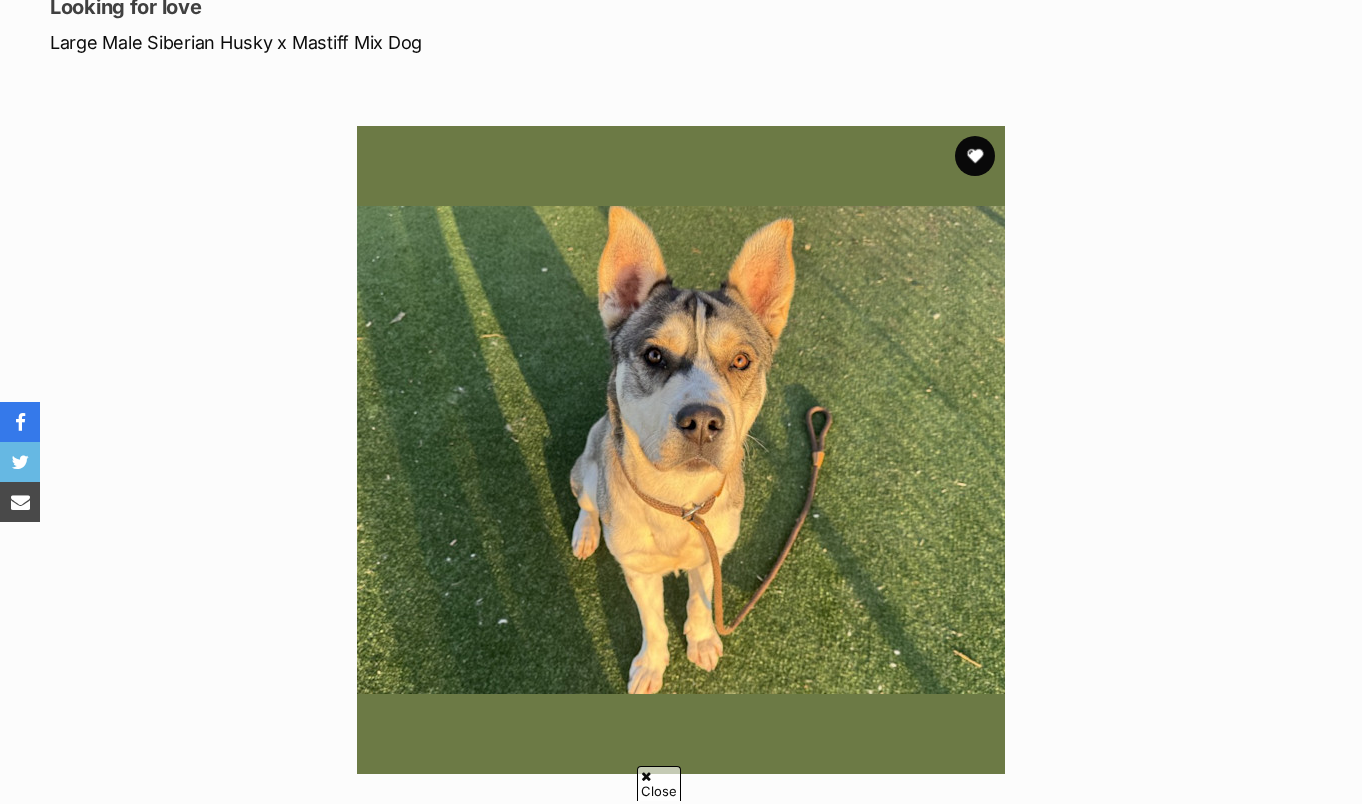 scroll, scrollTop: 1056, scrollLeft: 0, axis: vertical 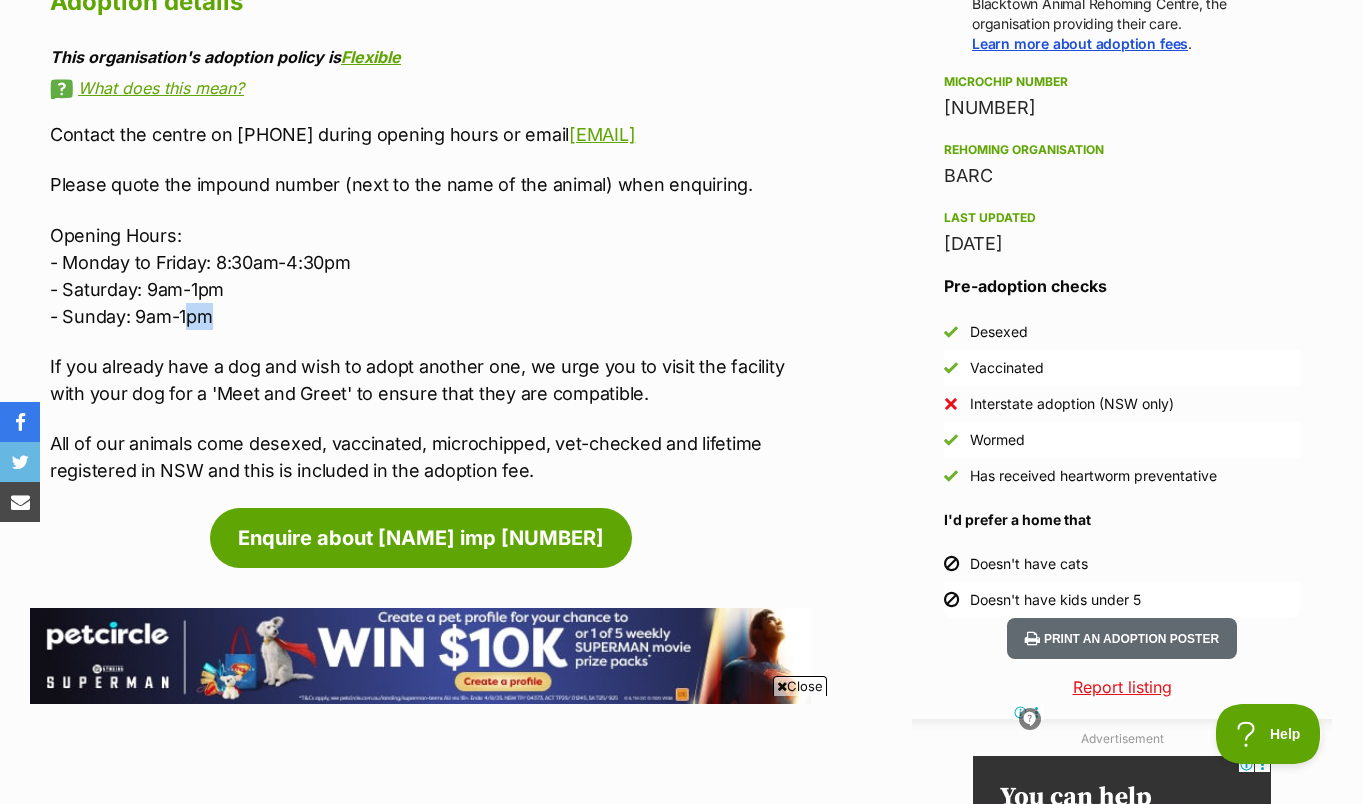 drag, startPoint x: 226, startPoint y: 342, endPoint x: 186, endPoint y: 341, distance: 40.012497 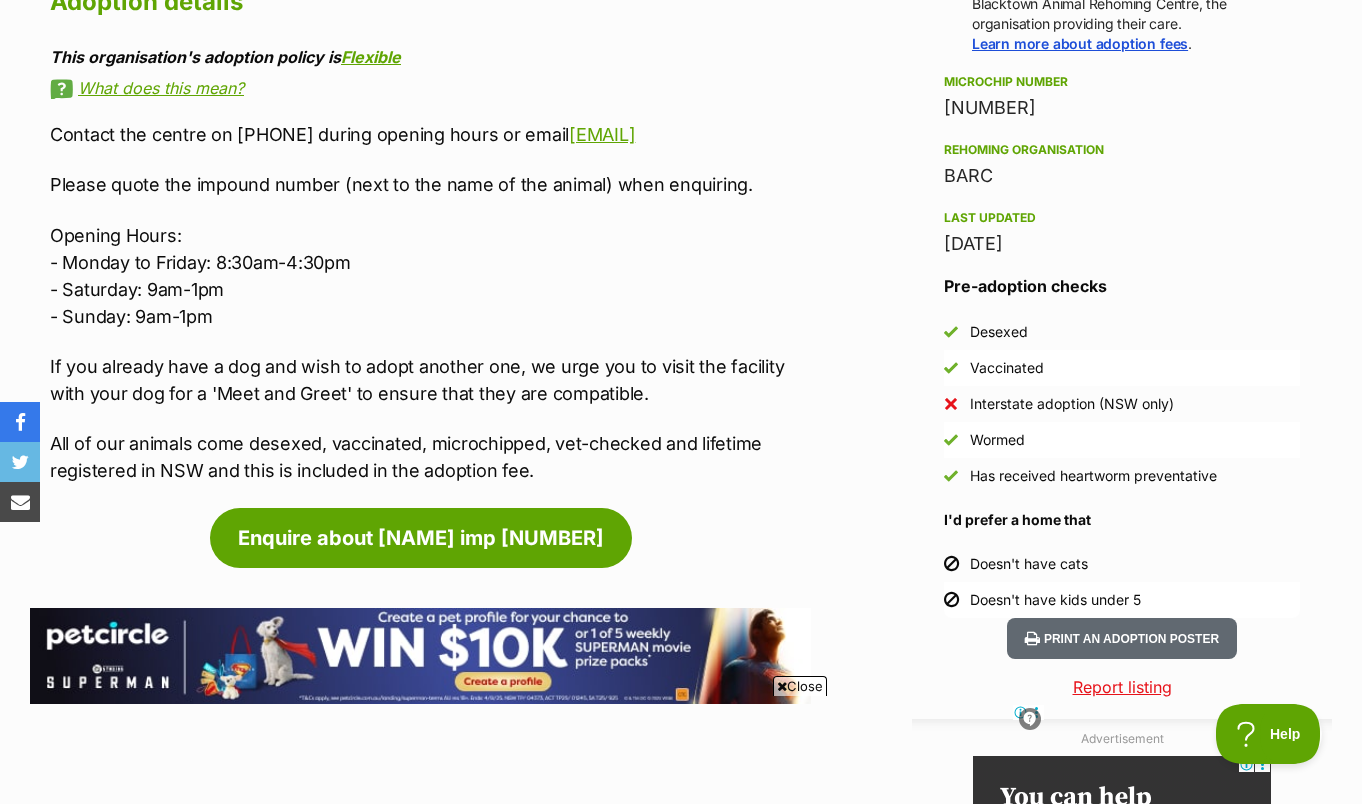 click on "Opening Hours:
- Monday to Friday: 8:30am-4:30pm
- Saturday: 9am-1pm
- Sunday: 9am-1pm" at bounding box center (430, 276) 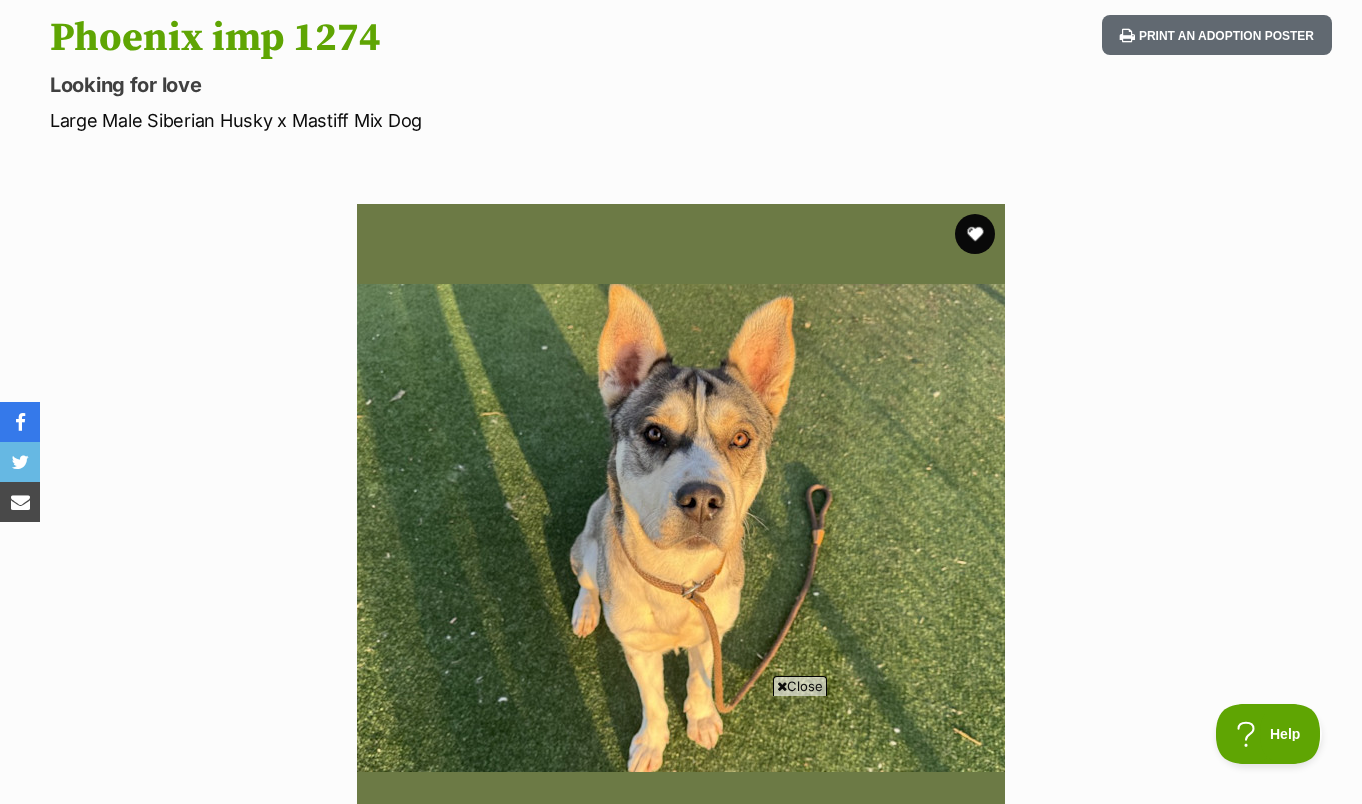 scroll, scrollTop: 0, scrollLeft: 0, axis: both 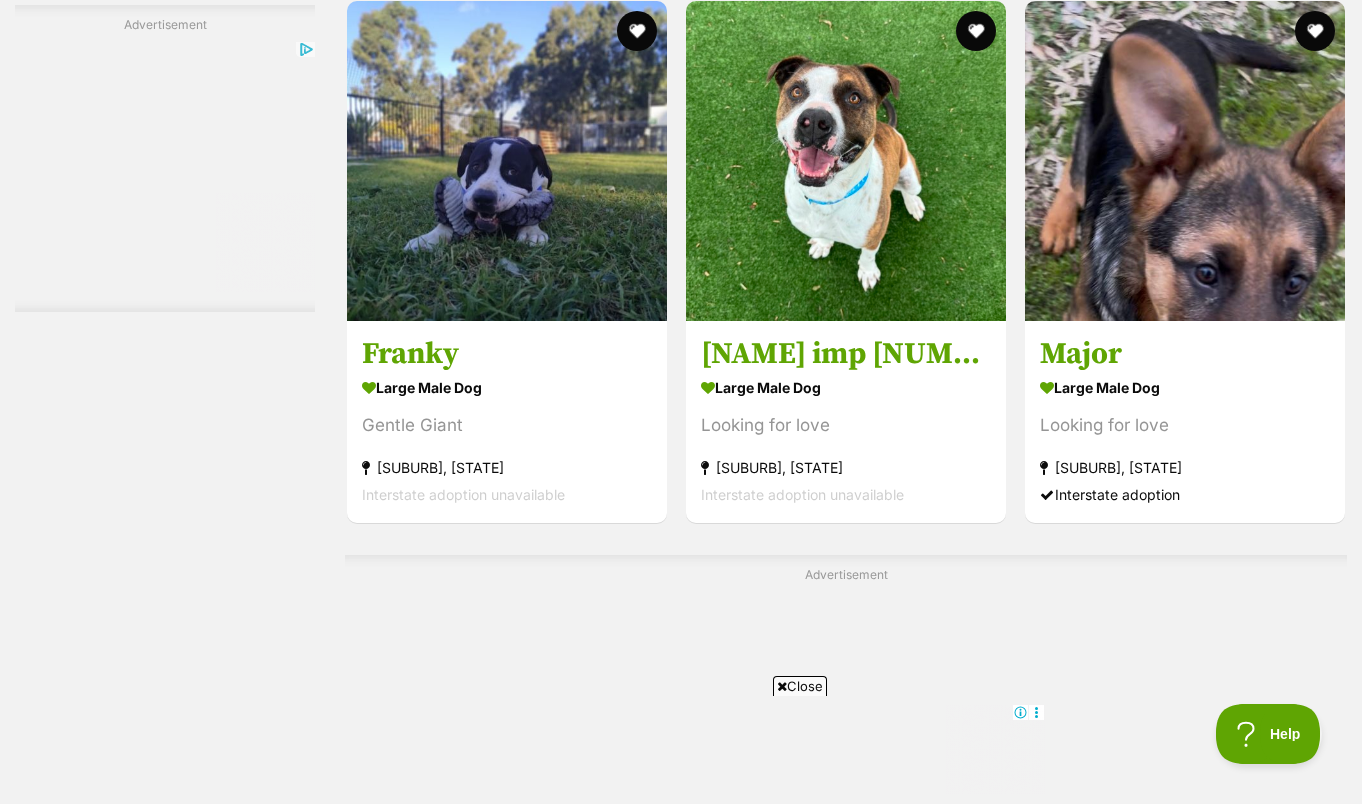 click on "Next" at bounding box center [927, 1461] 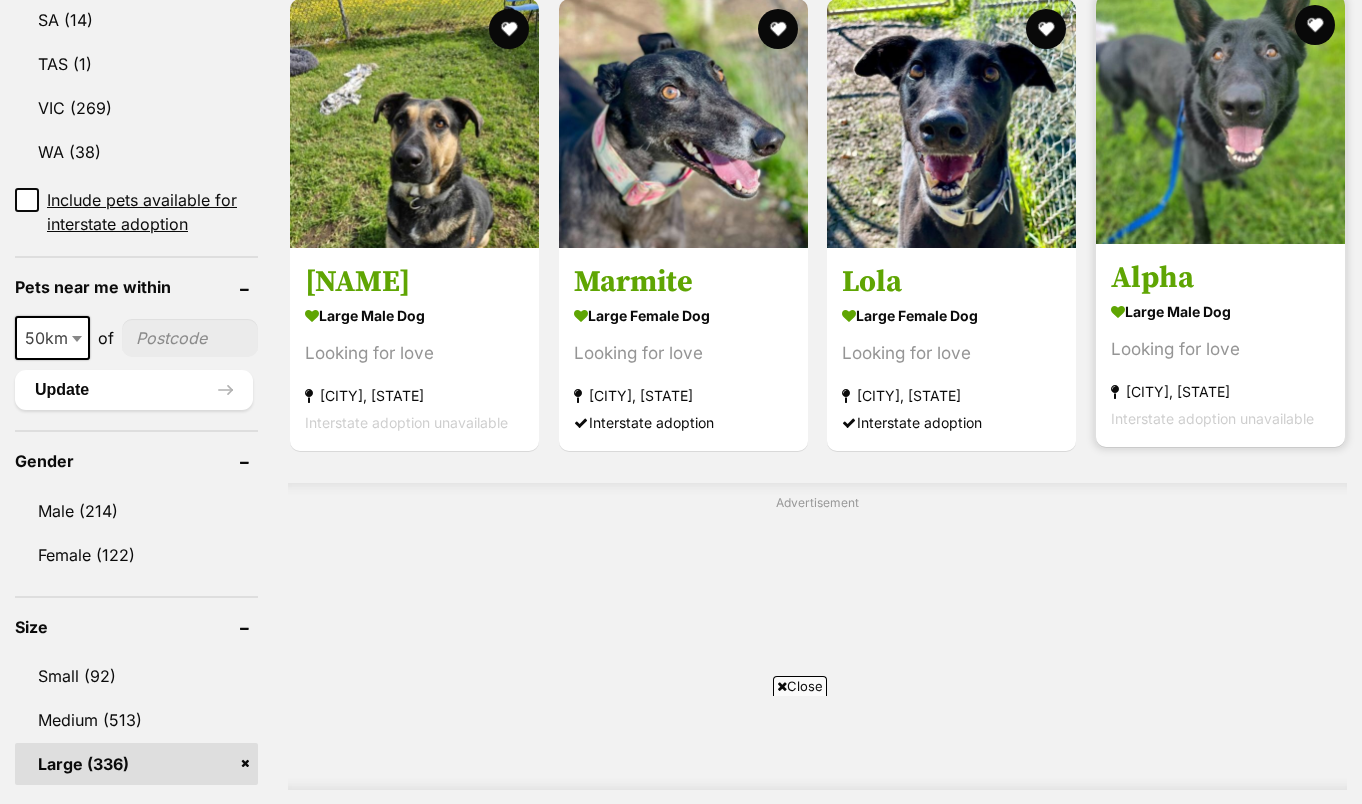scroll, scrollTop: 1202, scrollLeft: 0, axis: vertical 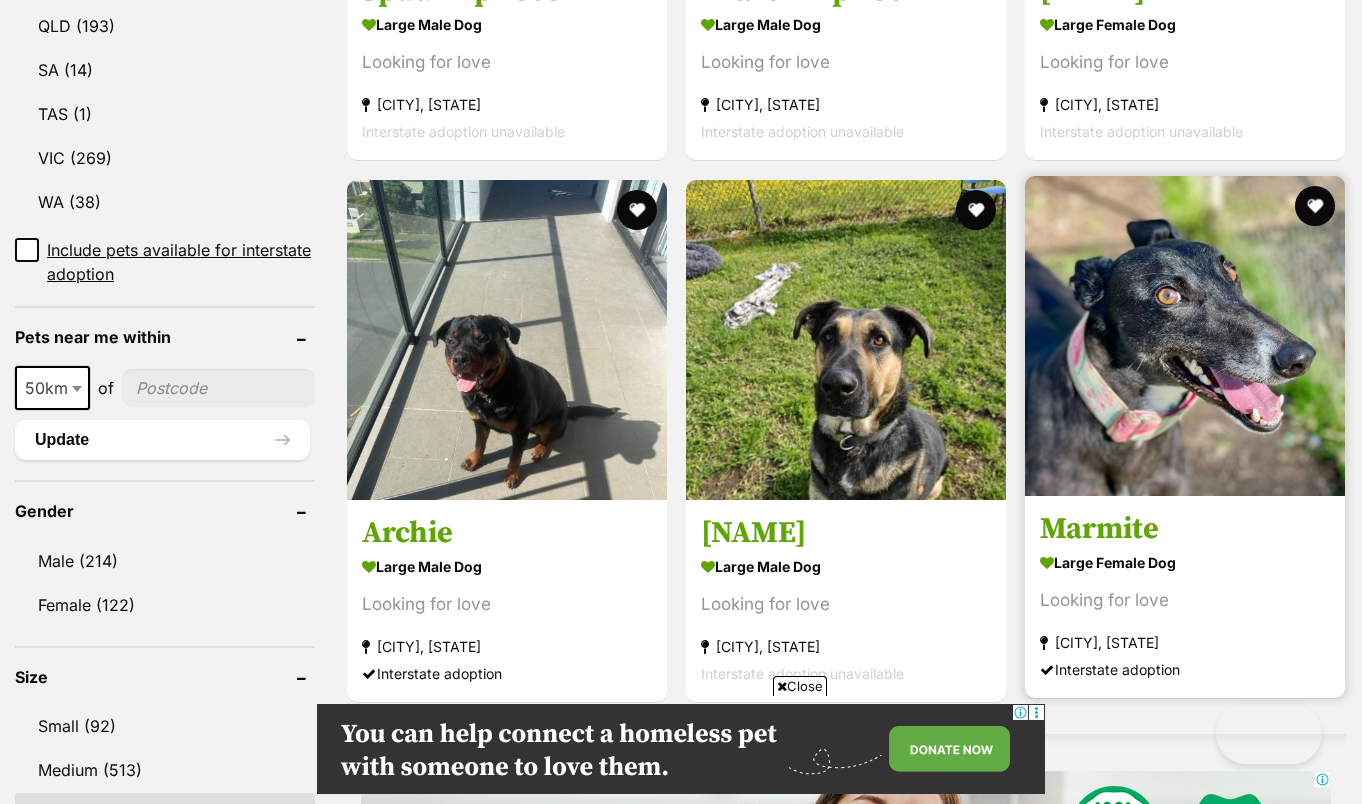 click at bounding box center (1185, 336) 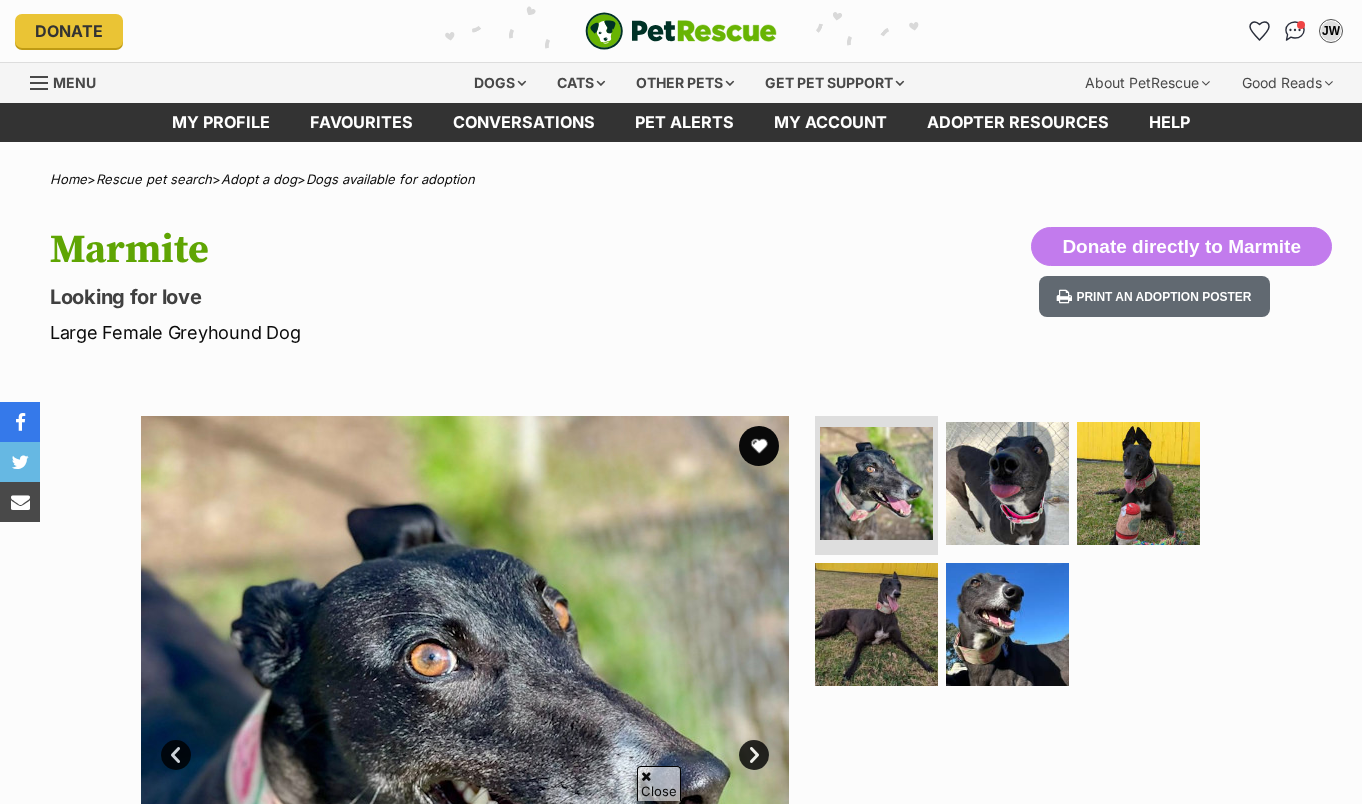 scroll, scrollTop: 474, scrollLeft: 0, axis: vertical 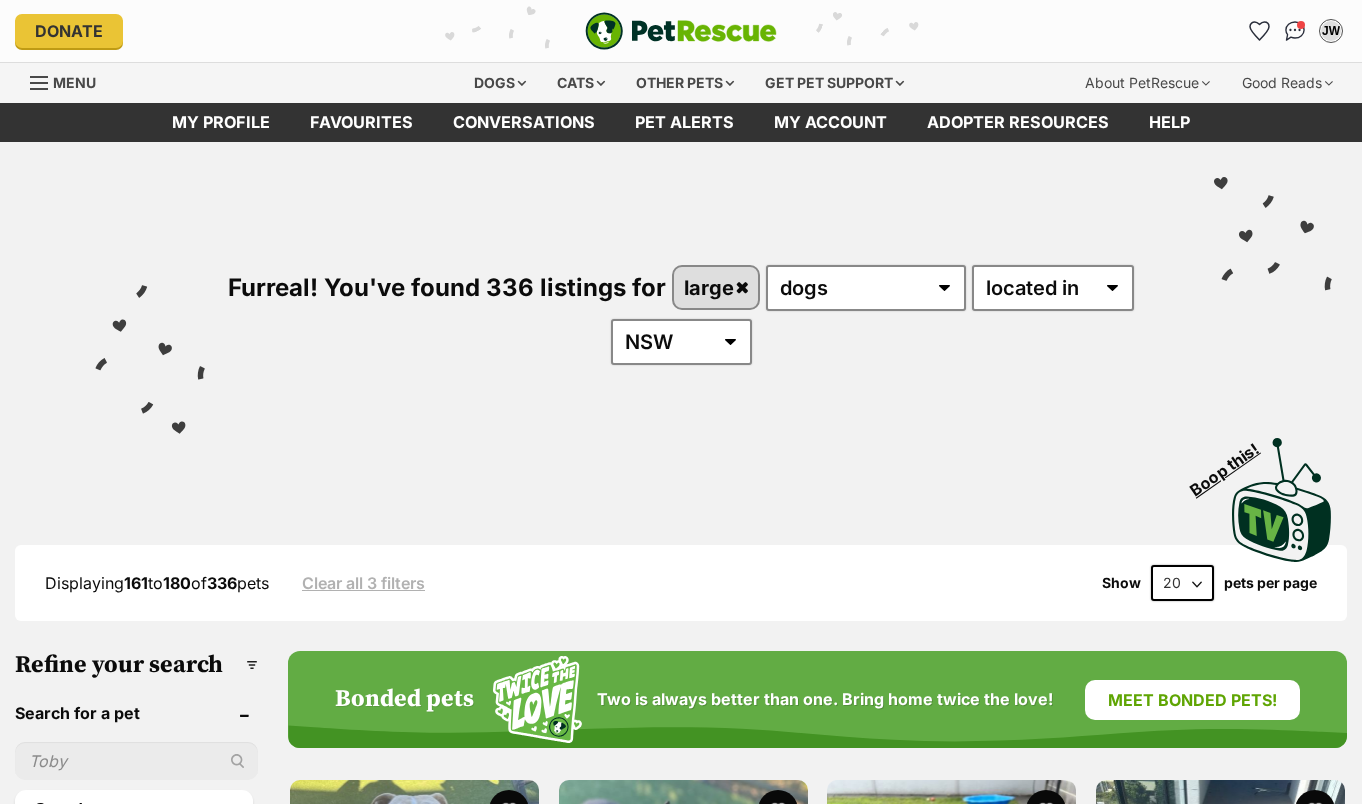 click on "Alpha" at bounding box center [1220, 1534] 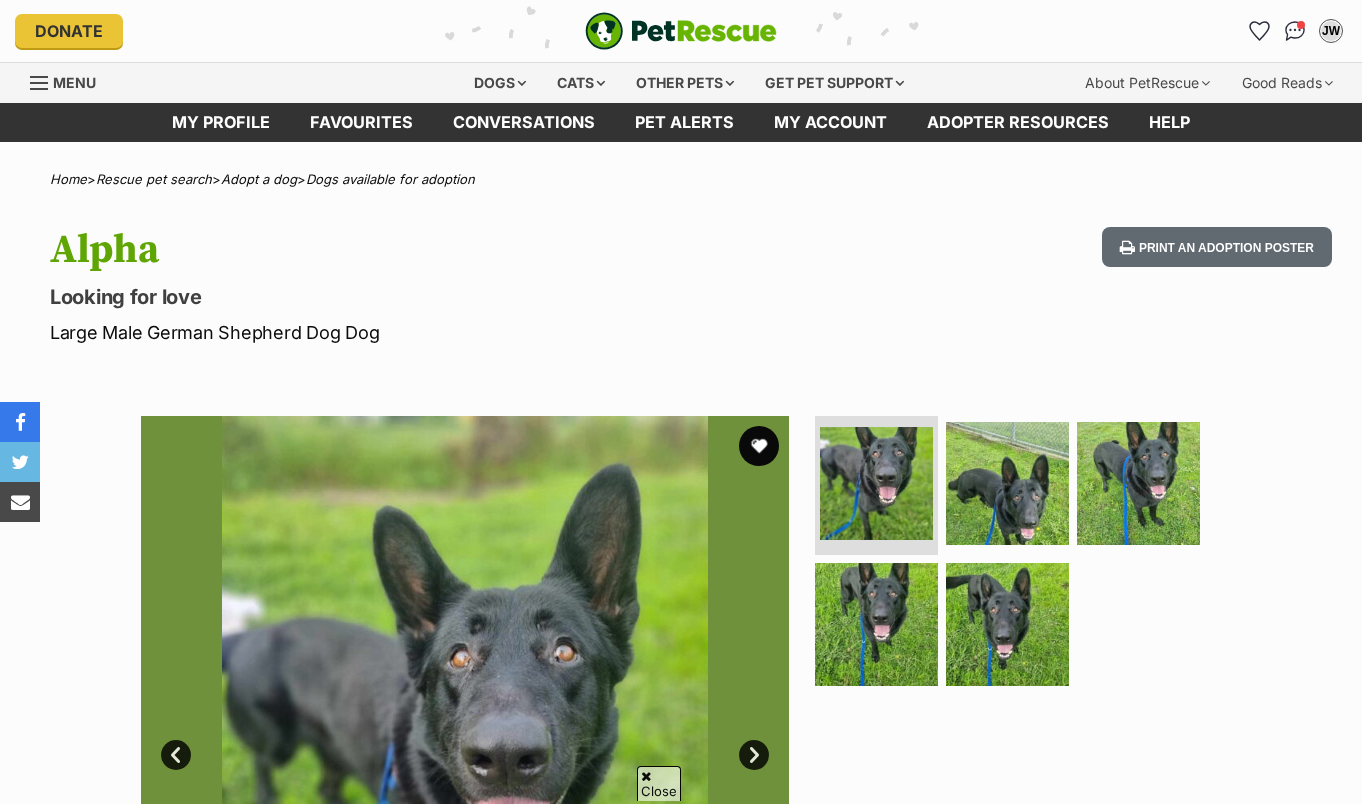 scroll, scrollTop: 356, scrollLeft: 0, axis: vertical 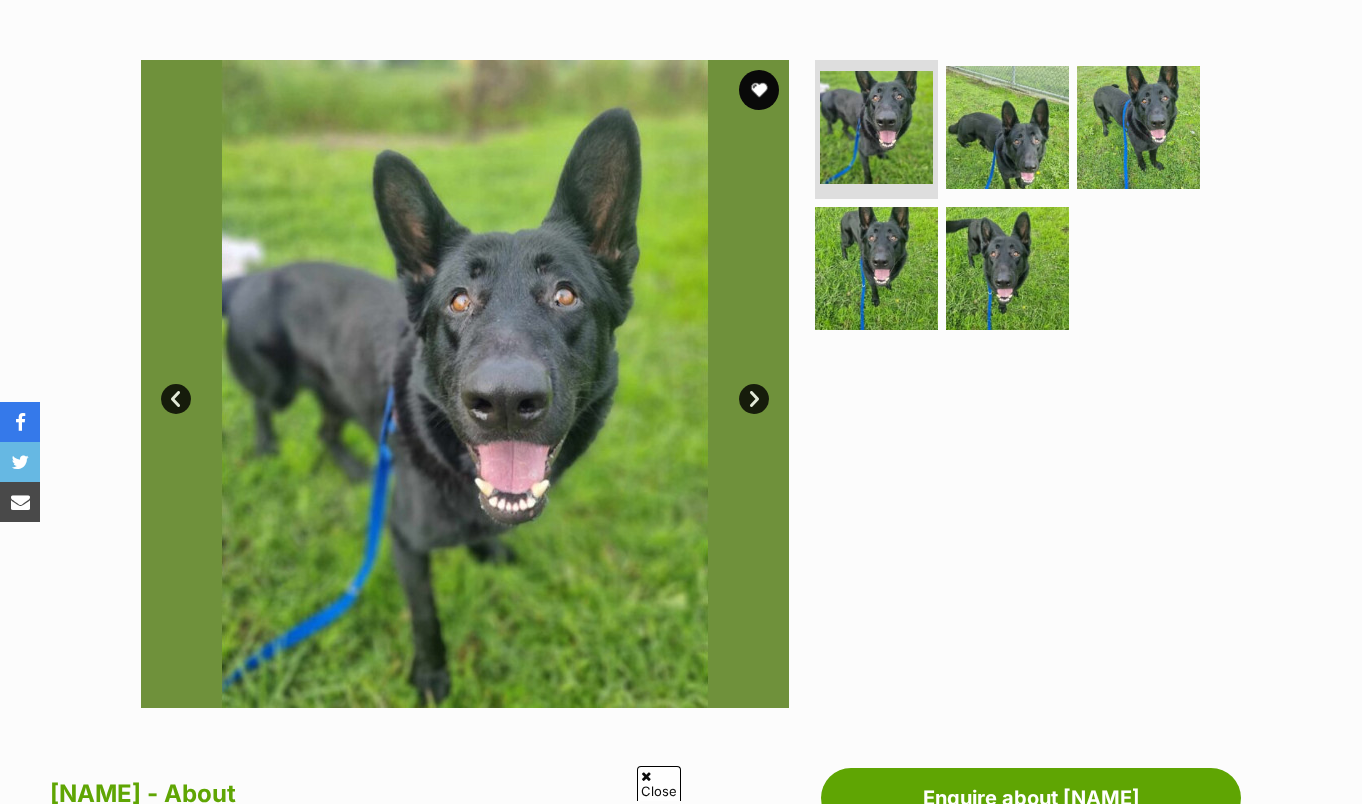 click on "Next" at bounding box center (754, 399) 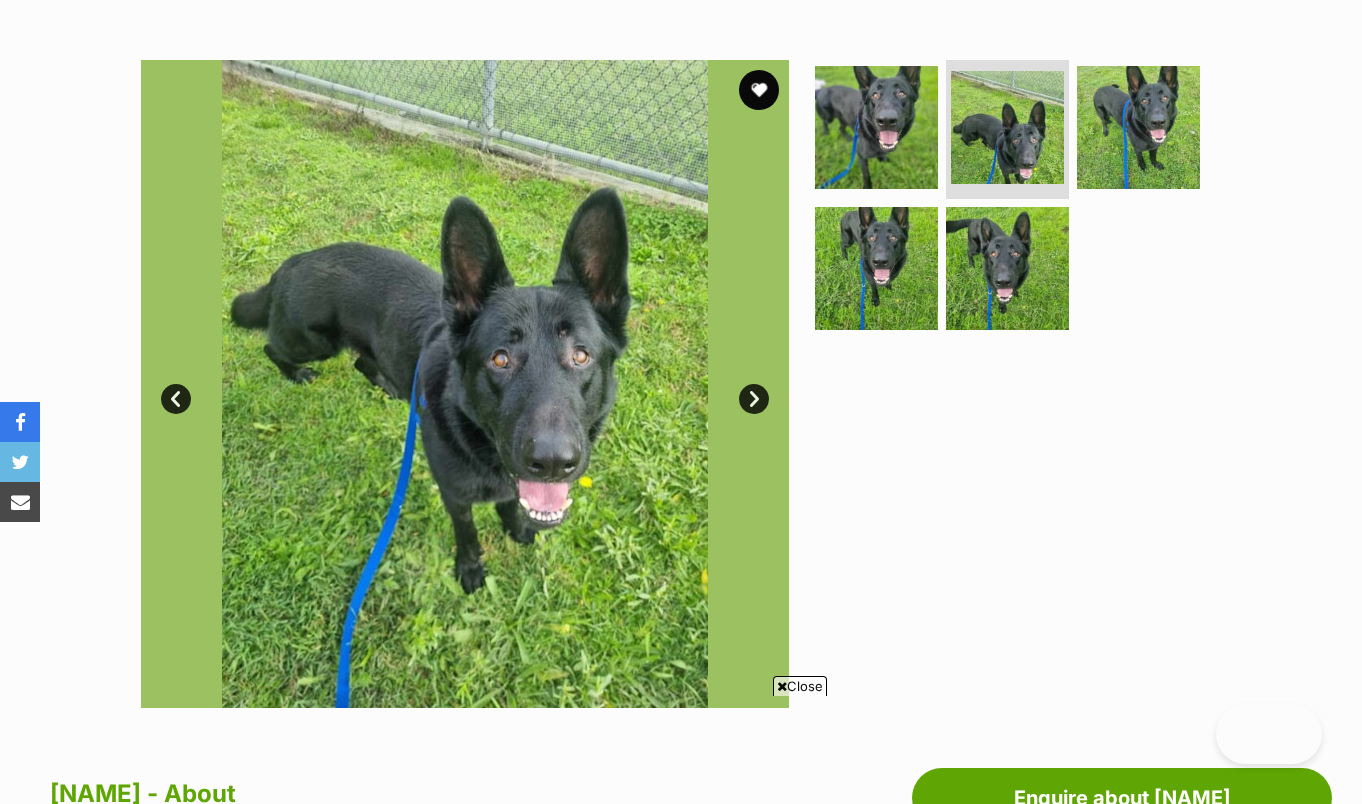 click on "Home
>
Rescue pet search
>
Adopt a dog
>
Dogs available for adoption
Alpha
Looking for love
Large Male German Shepherd Dog Dog
Print an adoption poster
Available
2
of 5 images
2
of 5 images
2
of 5 images
2
of 5 images
2
of 5 images
Next Prev 1 2 3 4 5
Advertisement
Adoption information
I've been adopted!
This pet is no longer available
On Hold
Enquire about Alpha
Find available pets like this!
Rescue group
RSPCA Hunter Shelter
PetRescue ID
1129913
Location
Rutherford, NSW
Age
3 years 5 months
Adoption fee
$500.00
100% of the adoption fee goes directly to RSPCA Hunter Shelter, the organisation providing their care.
Learn more about adoption fees ." at bounding box center (681, 1228) 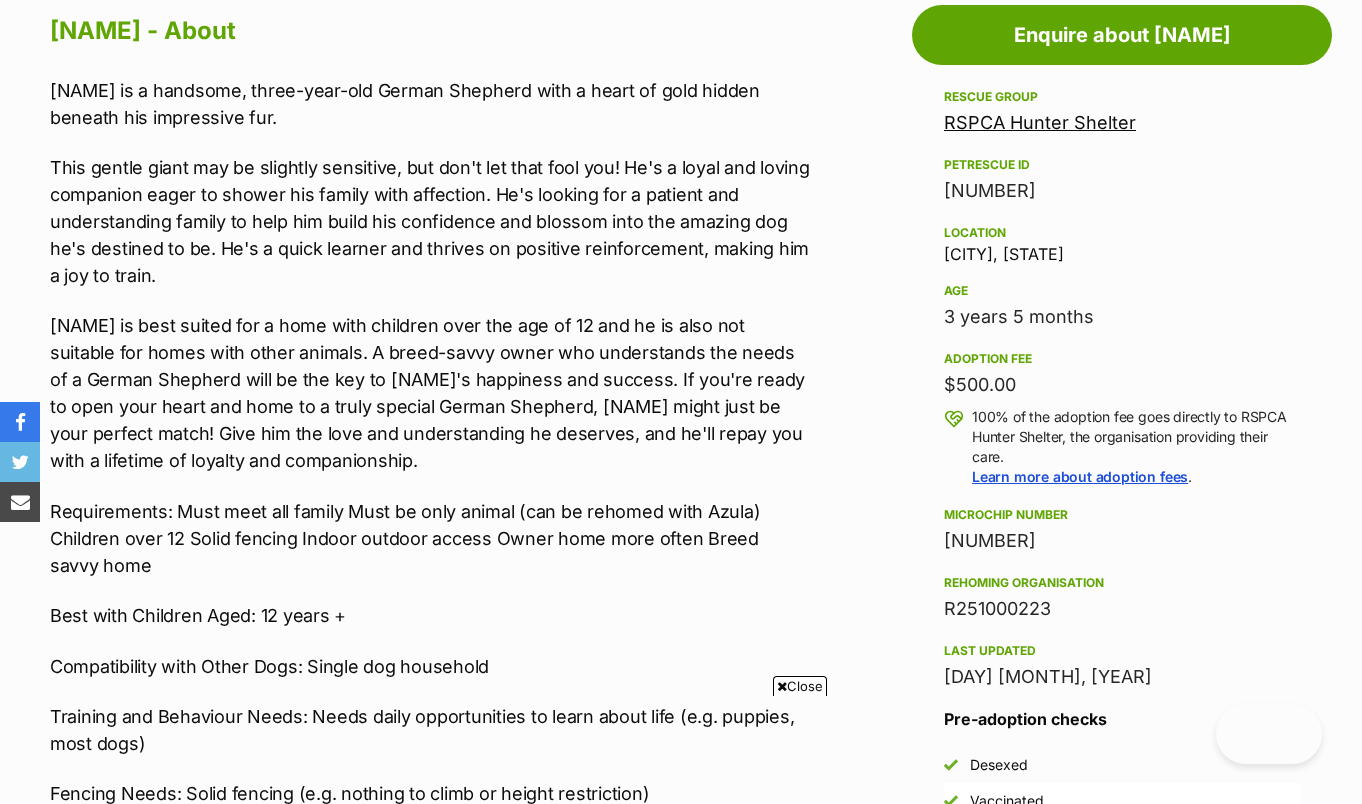 scroll, scrollTop: 0, scrollLeft: 0, axis: both 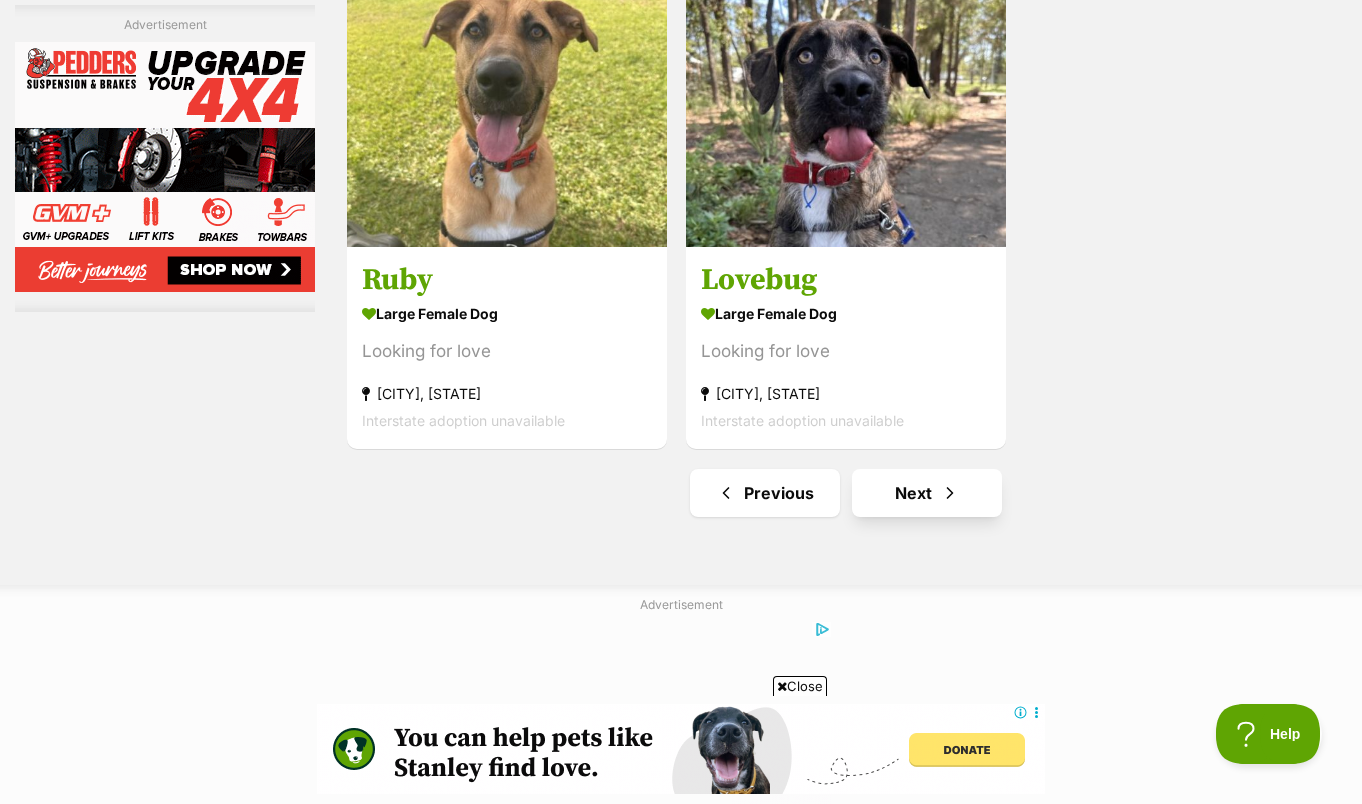 click on "Next" at bounding box center (927, 493) 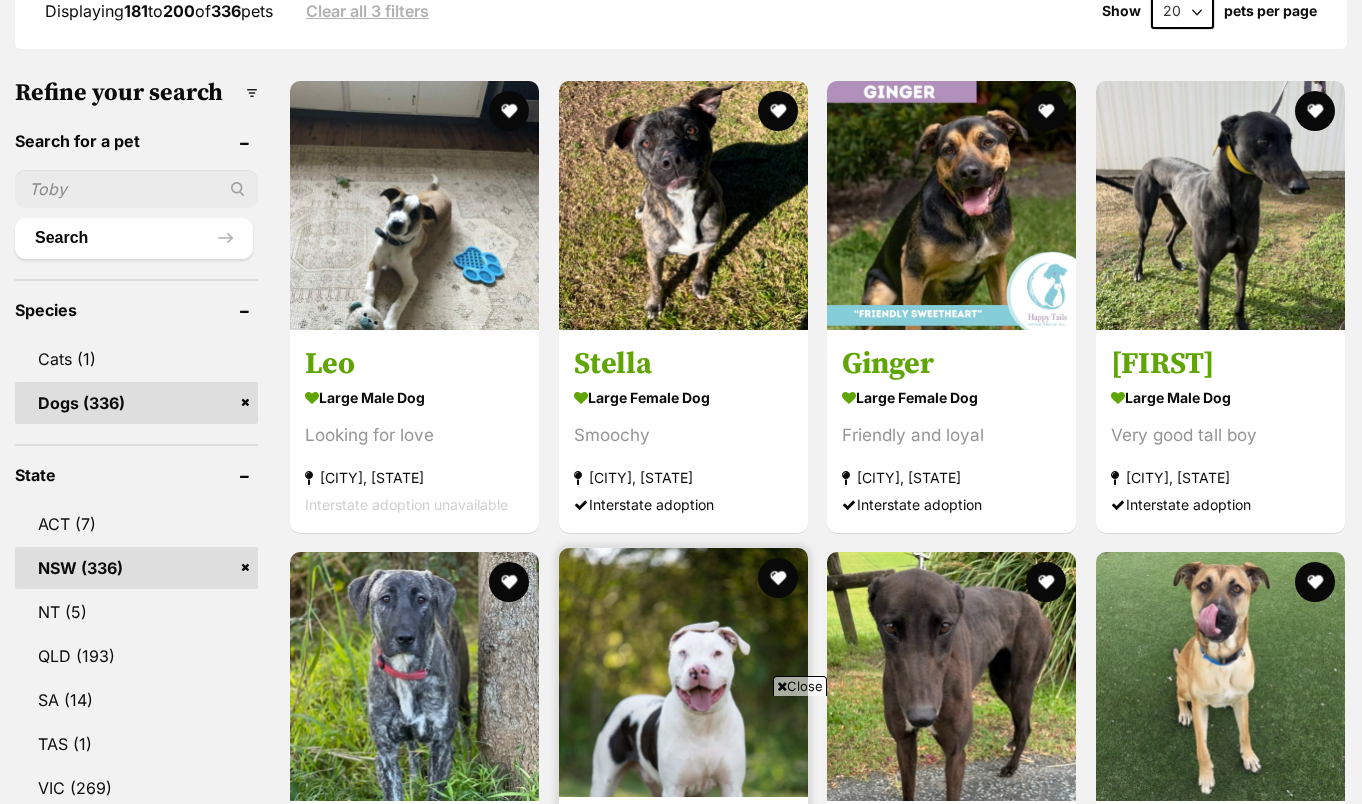 scroll, scrollTop: 1744, scrollLeft: 0, axis: vertical 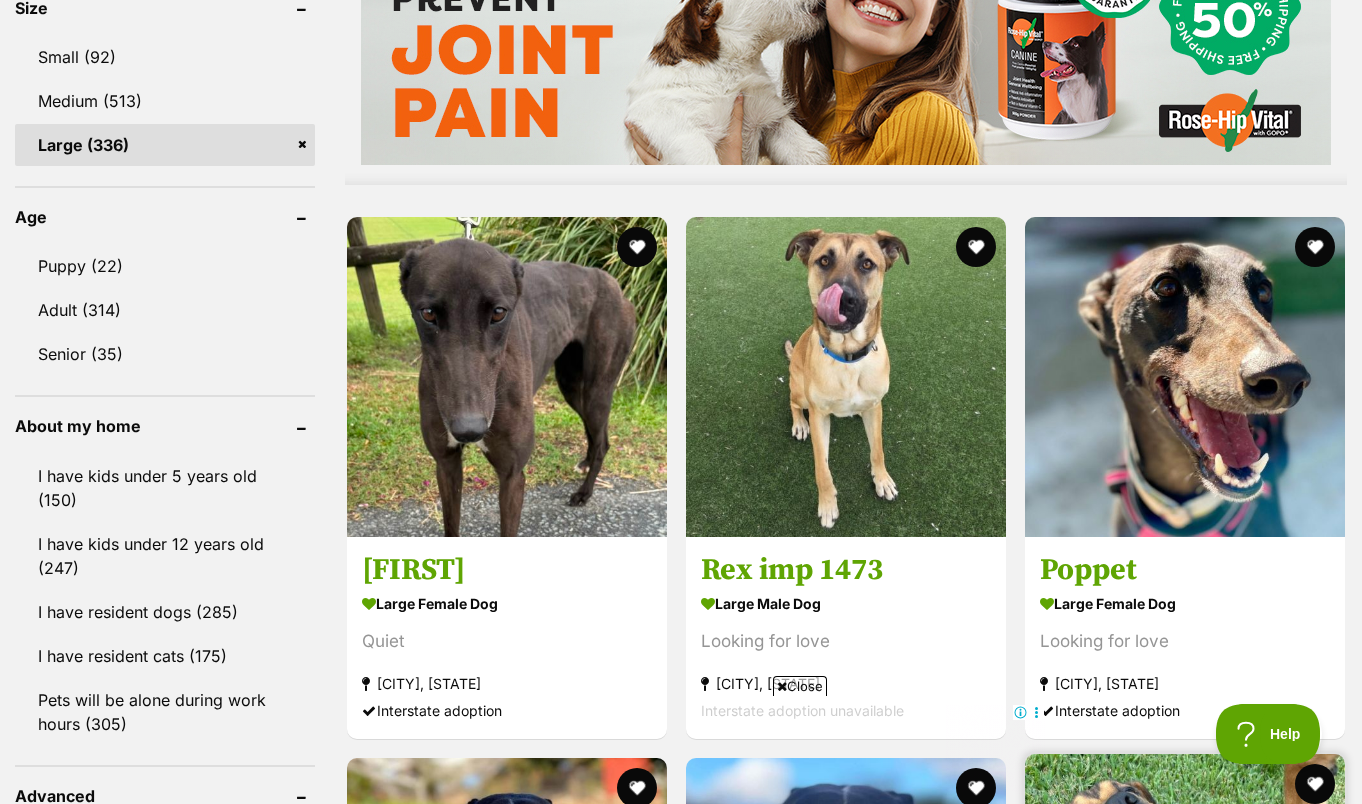 click at bounding box center [1185, 377] 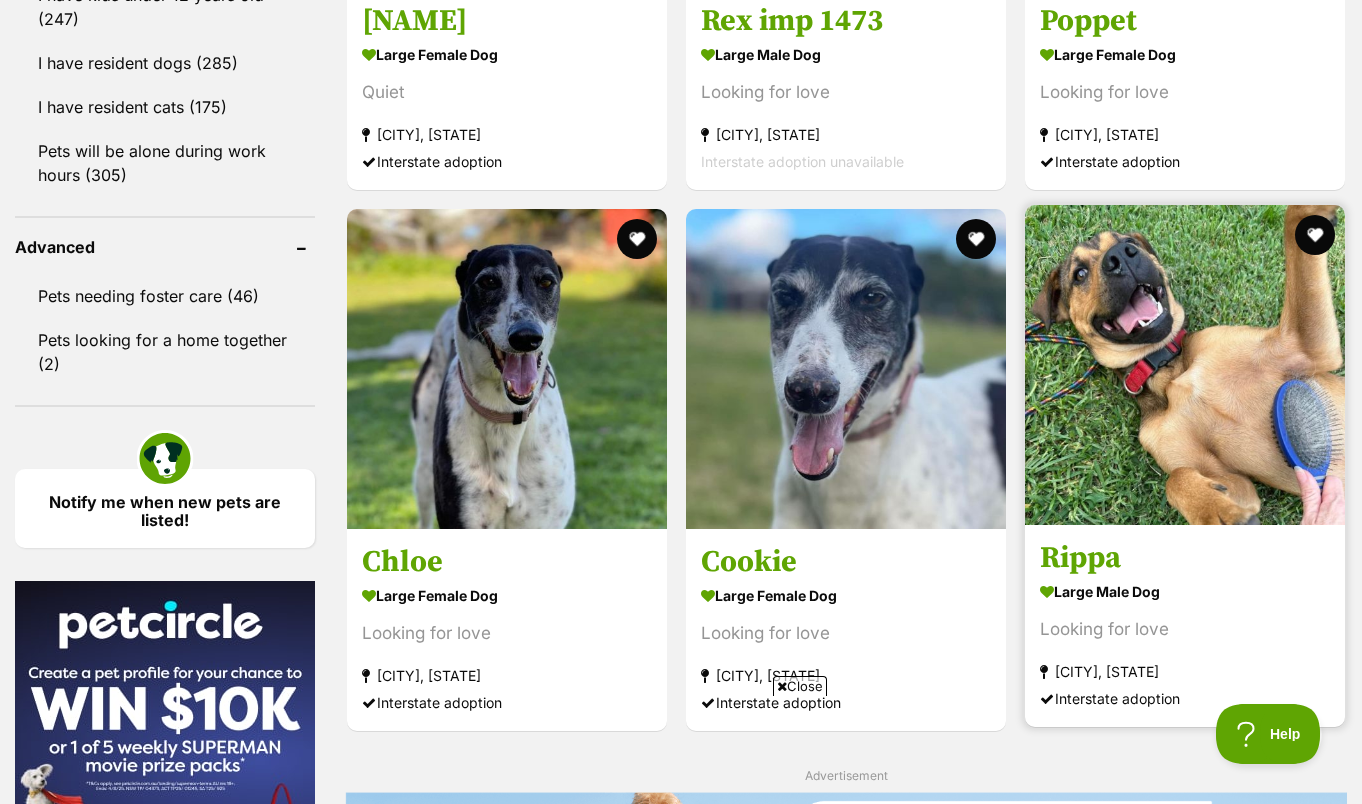 scroll, scrollTop: 2709, scrollLeft: 0, axis: vertical 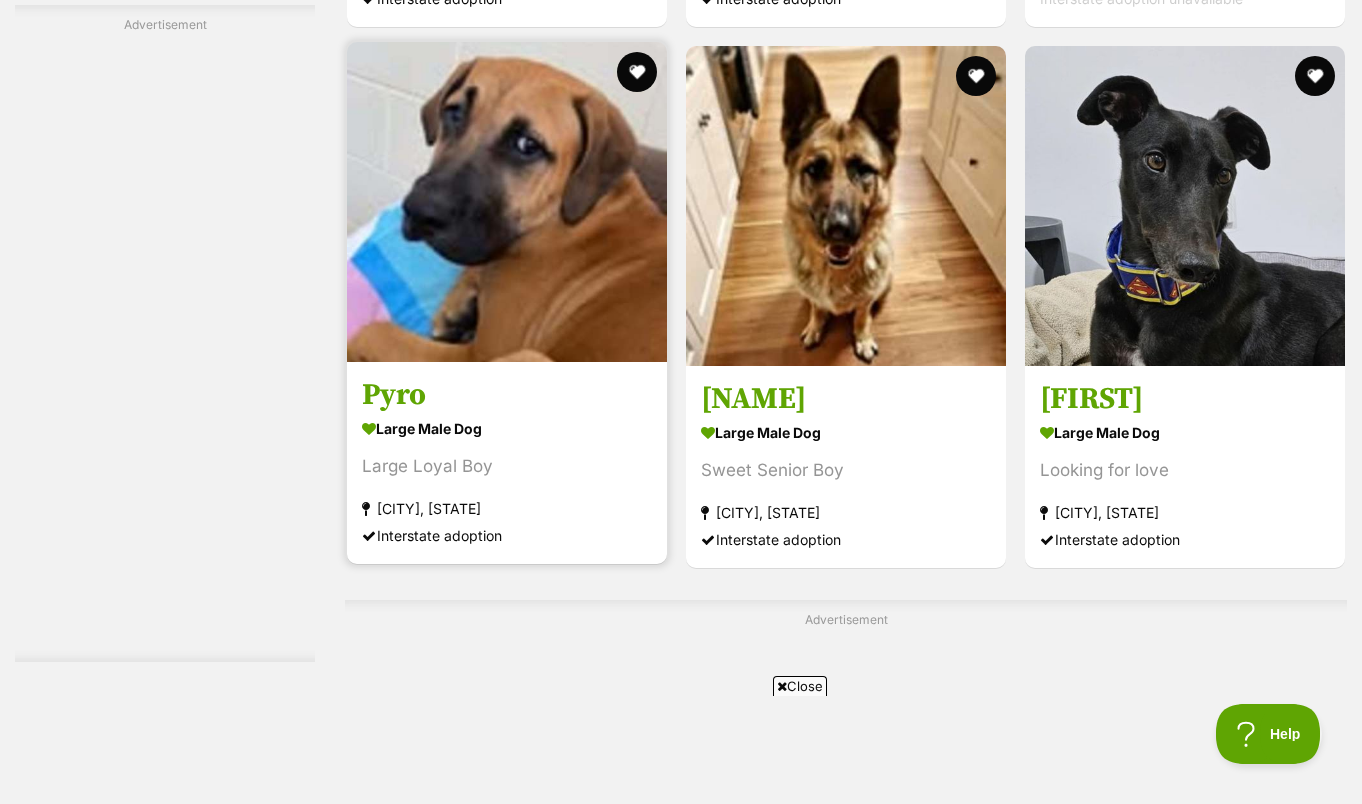 click on "Pyro" at bounding box center (507, 395) 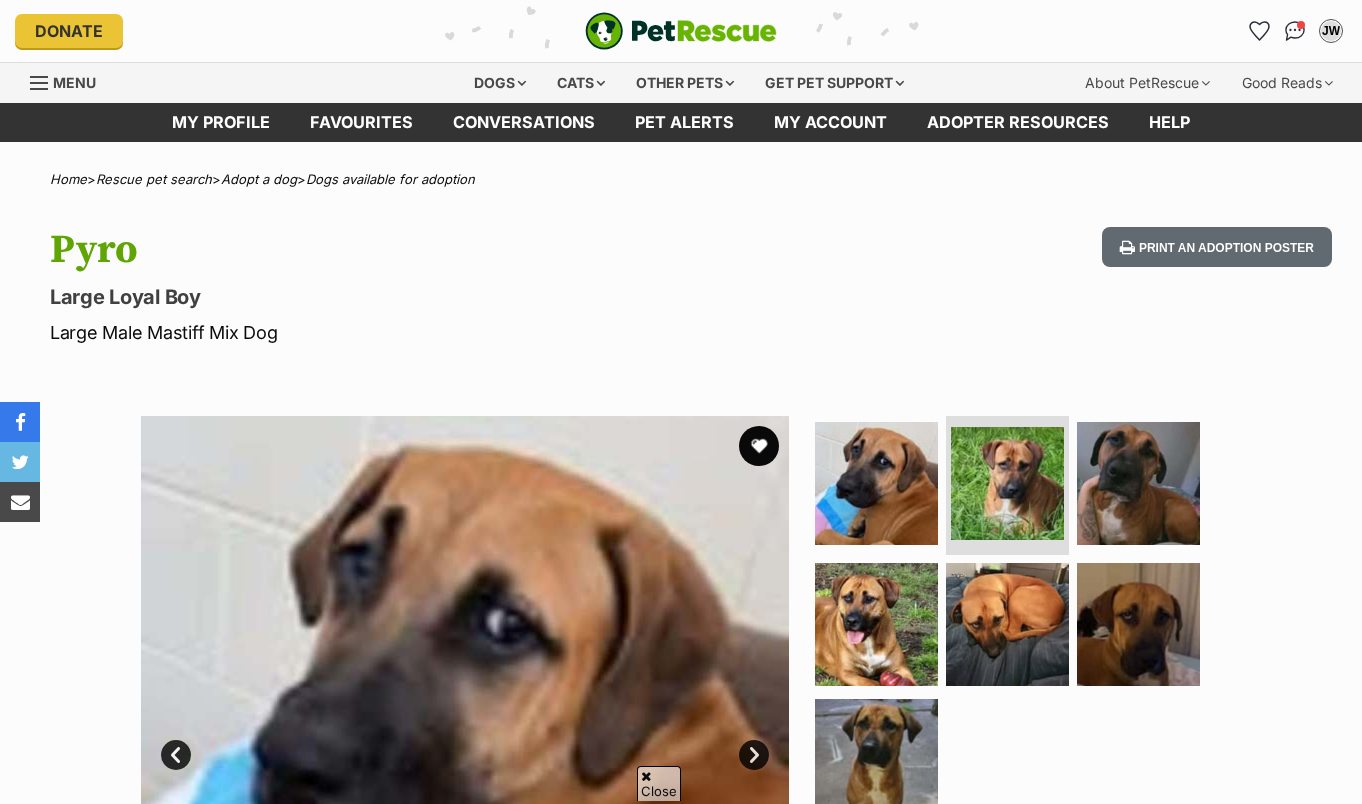 scroll, scrollTop: 404, scrollLeft: 0, axis: vertical 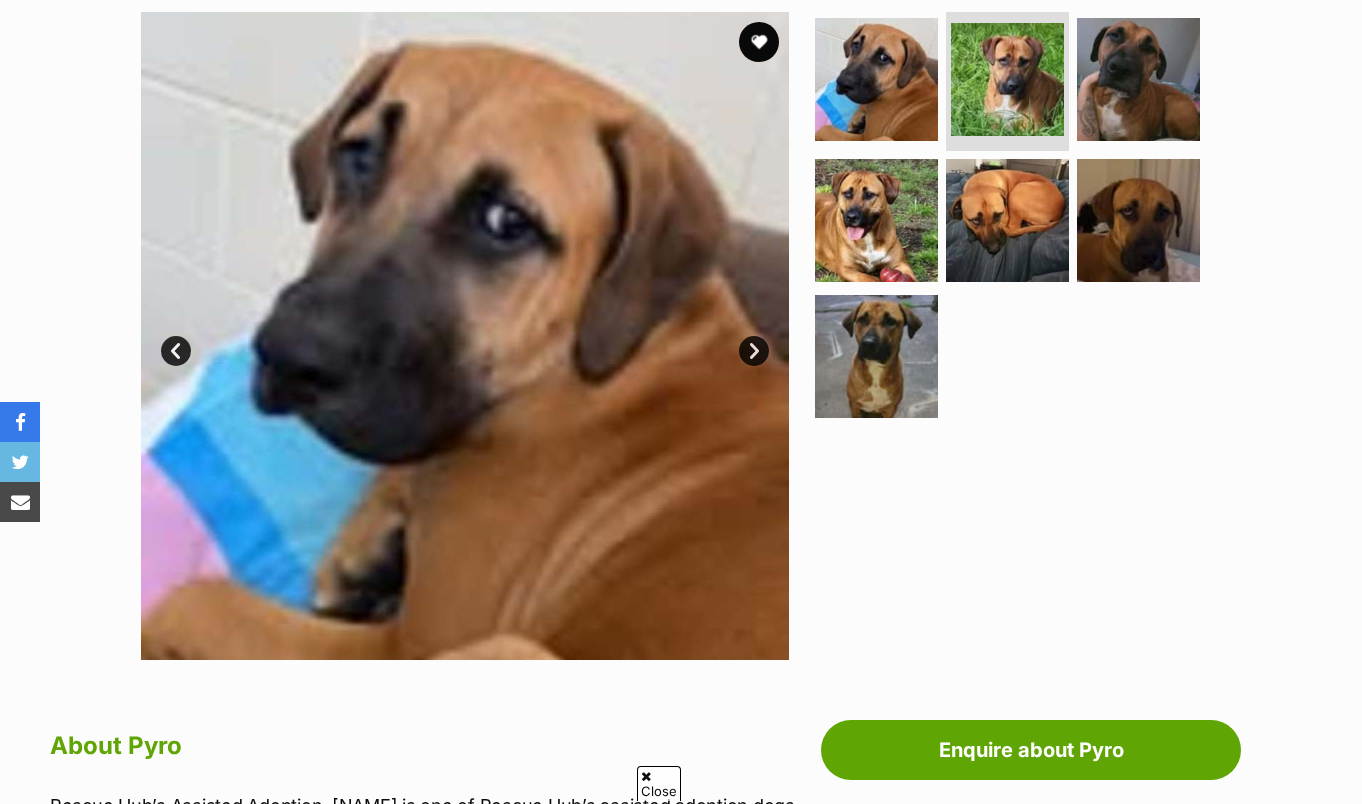 click on "Next" at bounding box center (754, 351) 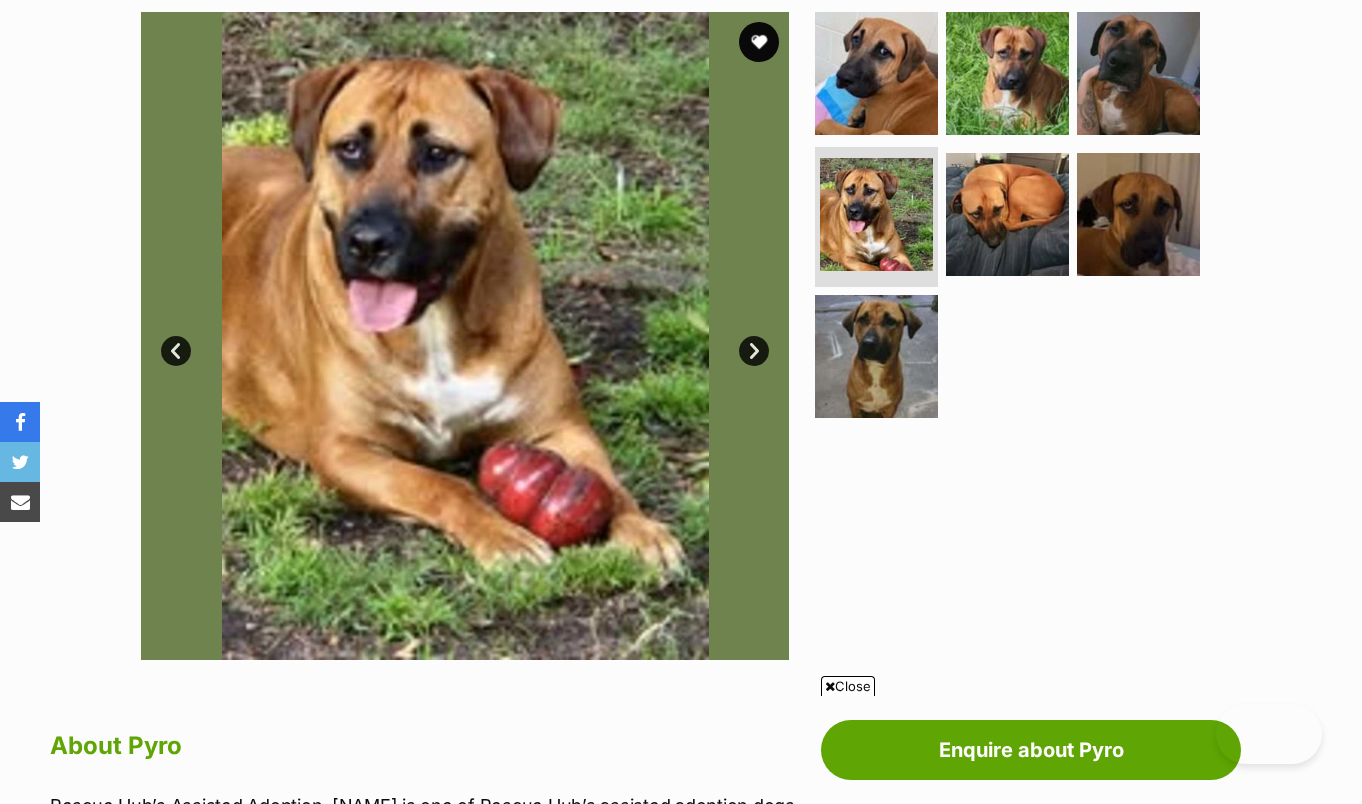 click on "Next" at bounding box center (754, 351) 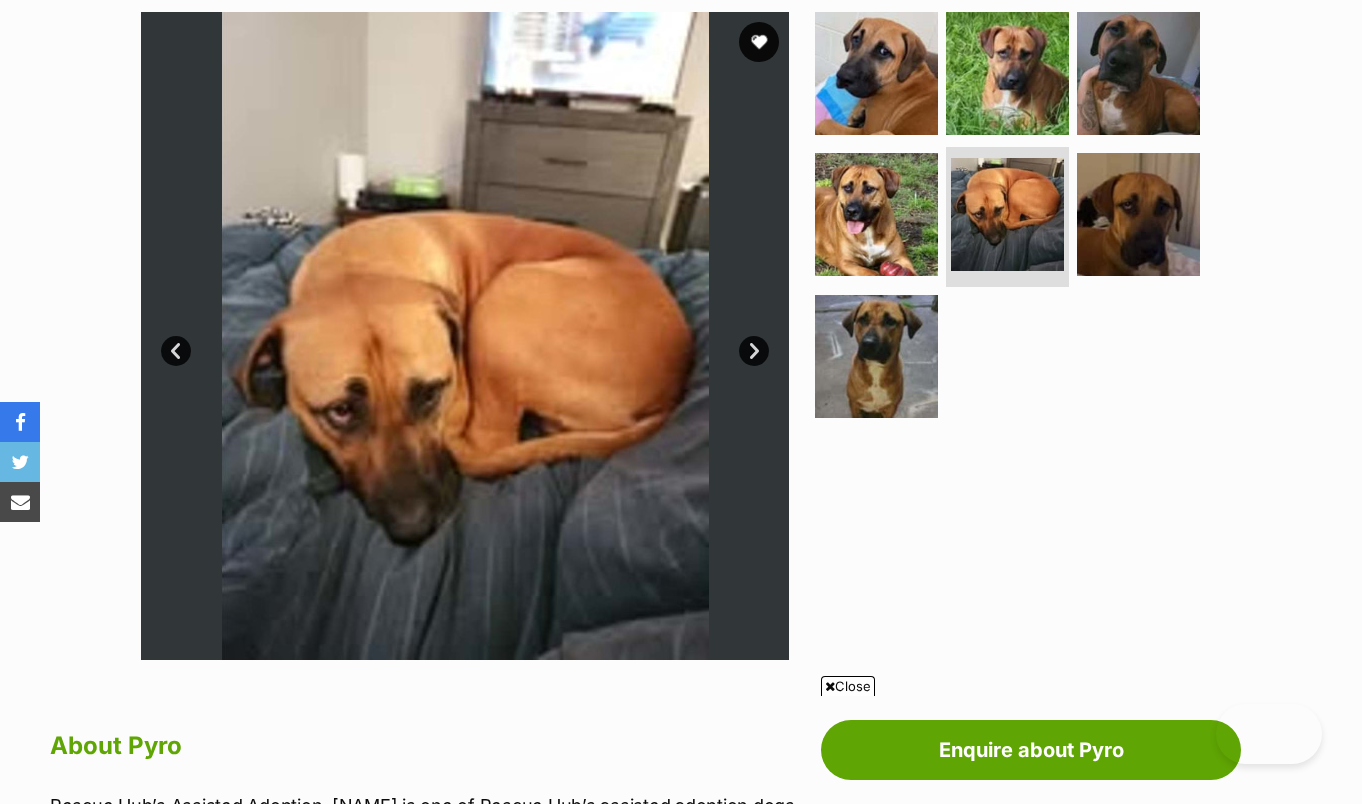 scroll, scrollTop: 1077, scrollLeft: 0, axis: vertical 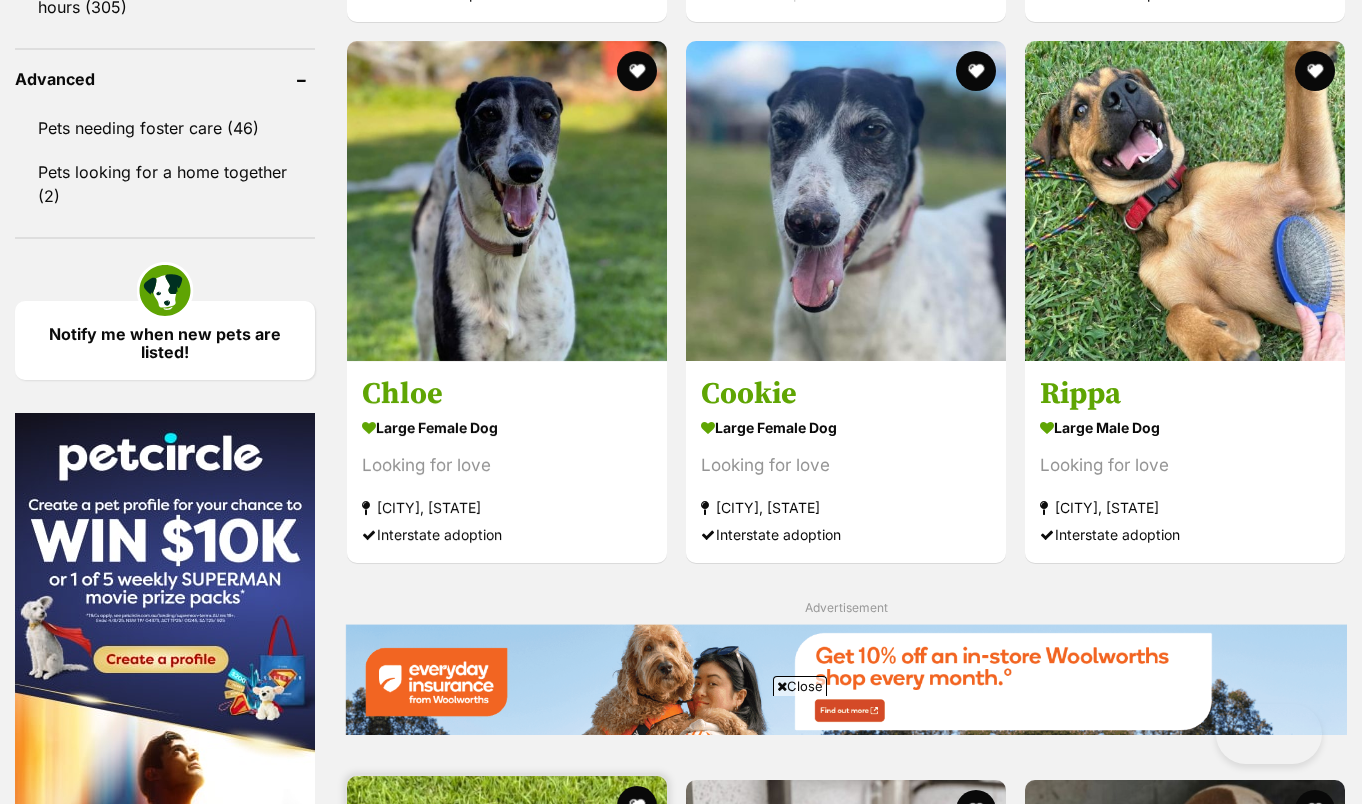 click on "[FIRST]" at bounding box center [507, 1129] 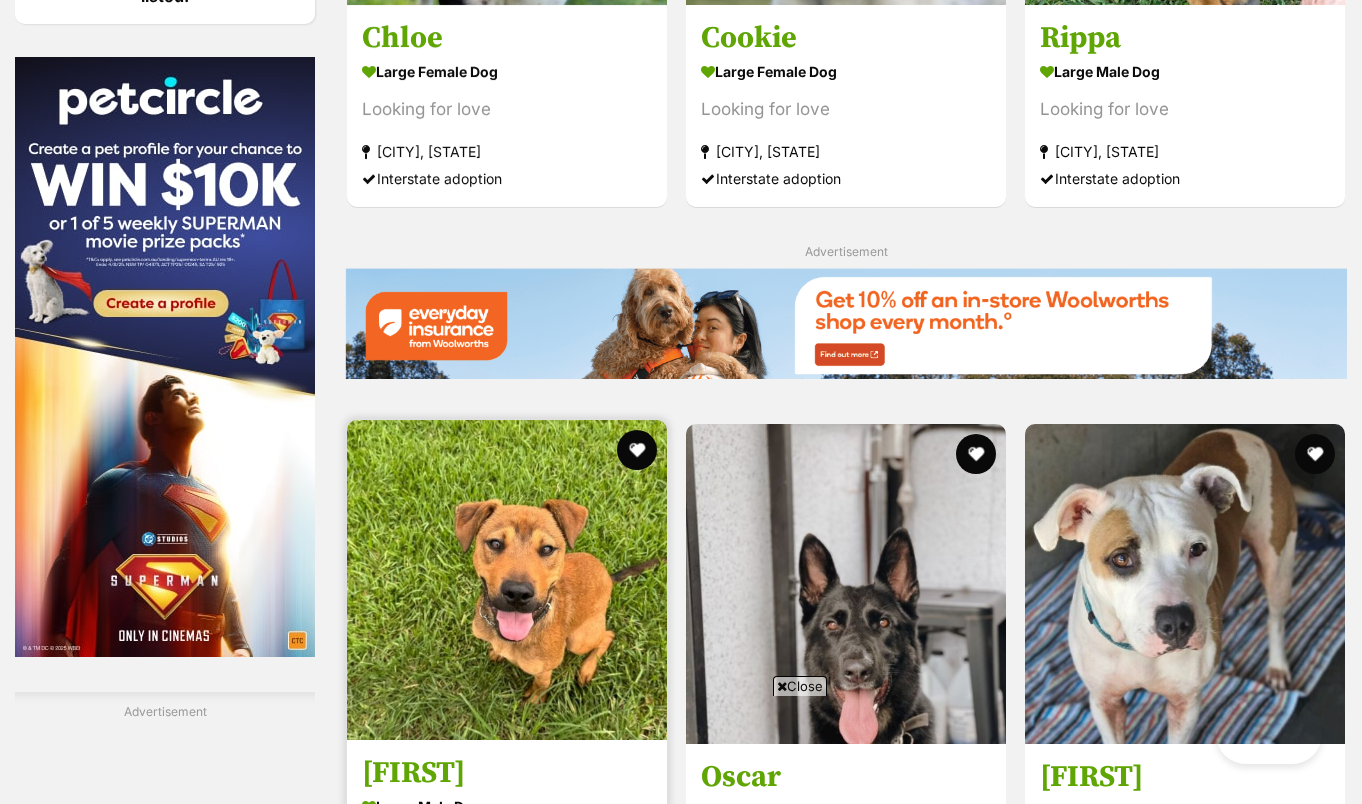 scroll, scrollTop: 0, scrollLeft: 0, axis: both 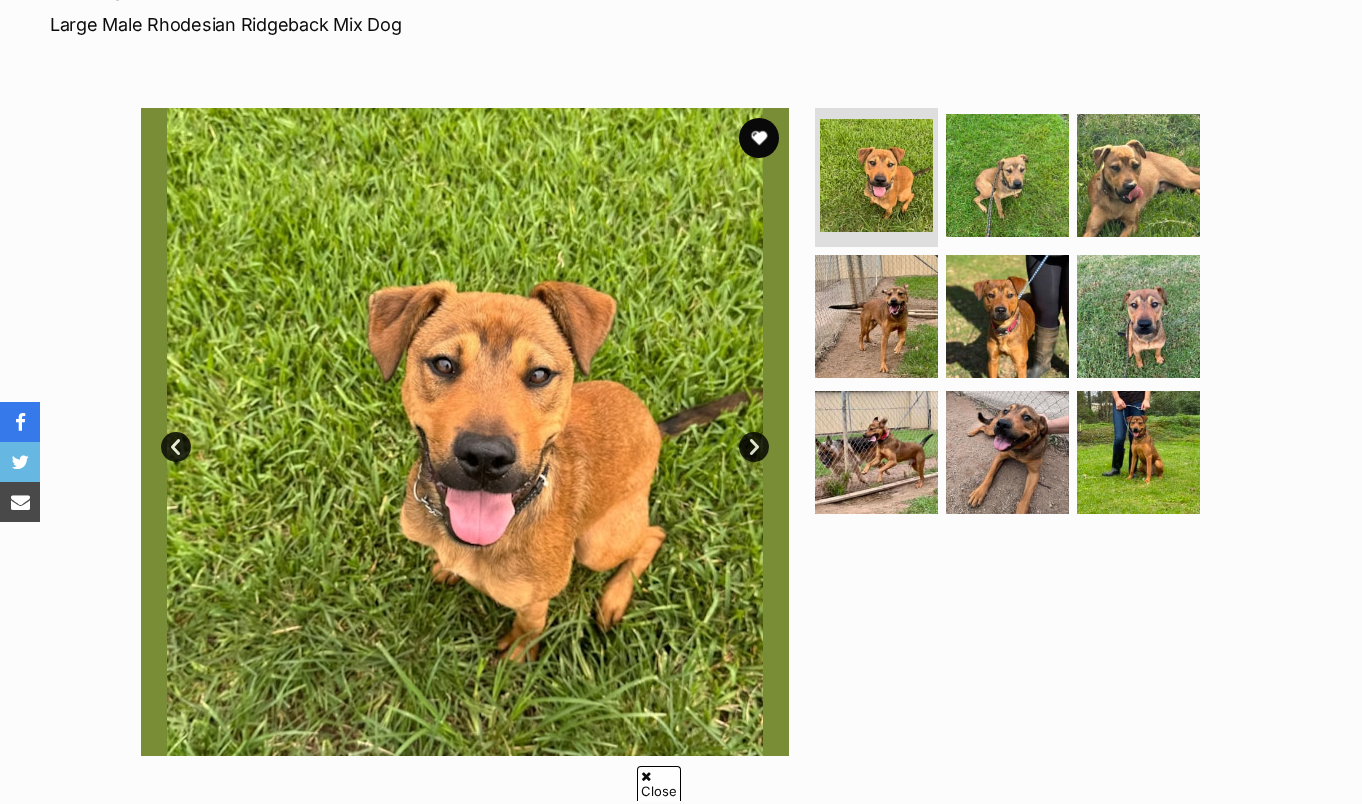 click on "Next" at bounding box center [754, 447] 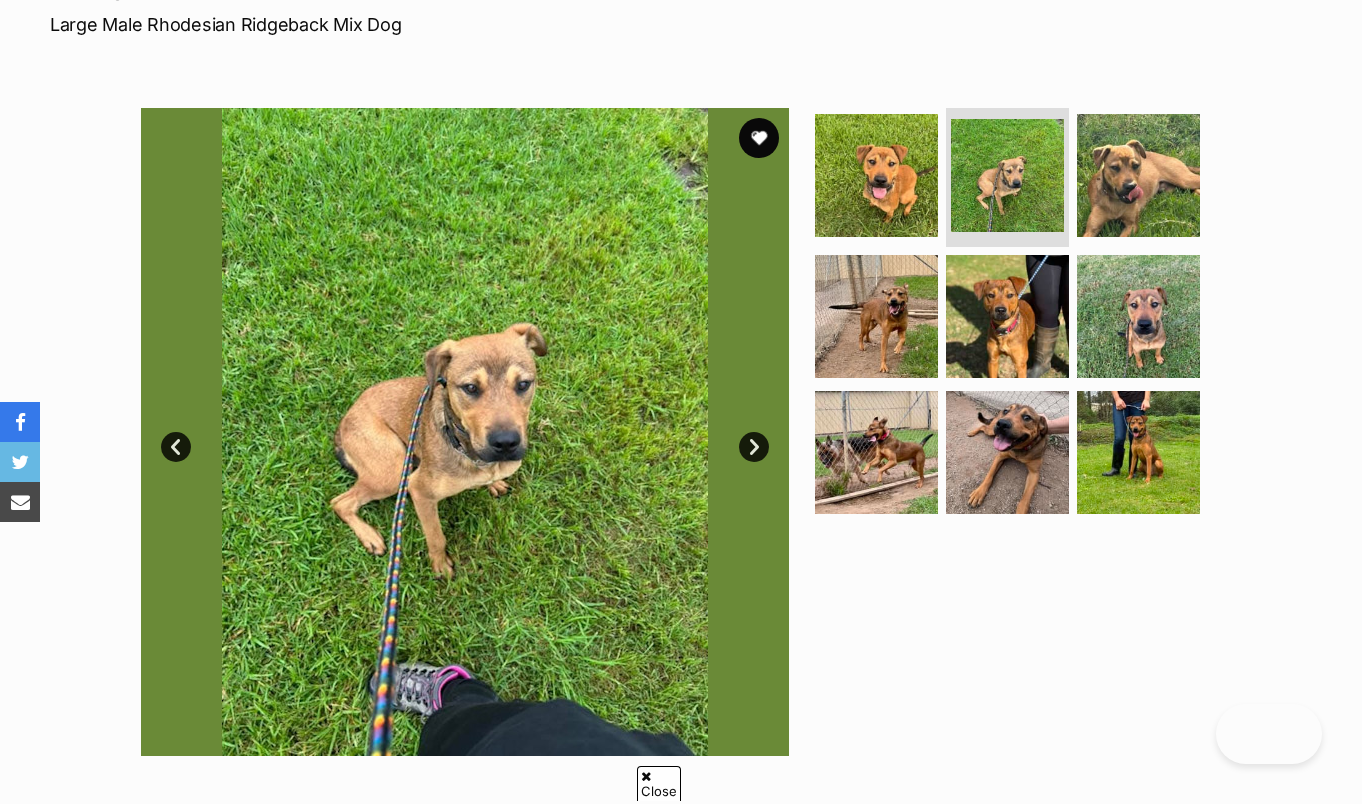 click on "Next" at bounding box center [754, 447] 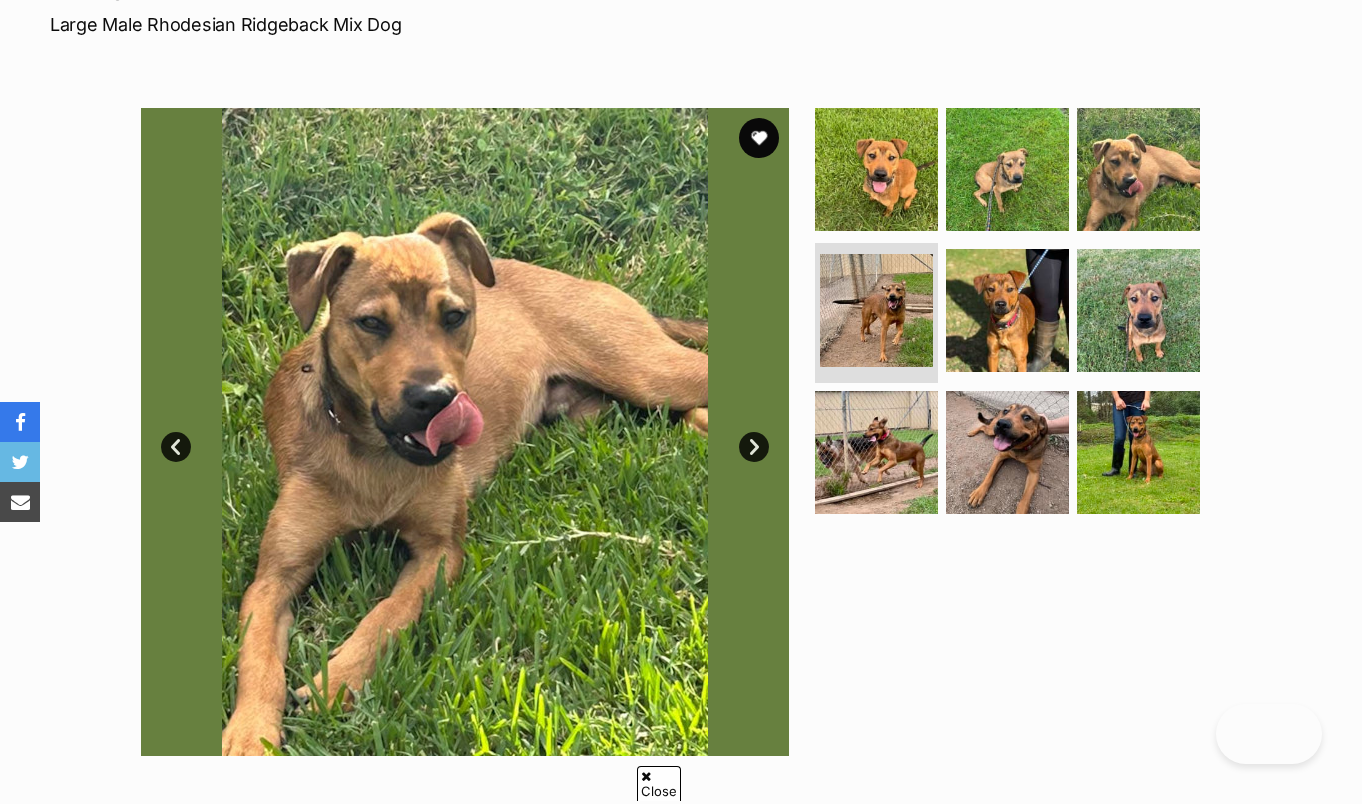 click on "Next" at bounding box center (754, 447) 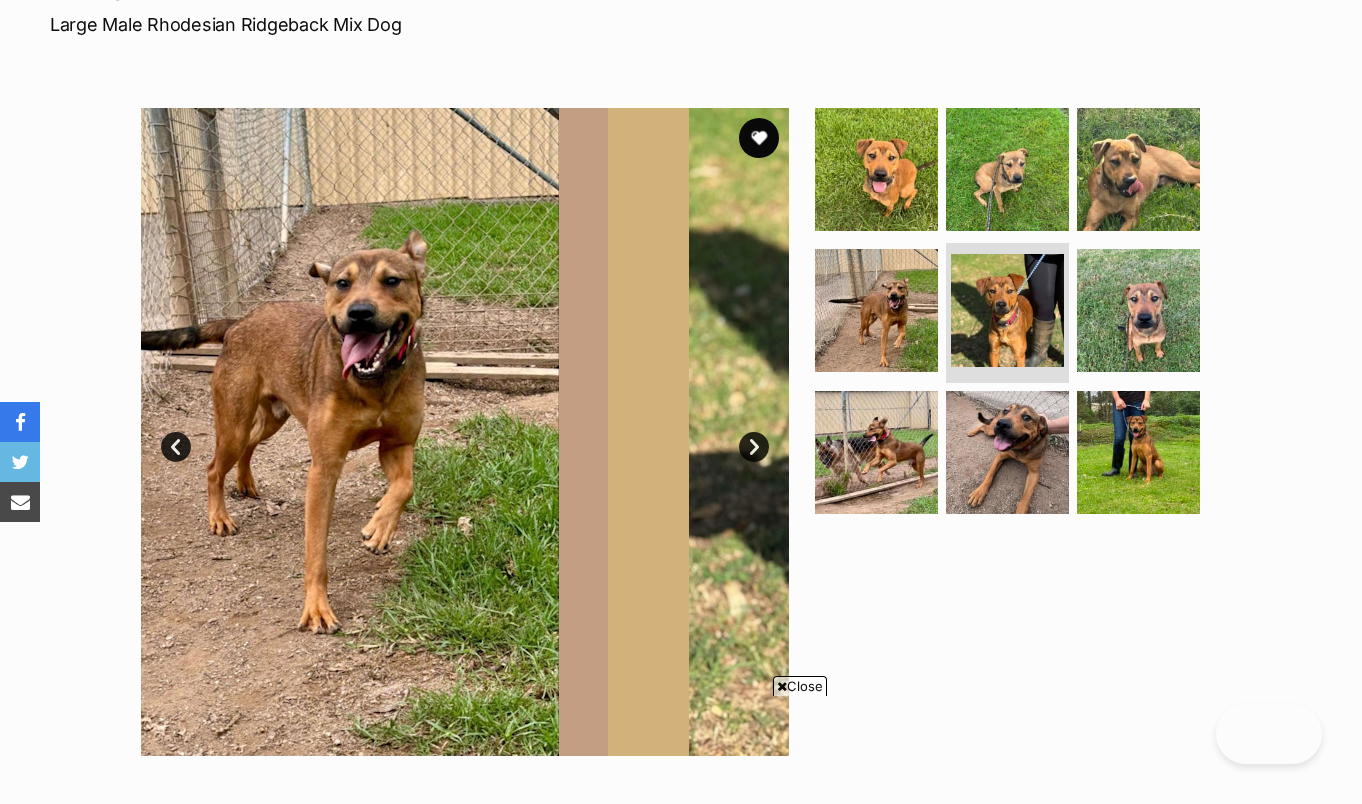 scroll, scrollTop: 0, scrollLeft: 0, axis: both 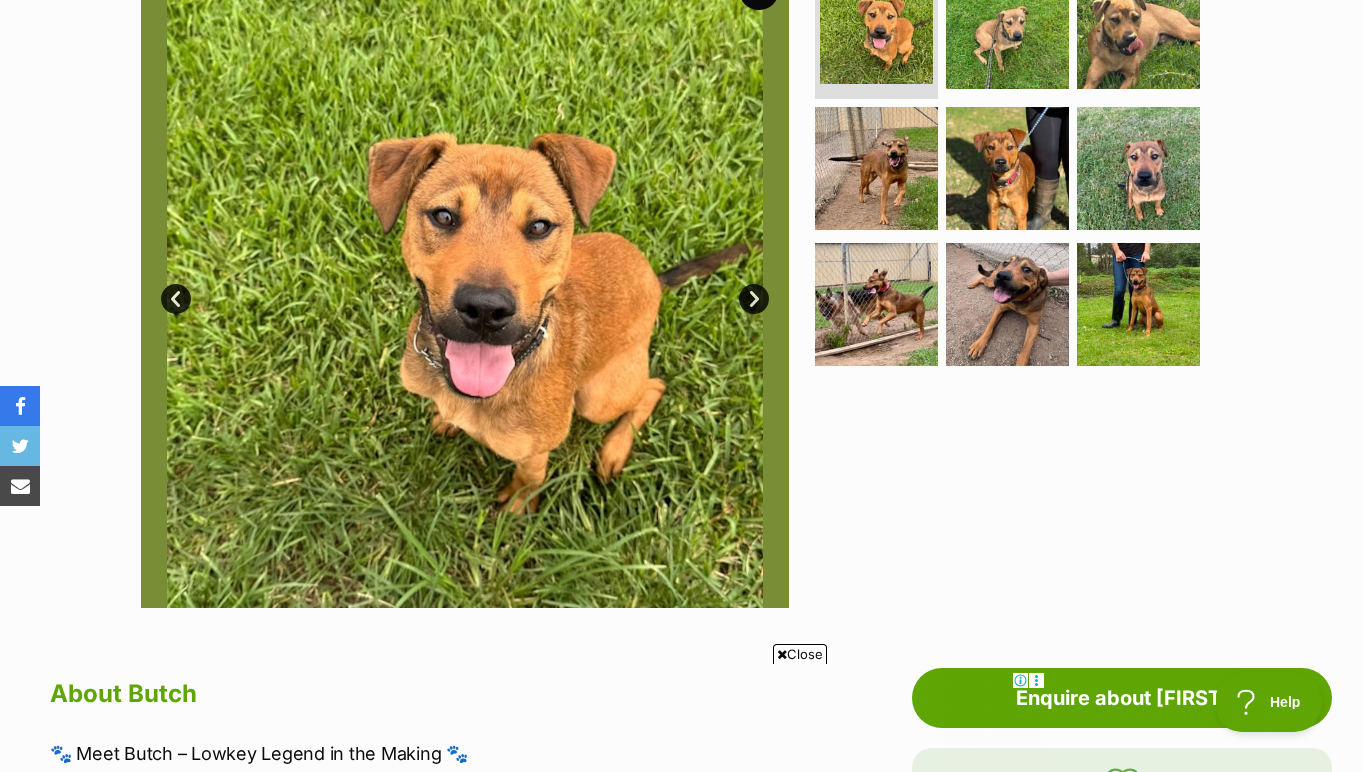 click on "Next" at bounding box center [754, 299] 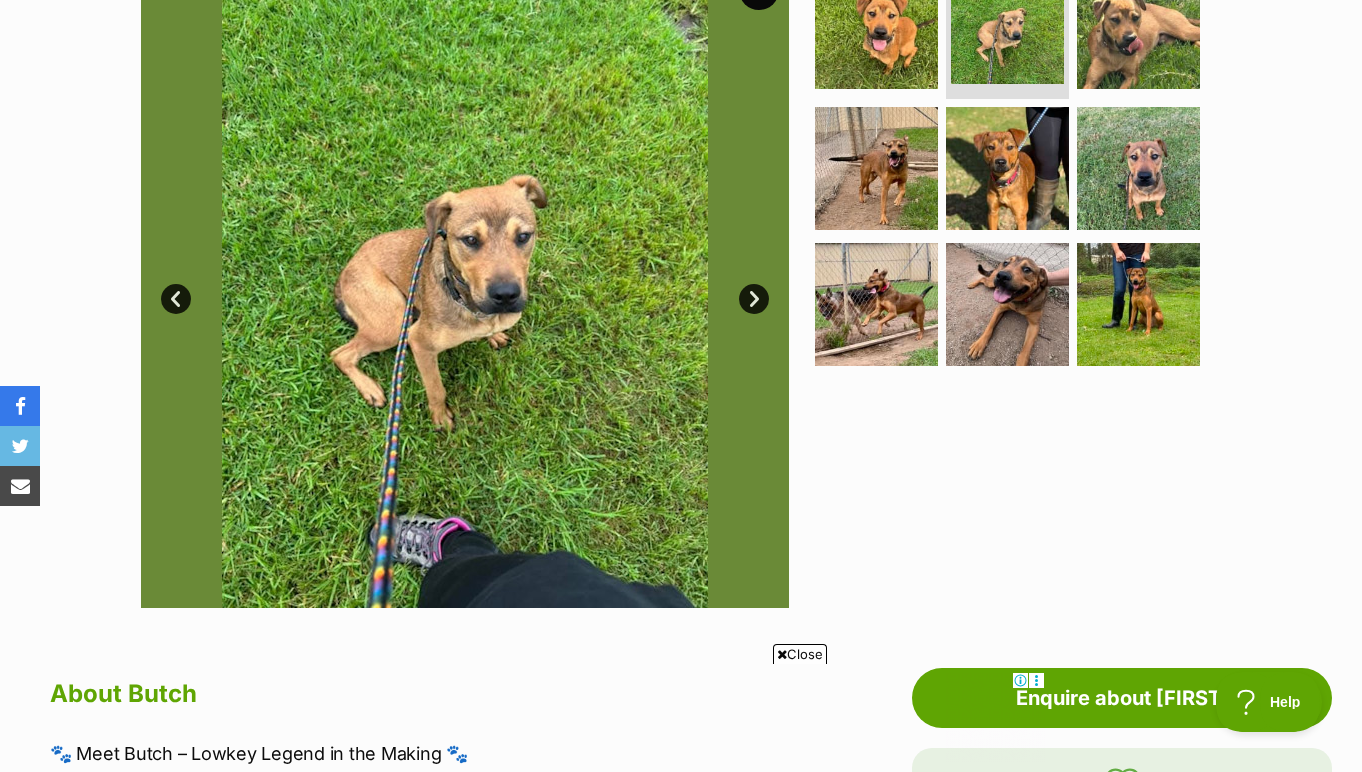 click on "Next" at bounding box center [754, 299] 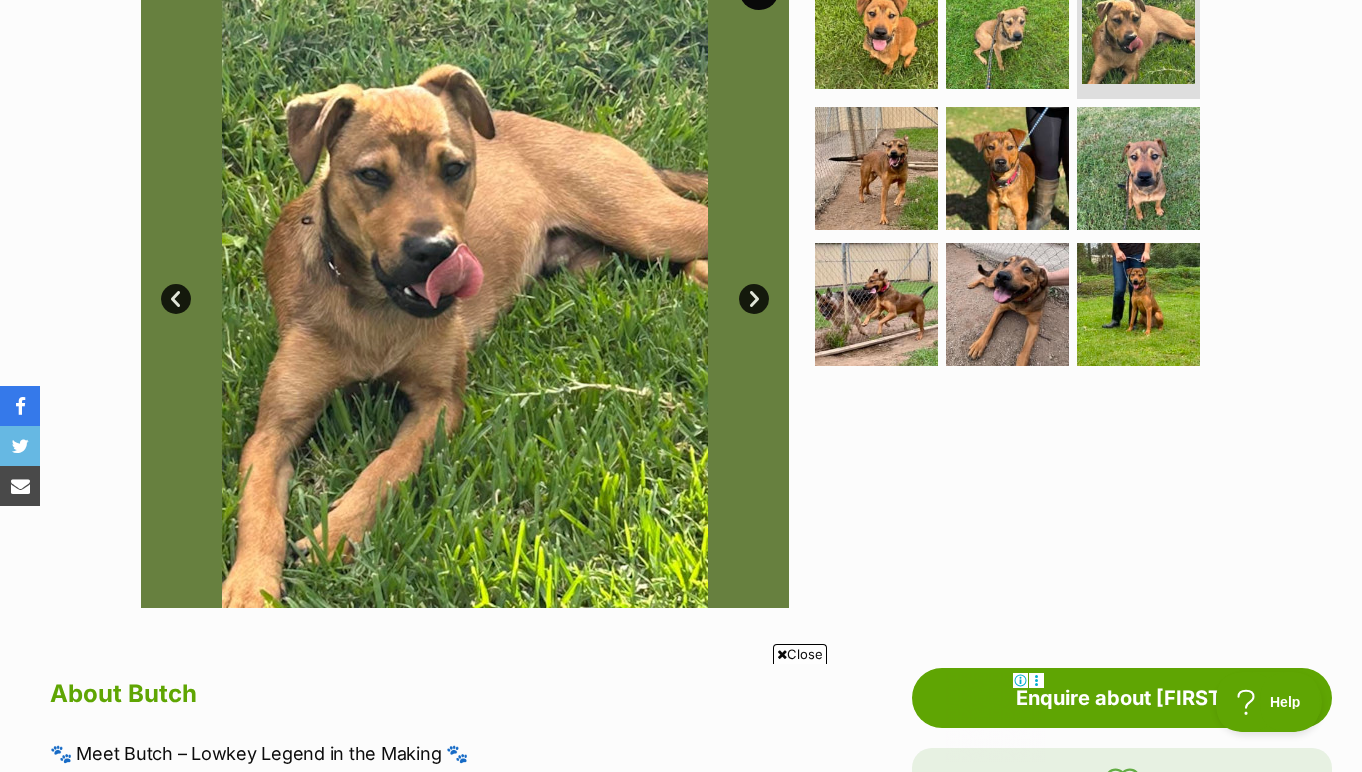 click on "Next" at bounding box center (754, 299) 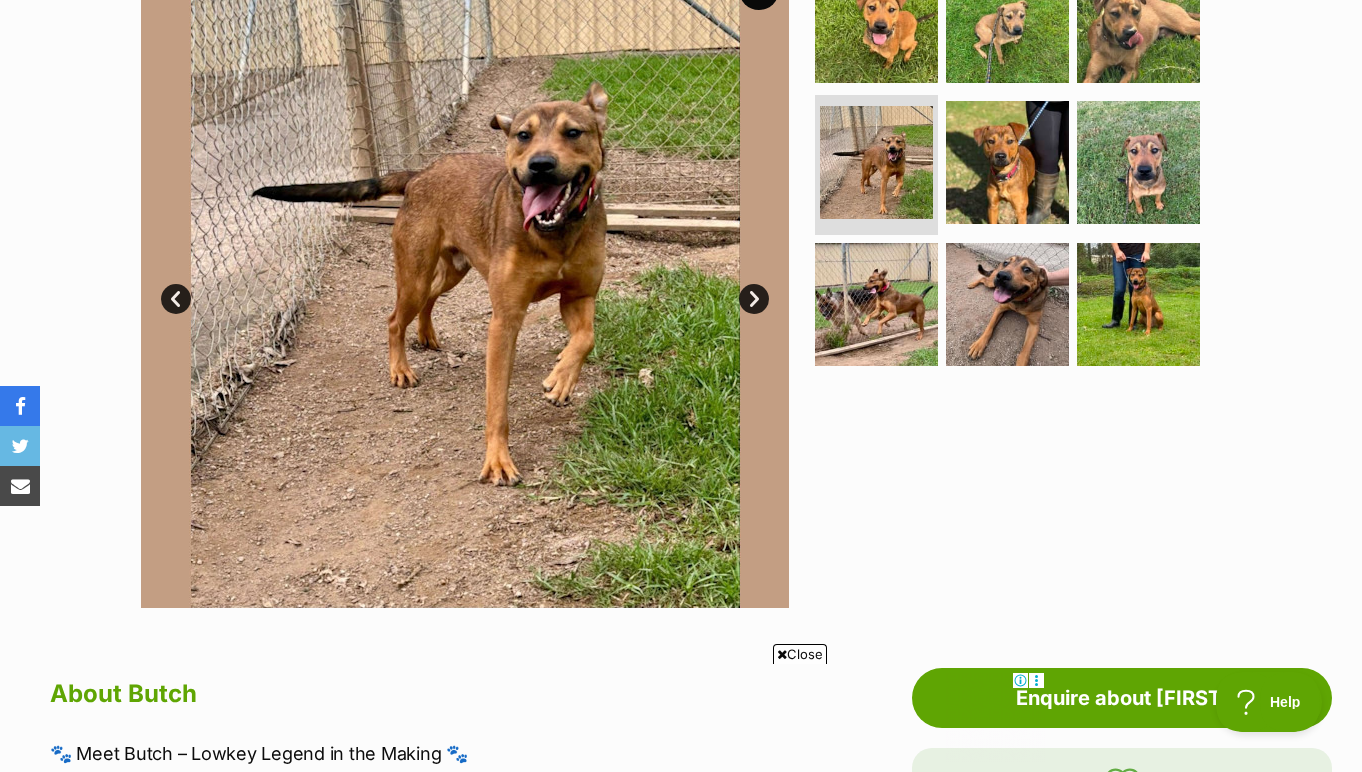 click on "Next" at bounding box center (754, 299) 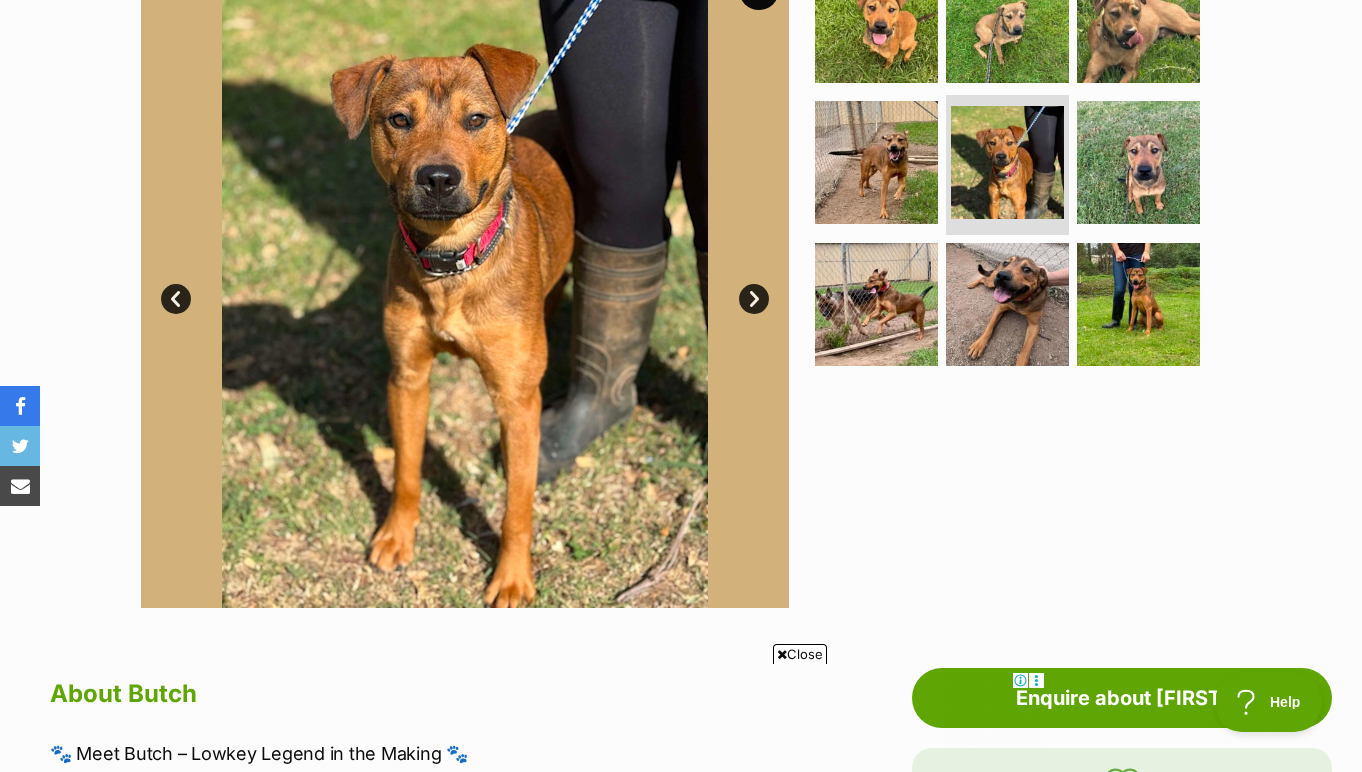 click on "Next" at bounding box center [754, 299] 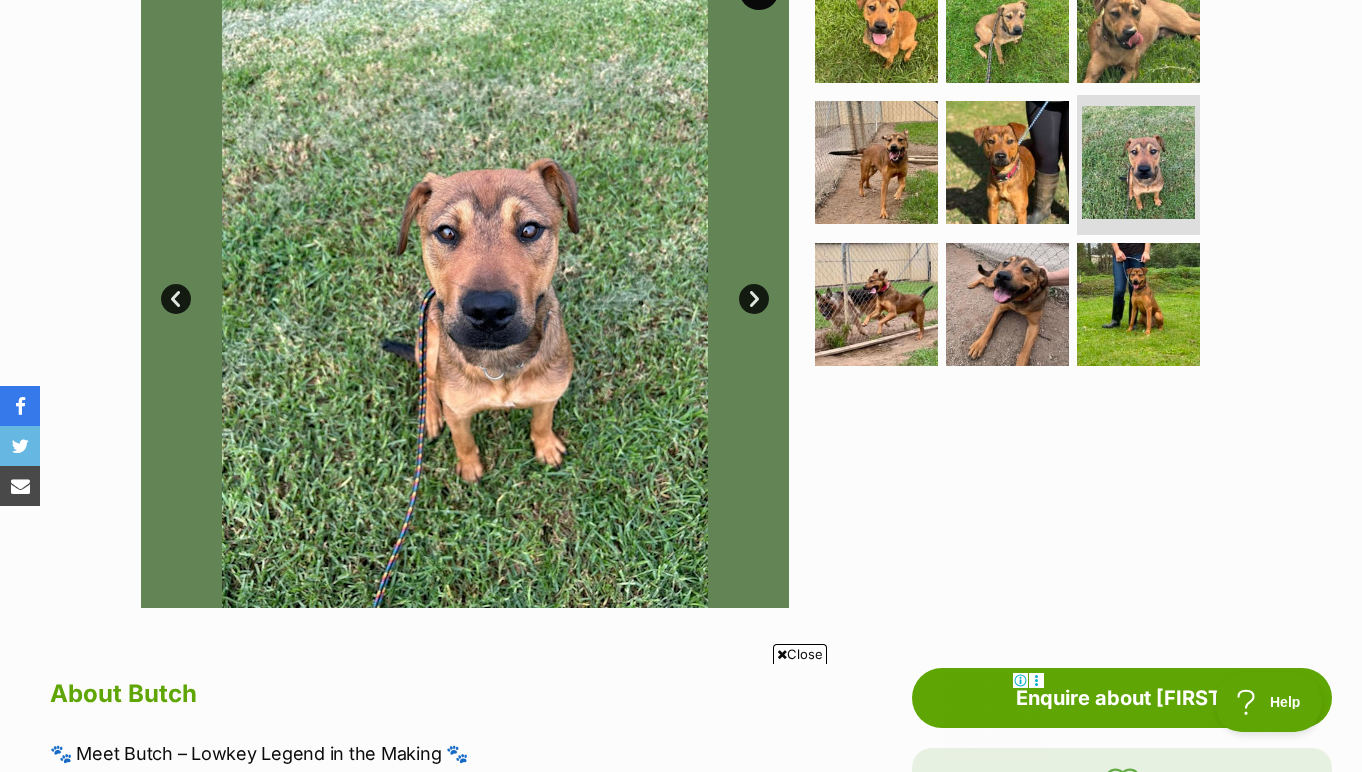 click on "Next" at bounding box center [754, 299] 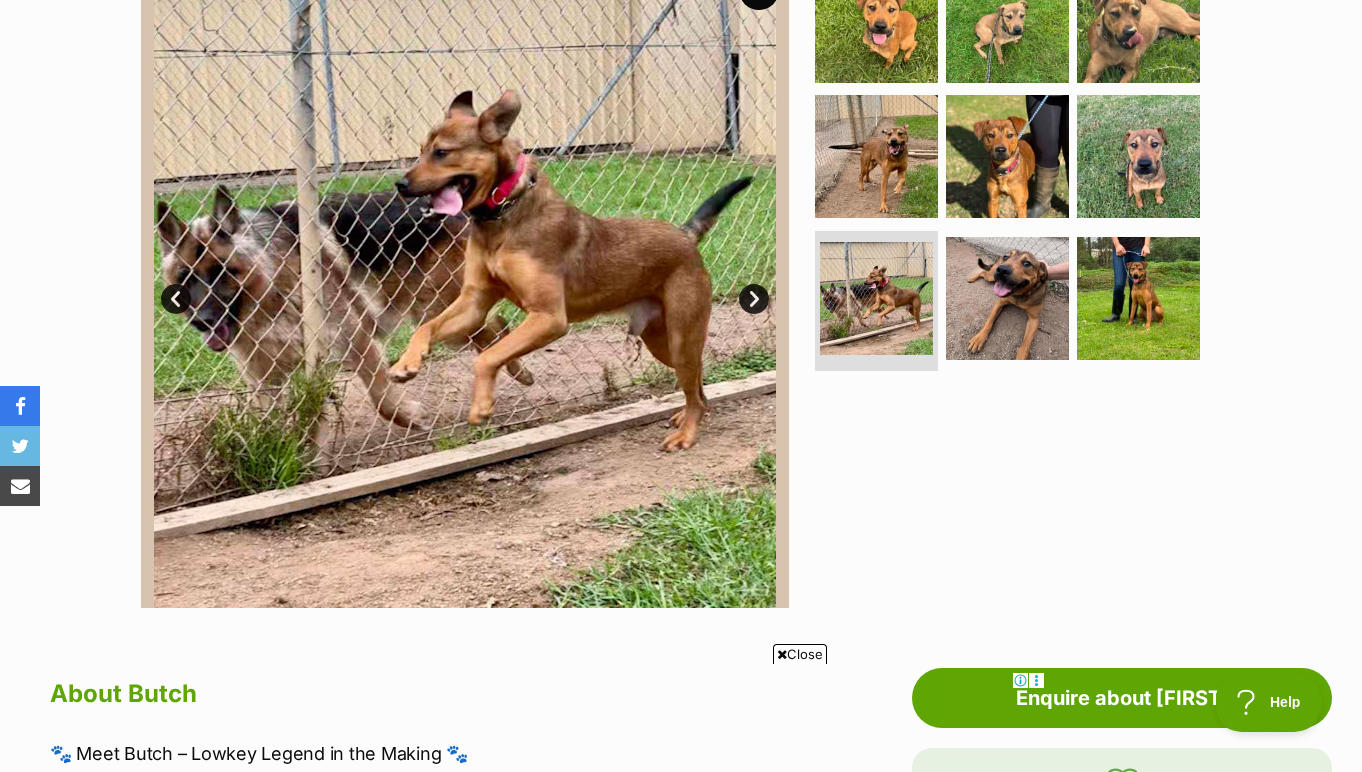 click on "Next" at bounding box center [754, 299] 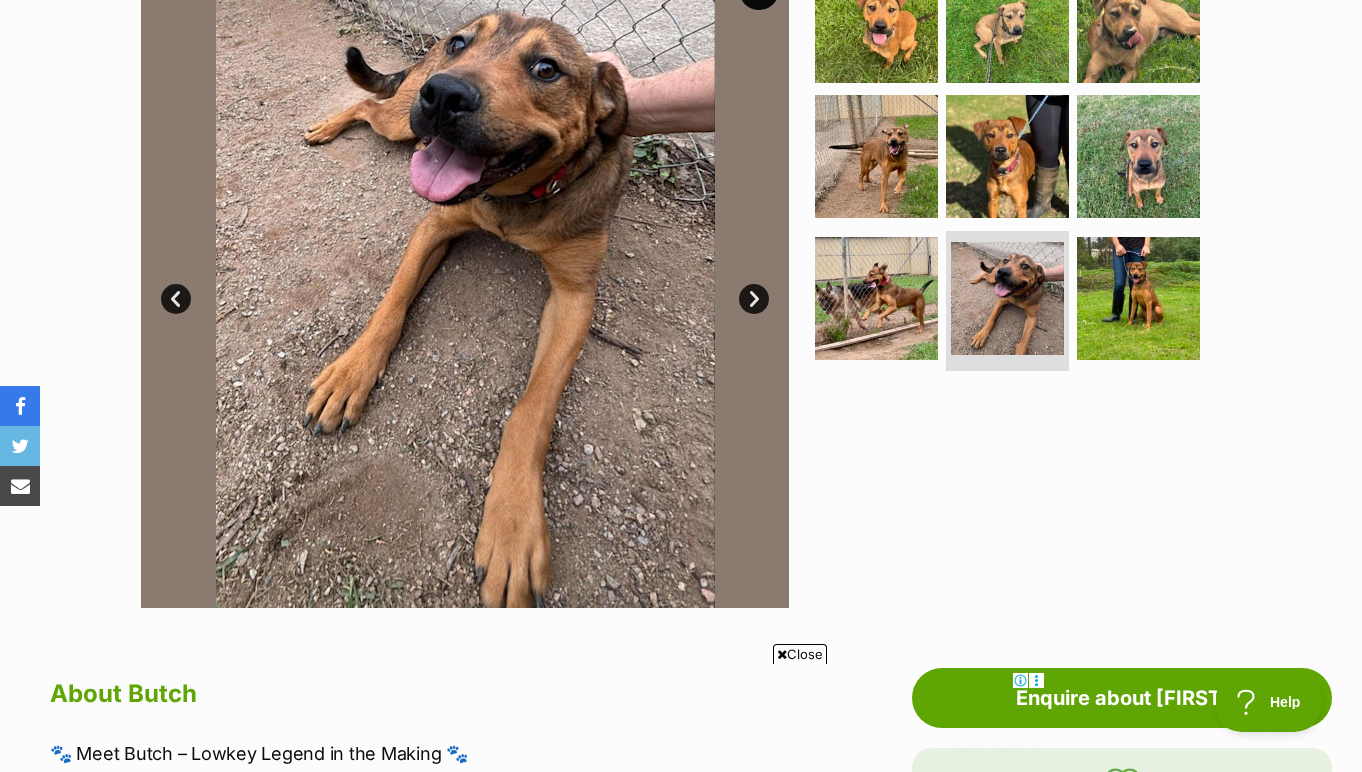 scroll, scrollTop: 0, scrollLeft: 0, axis: both 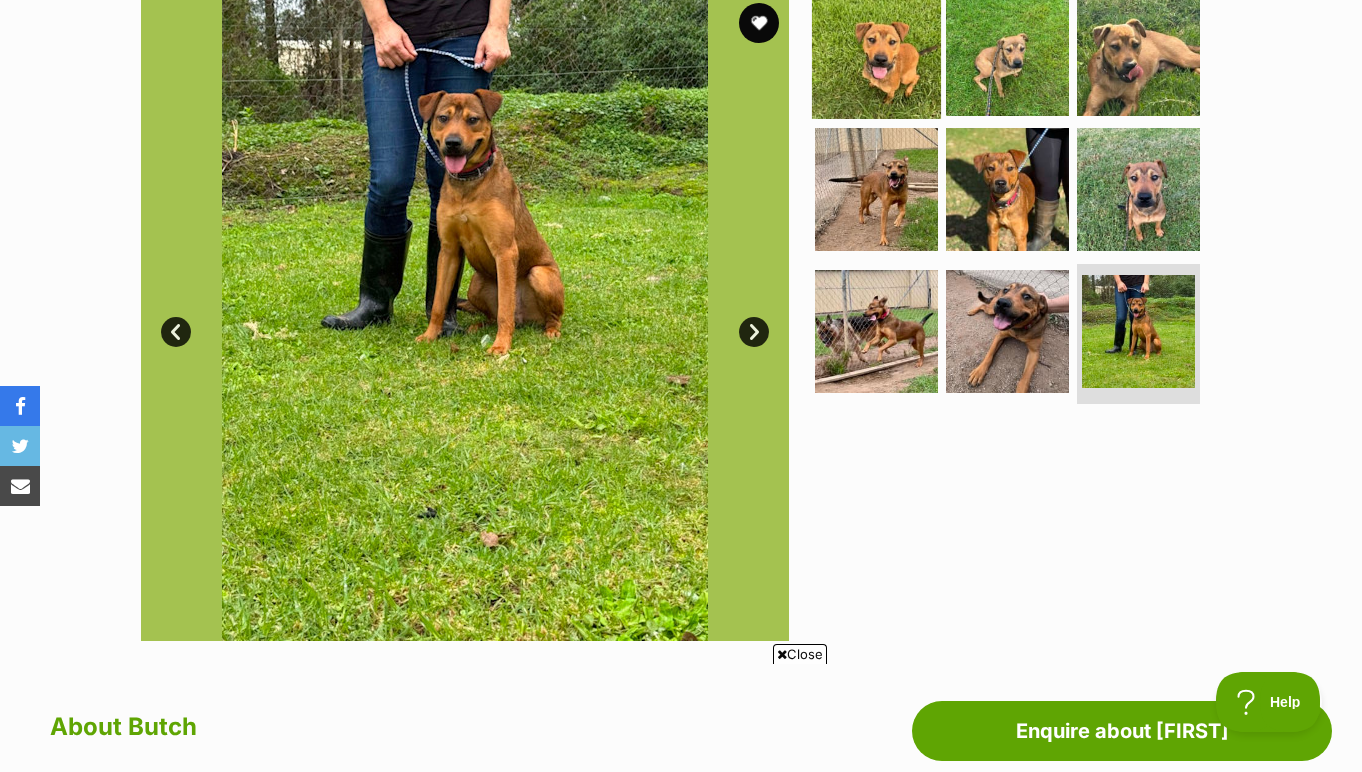 click at bounding box center (876, 53) 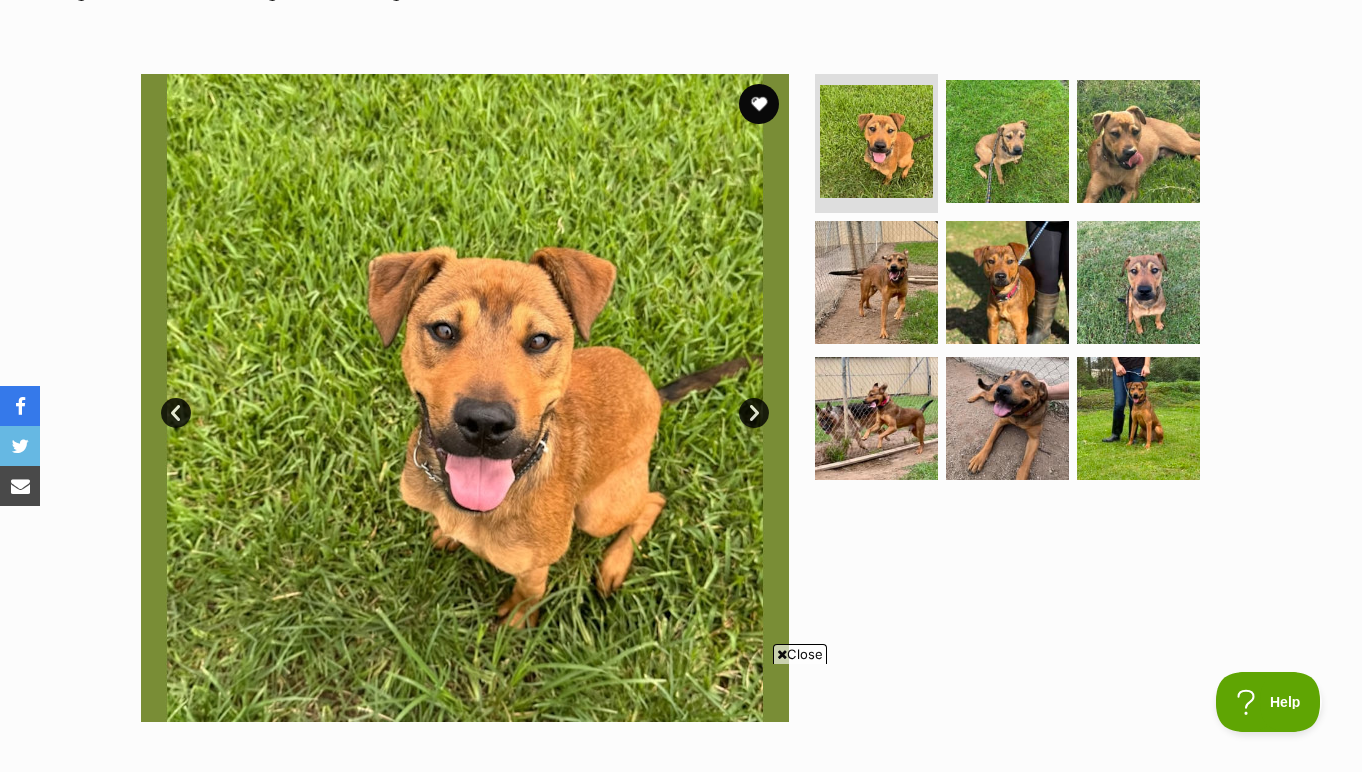 scroll, scrollTop: 467, scrollLeft: 0, axis: vertical 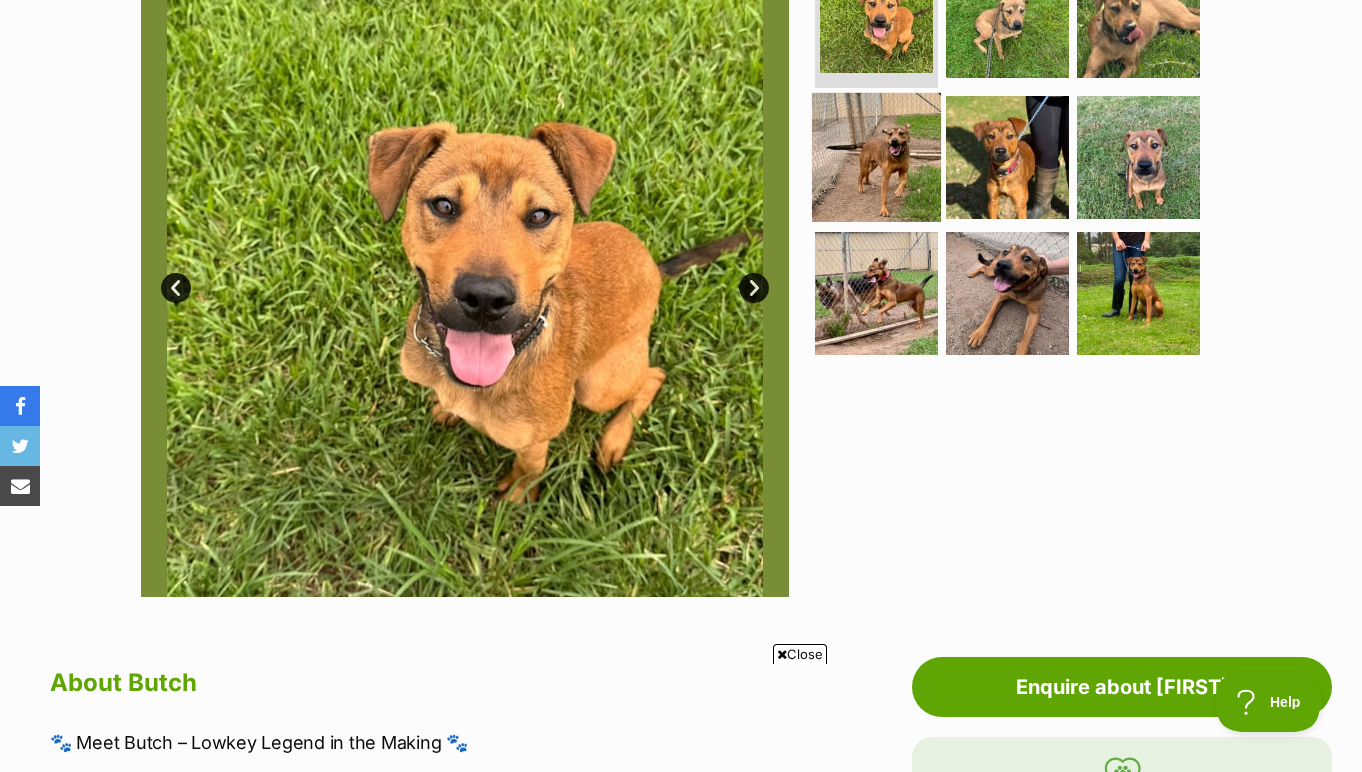 click at bounding box center (876, 157) 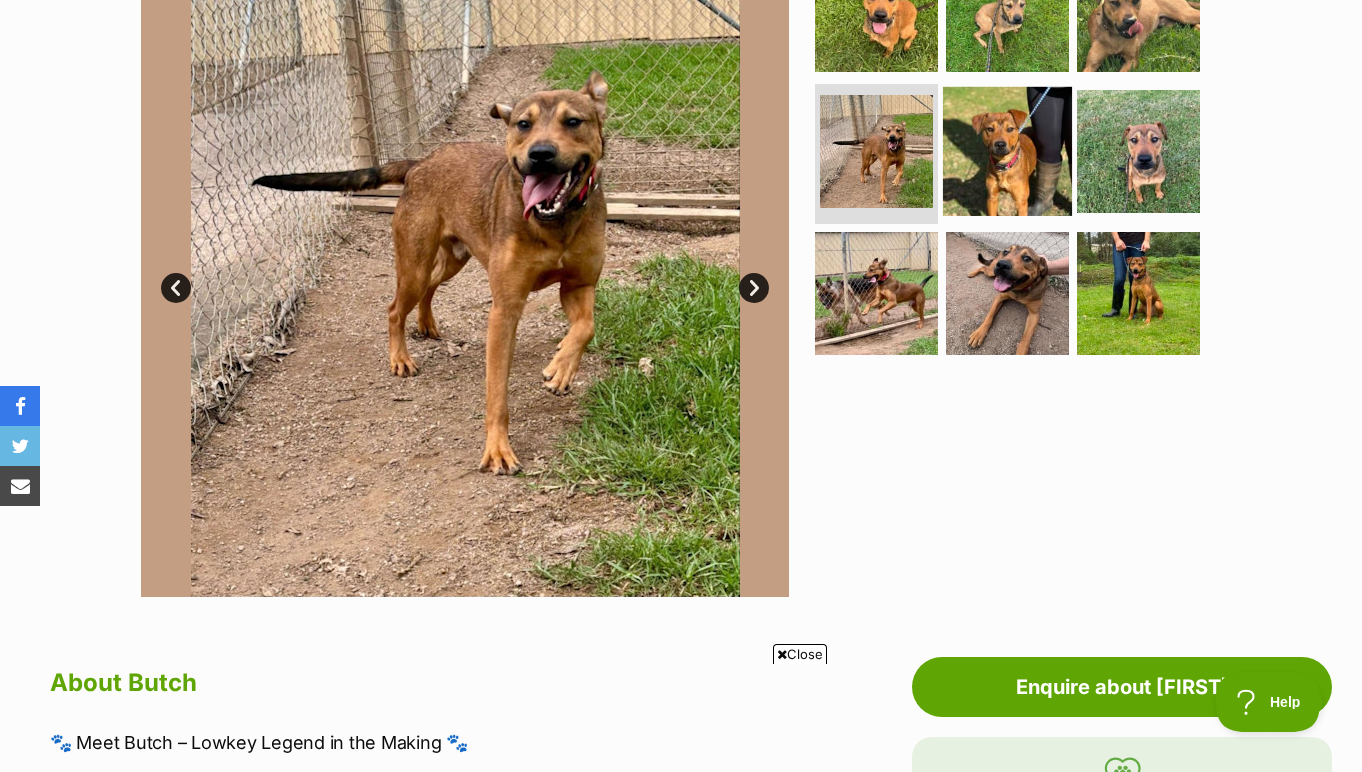 click at bounding box center [1007, 151] 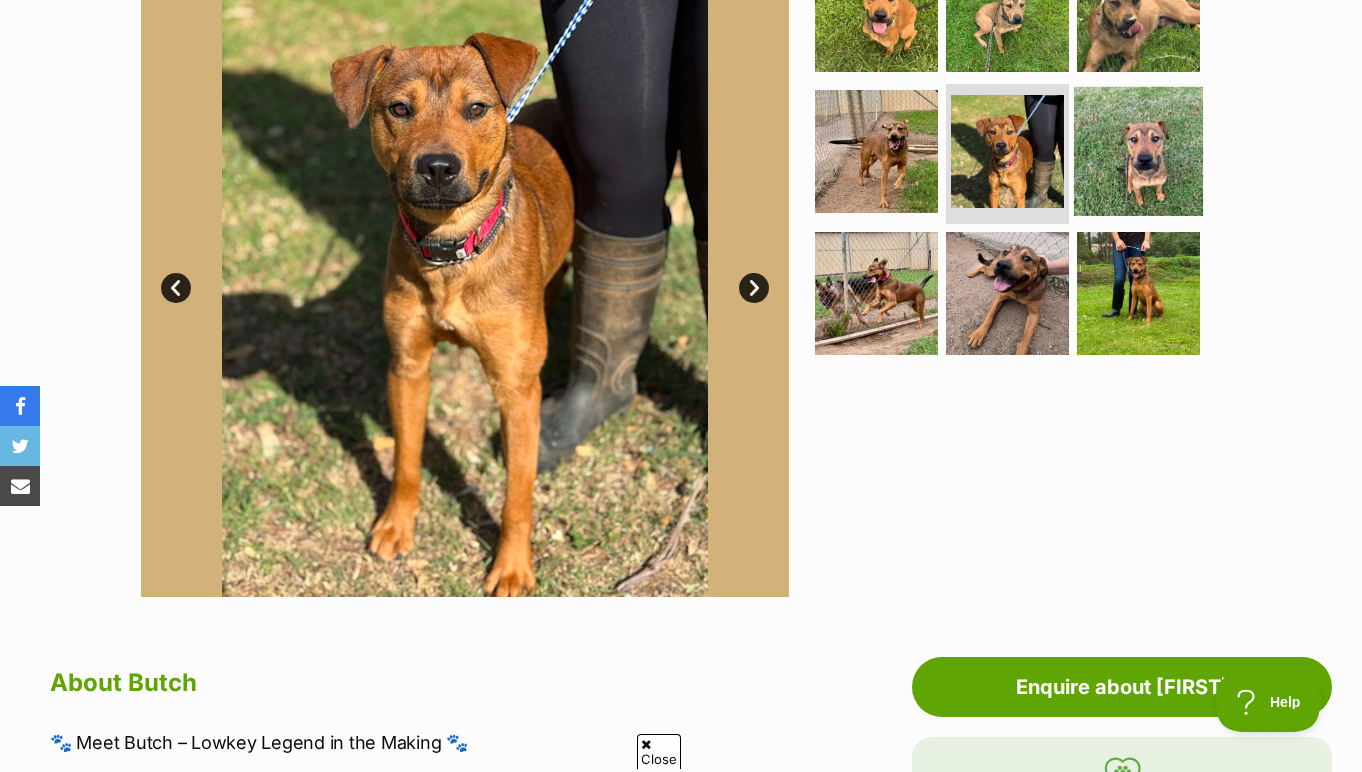 click at bounding box center [1138, 151] 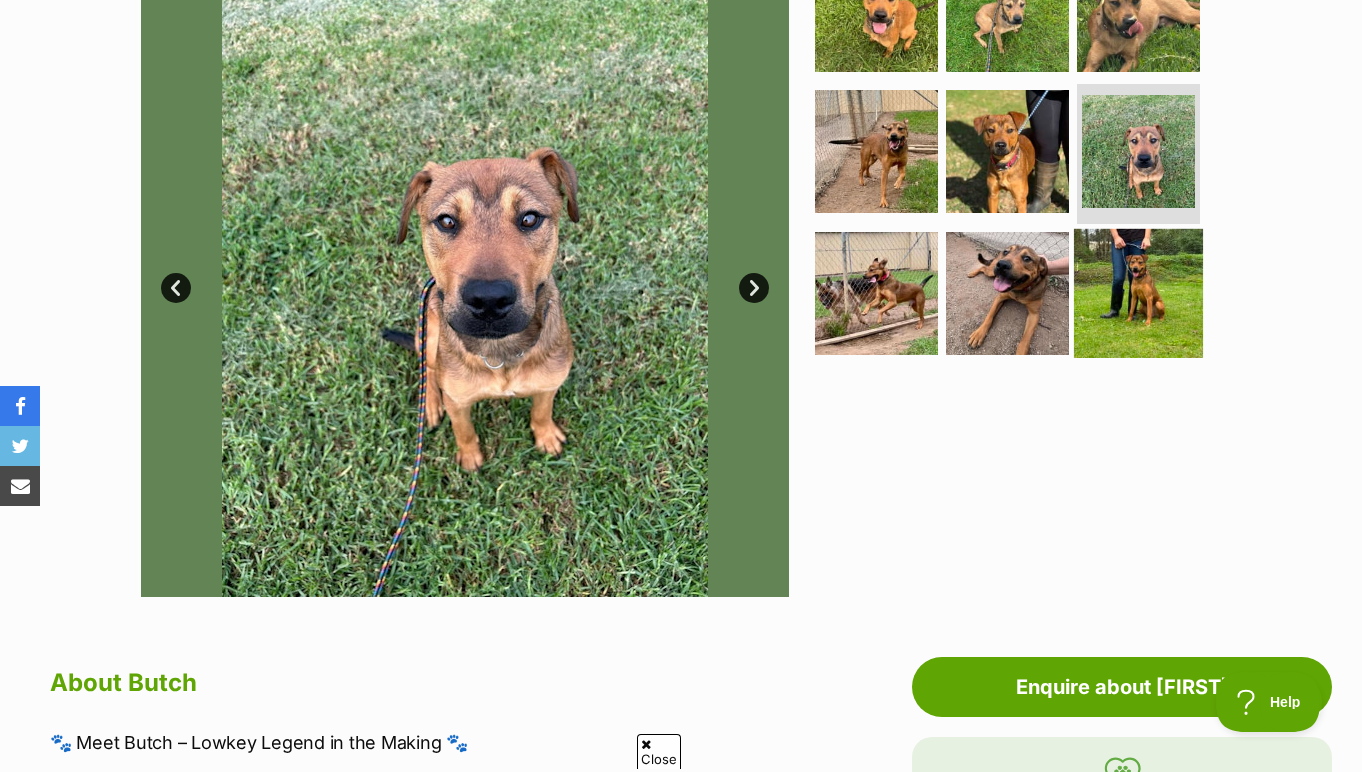 scroll, scrollTop: 0, scrollLeft: 0, axis: both 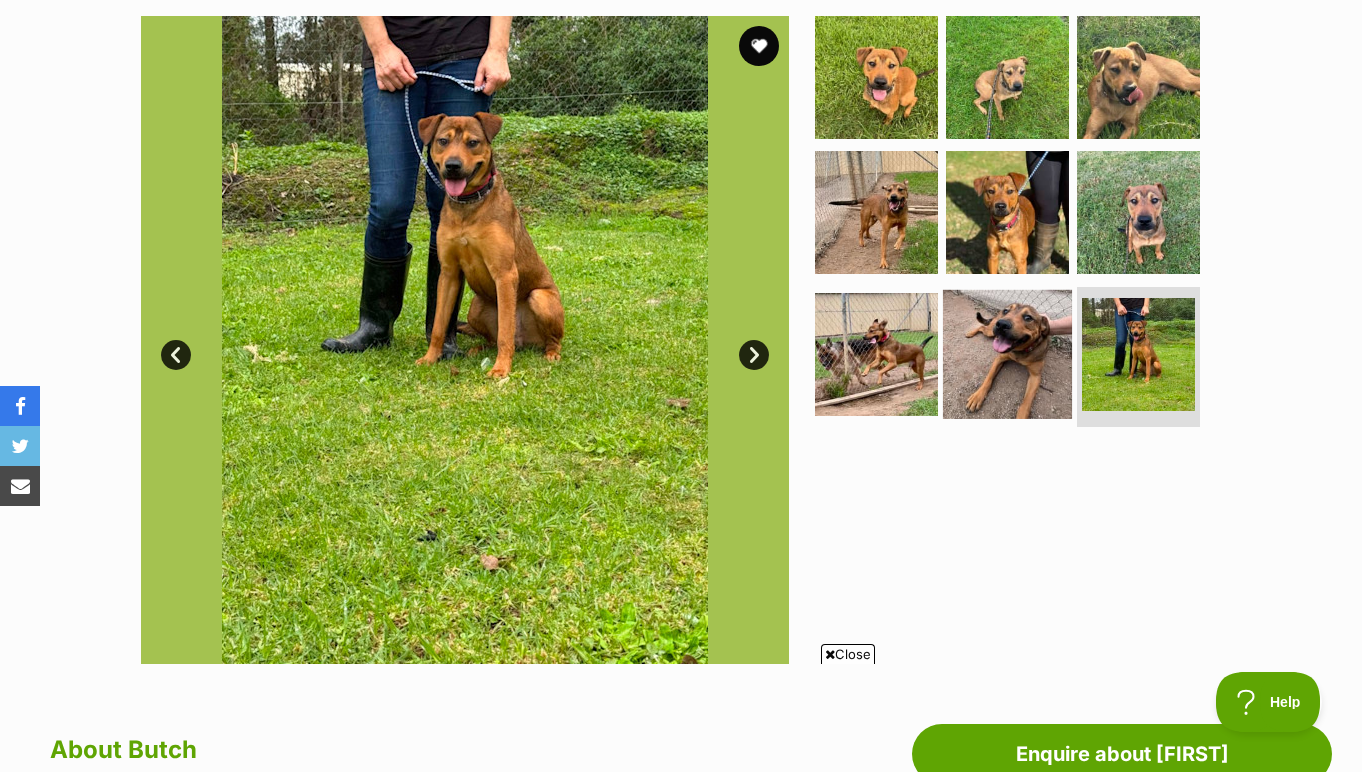 click at bounding box center [1007, 354] 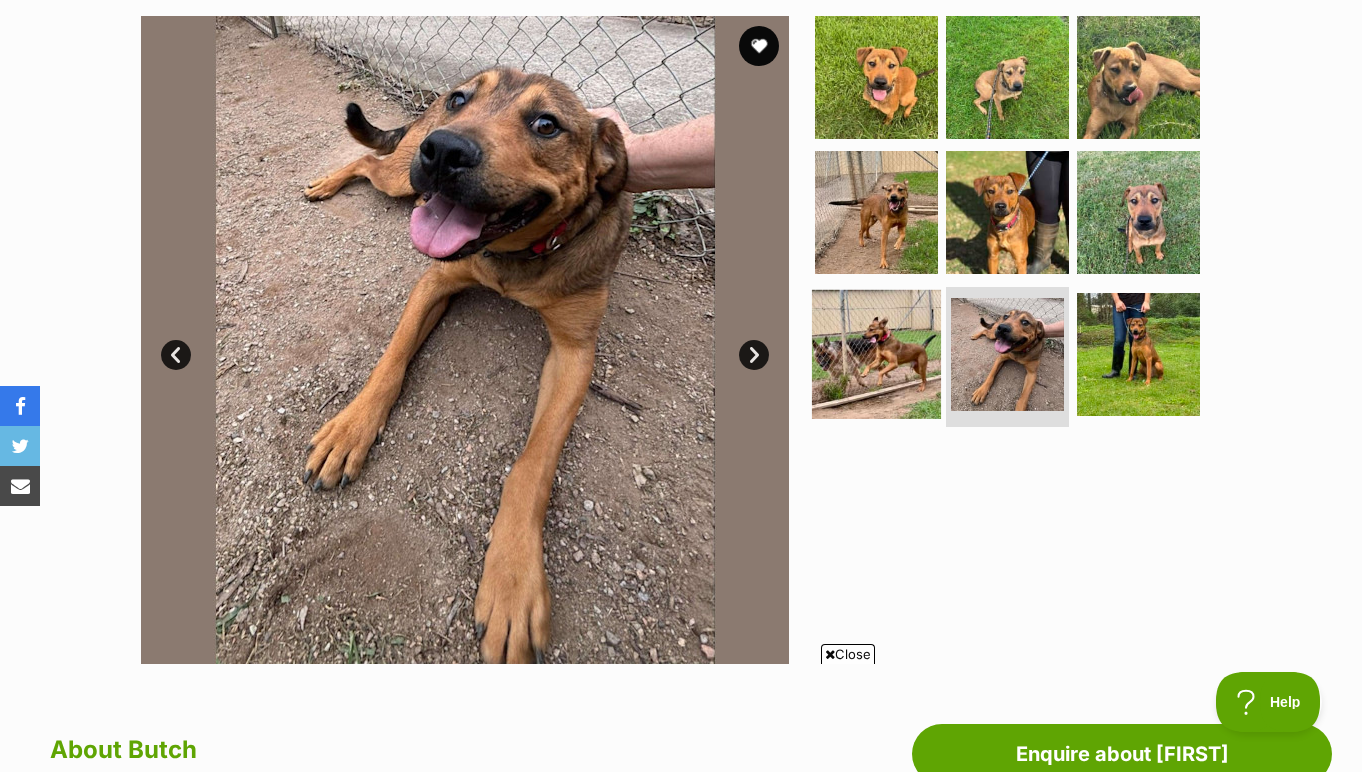 click at bounding box center (876, 354) 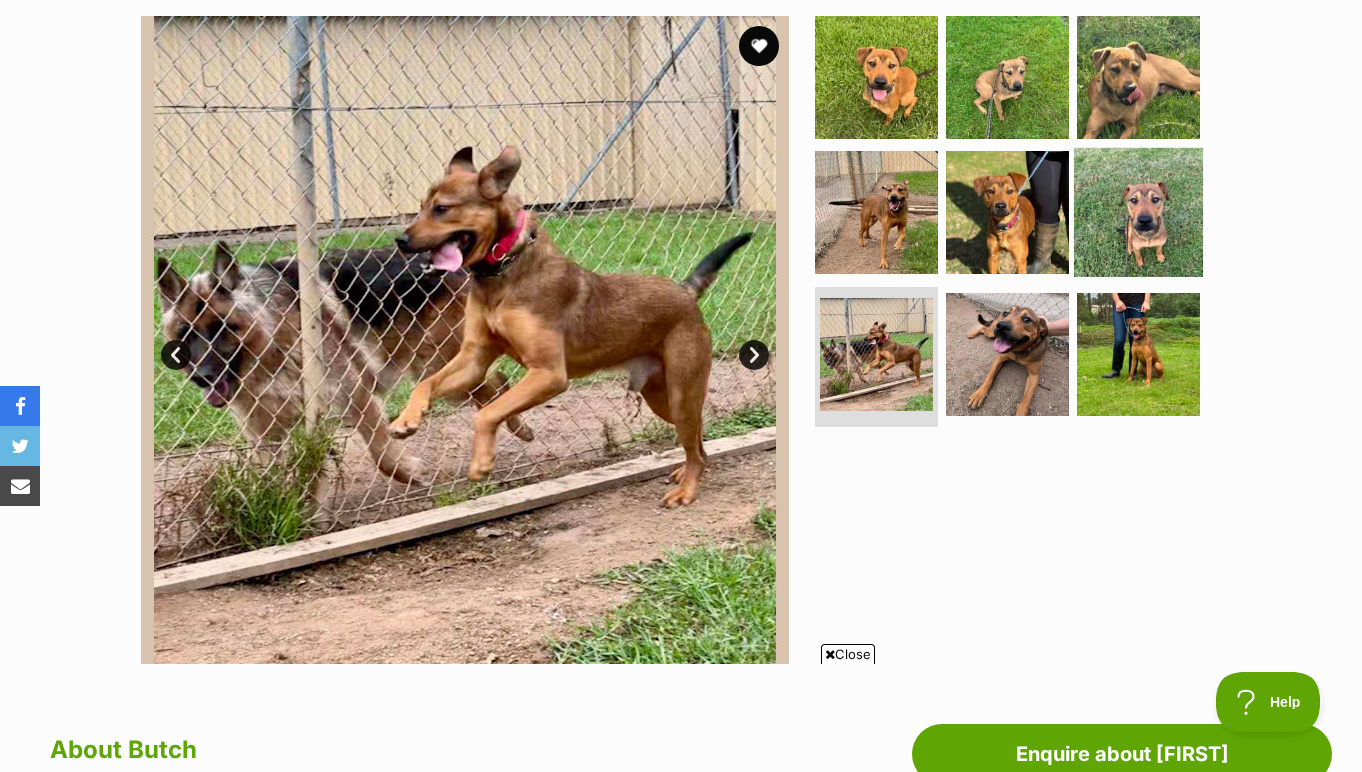 click at bounding box center [1138, 212] 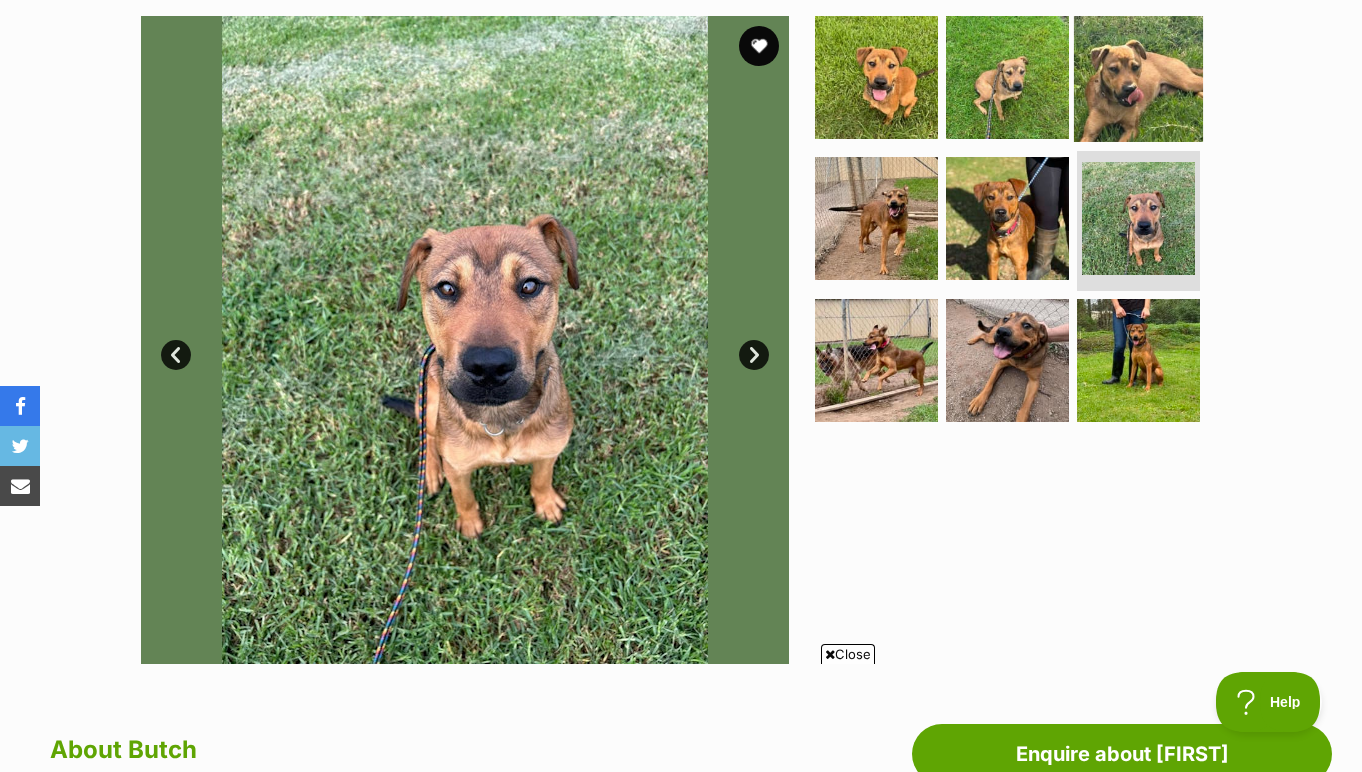 click at bounding box center [1138, 76] 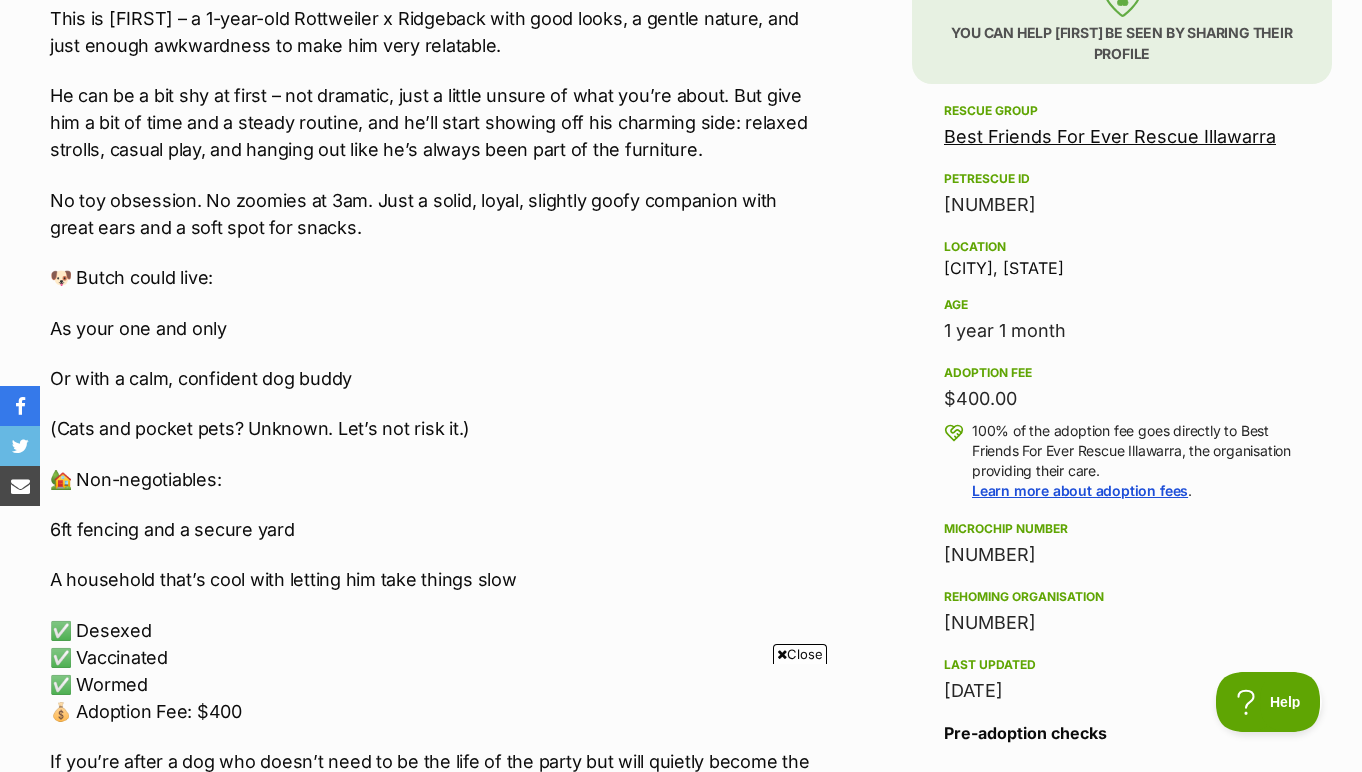 scroll, scrollTop: 1215, scrollLeft: 0, axis: vertical 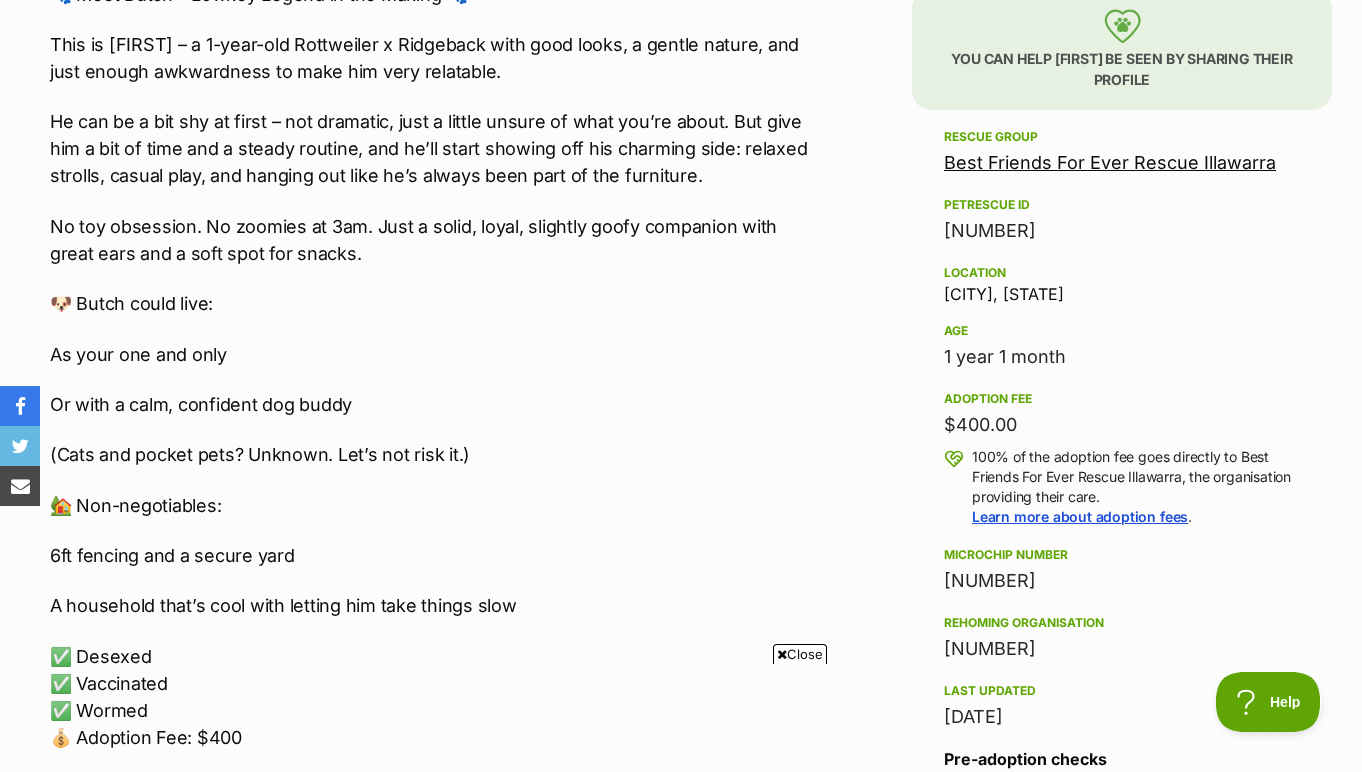 click on "No toy obsession. No zoomies at 3am. Just a solid, loyal, slightly goofy companion with great ears and a soft spot for snacks." at bounding box center (430, 240) 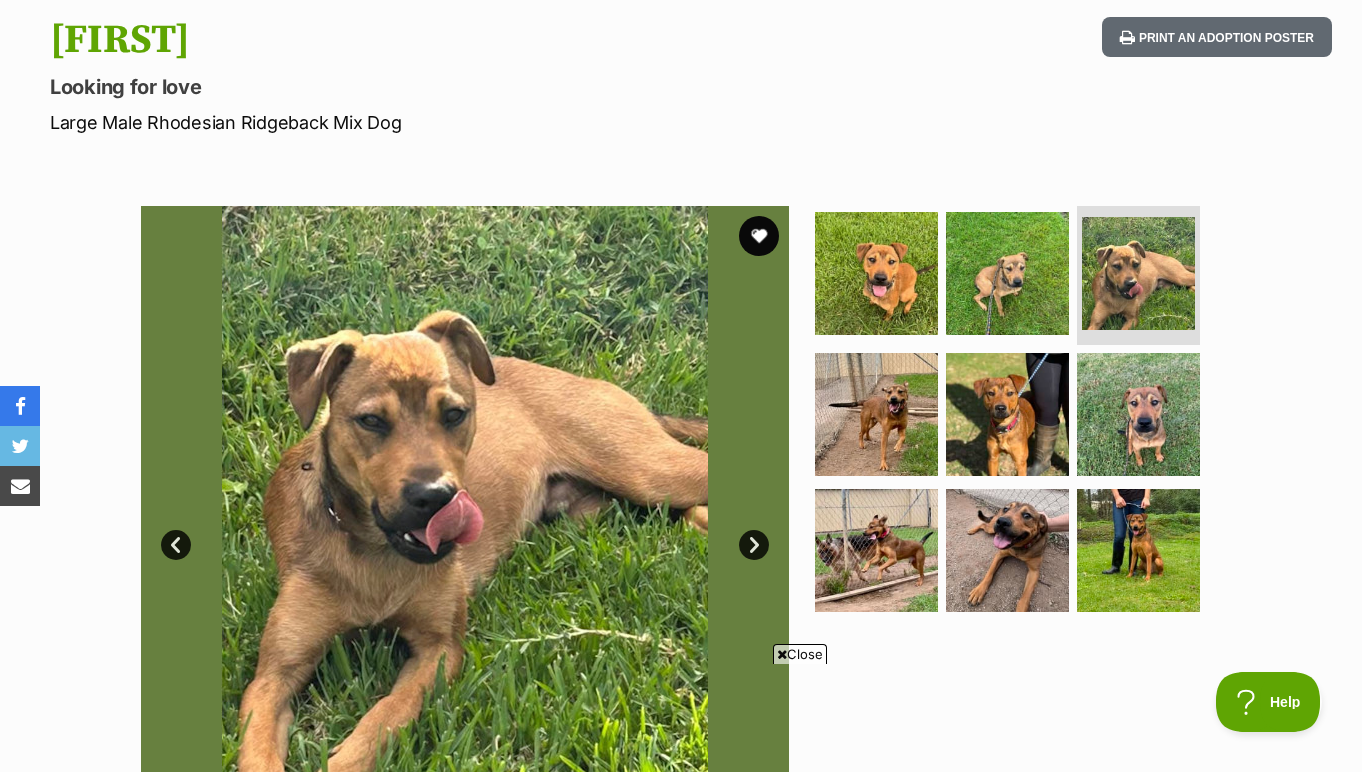scroll, scrollTop: 170, scrollLeft: 0, axis: vertical 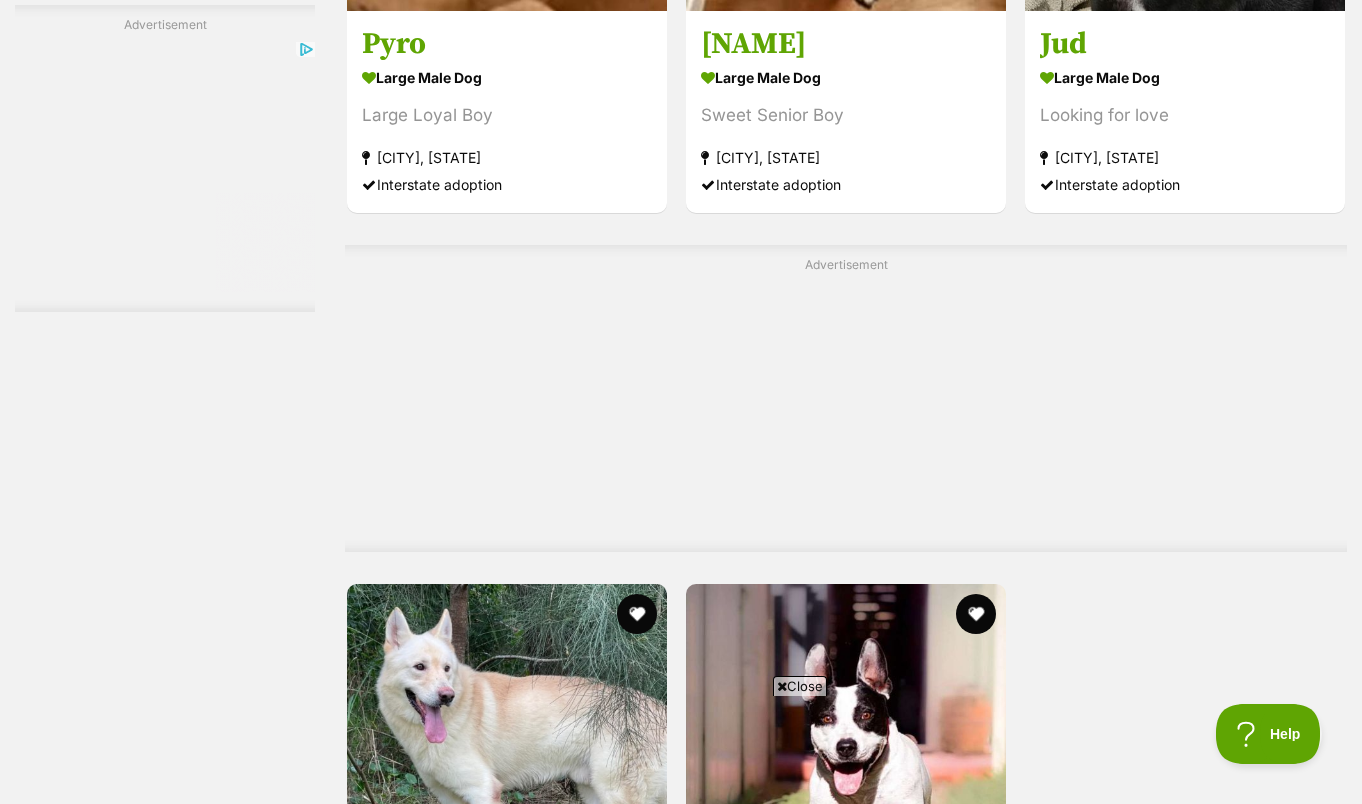 click on "Next" at bounding box center [927, 1151] 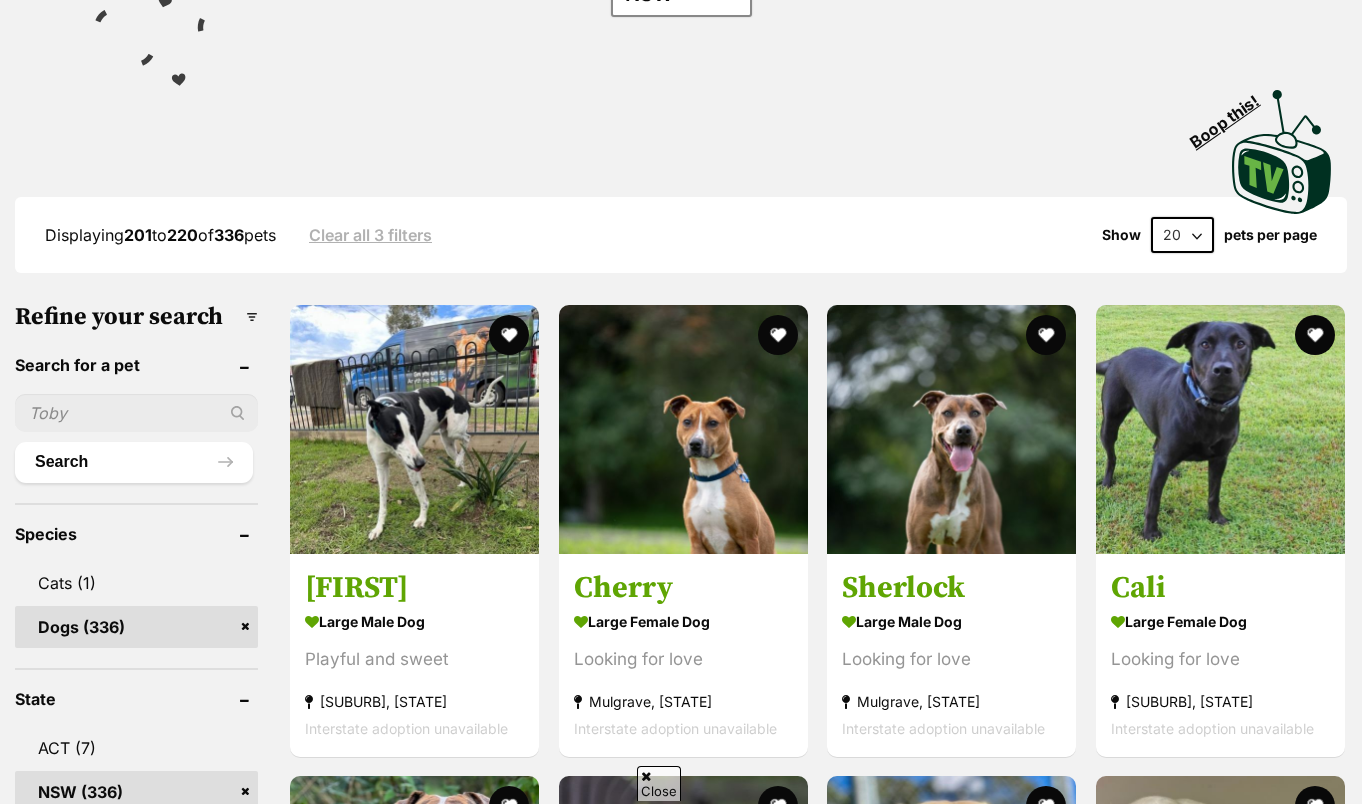 scroll, scrollTop: 465, scrollLeft: 0, axis: vertical 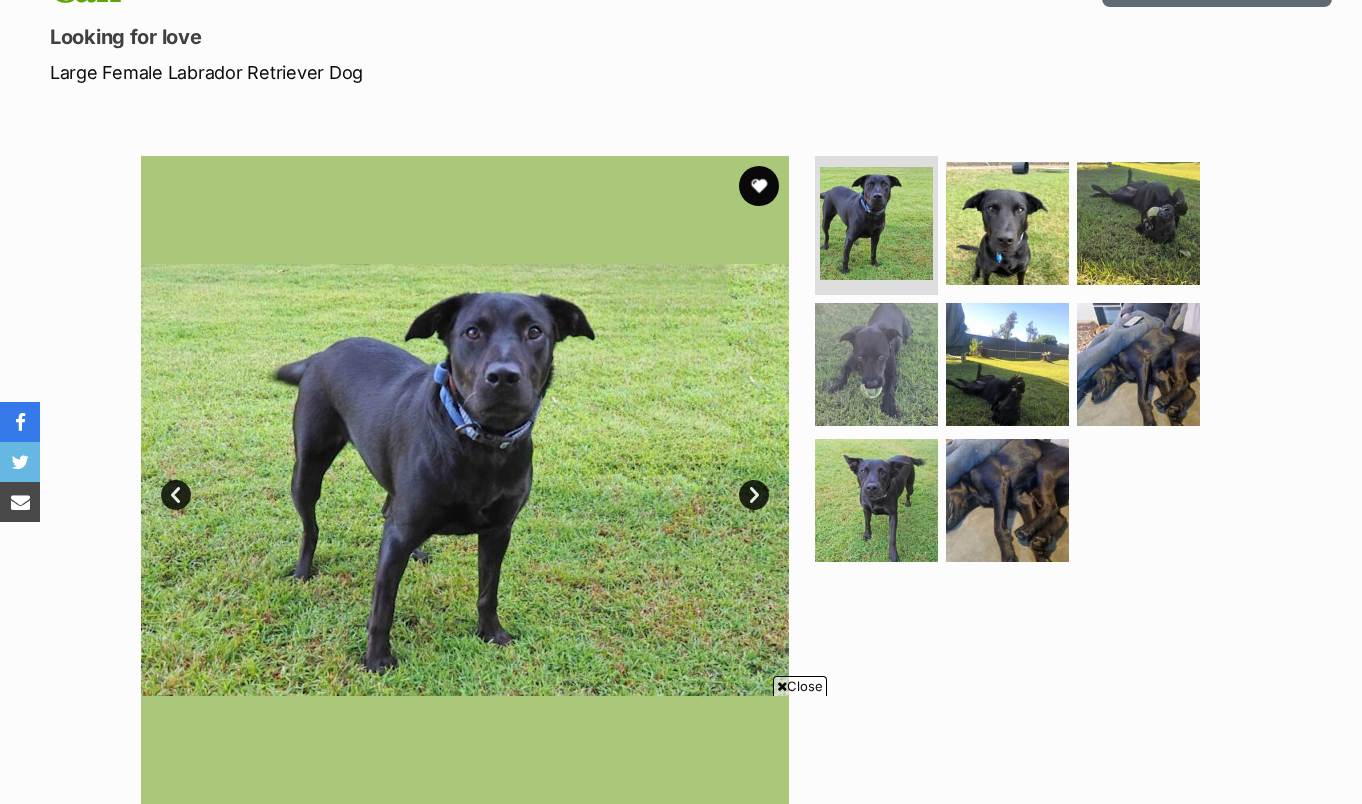 click on "Next" at bounding box center (754, 495) 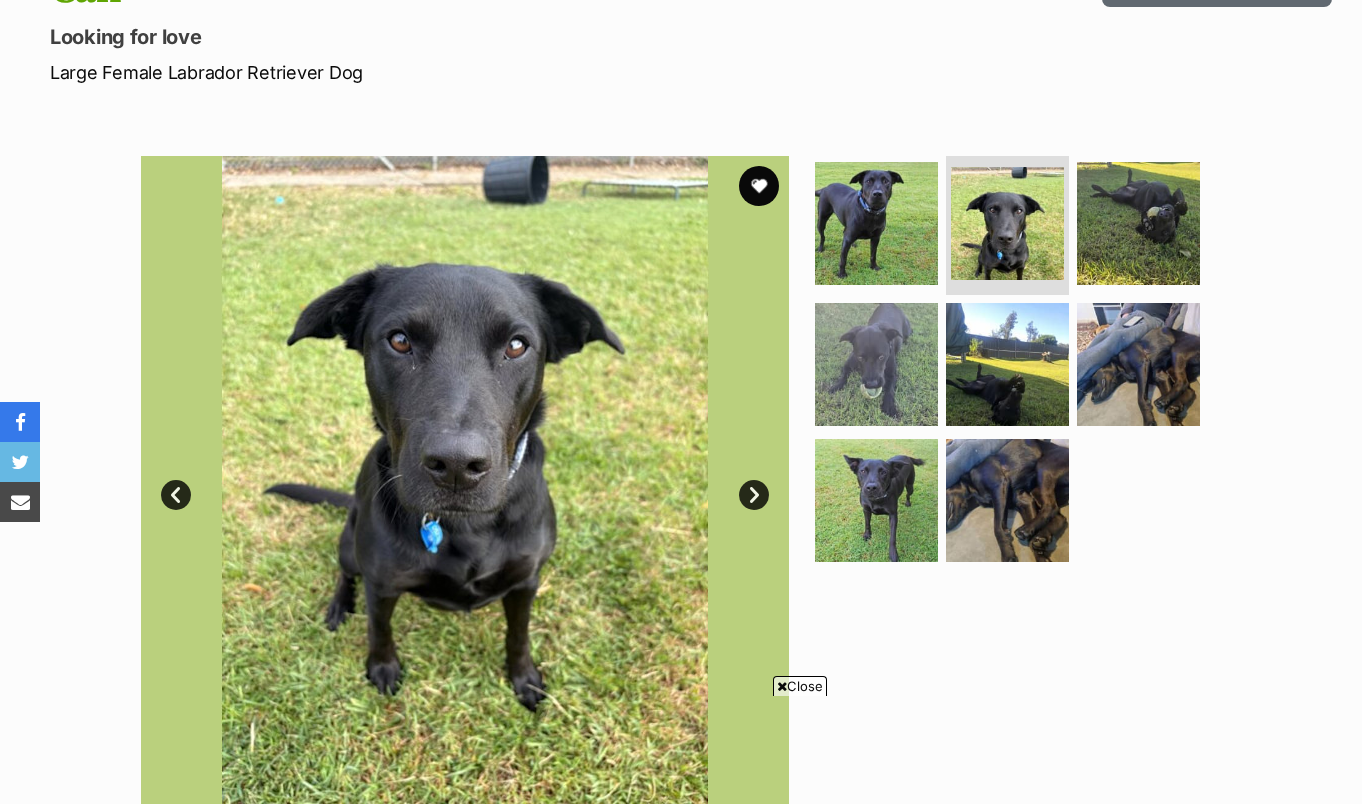 scroll, scrollTop: 0, scrollLeft: 0, axis: both 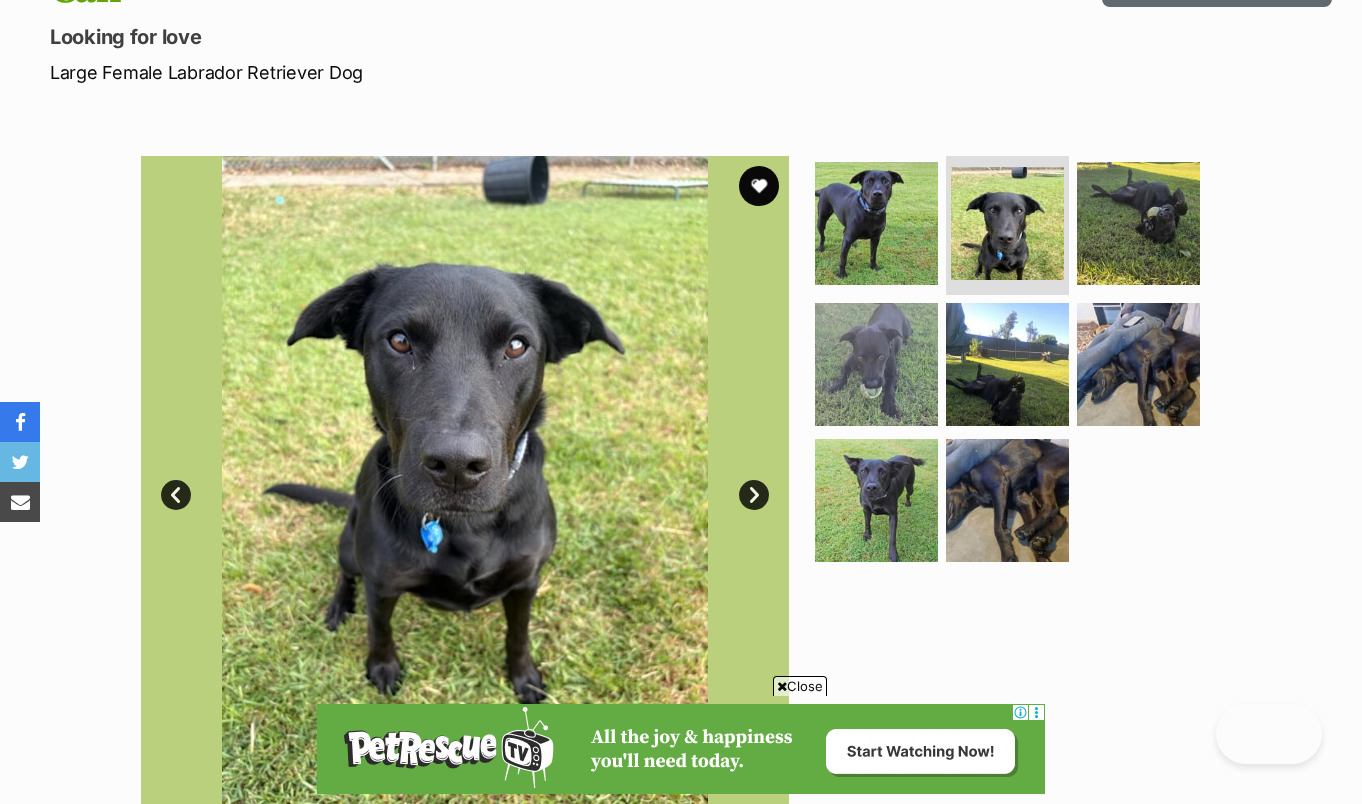 click on "Next" at bounding box center (754, 495) 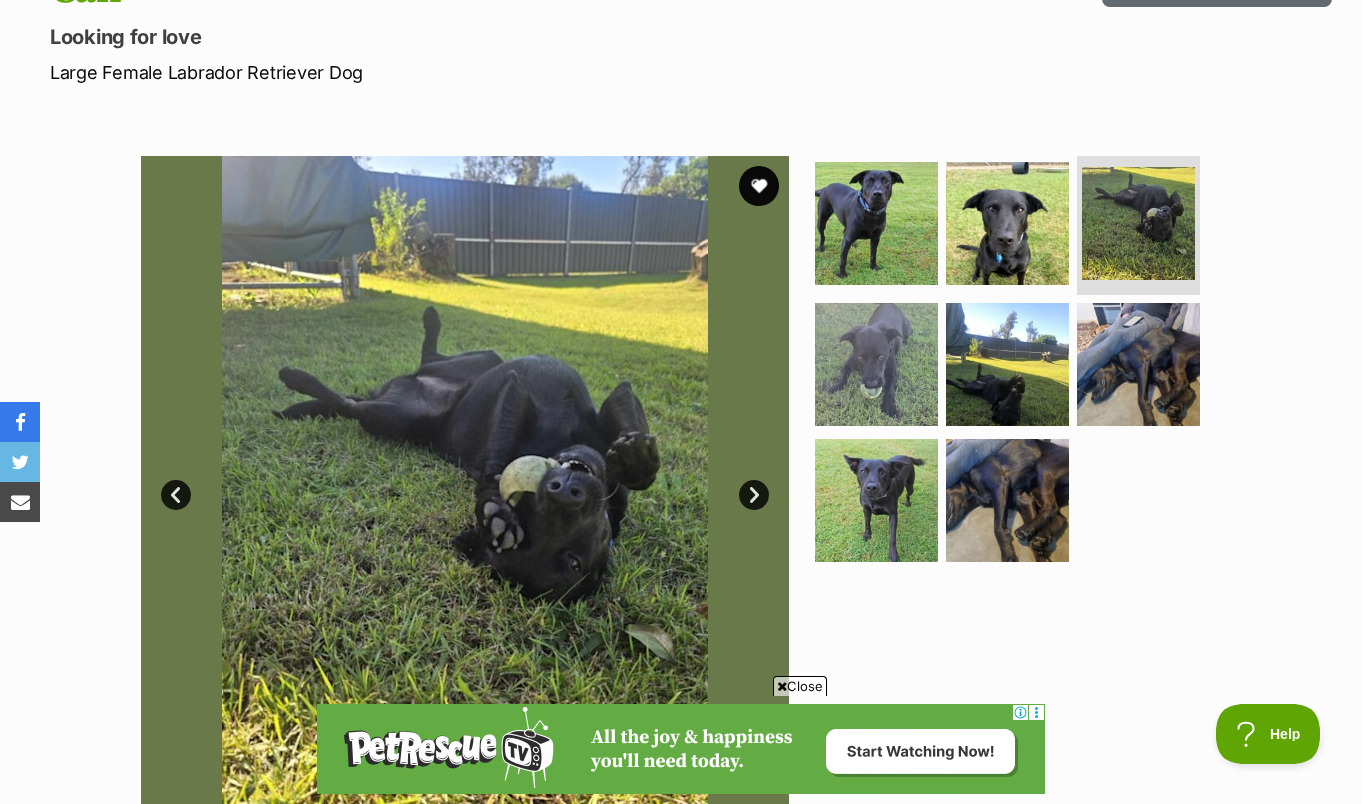 scroll, scrollTop: 0, scrollLeft: 0, axis: both 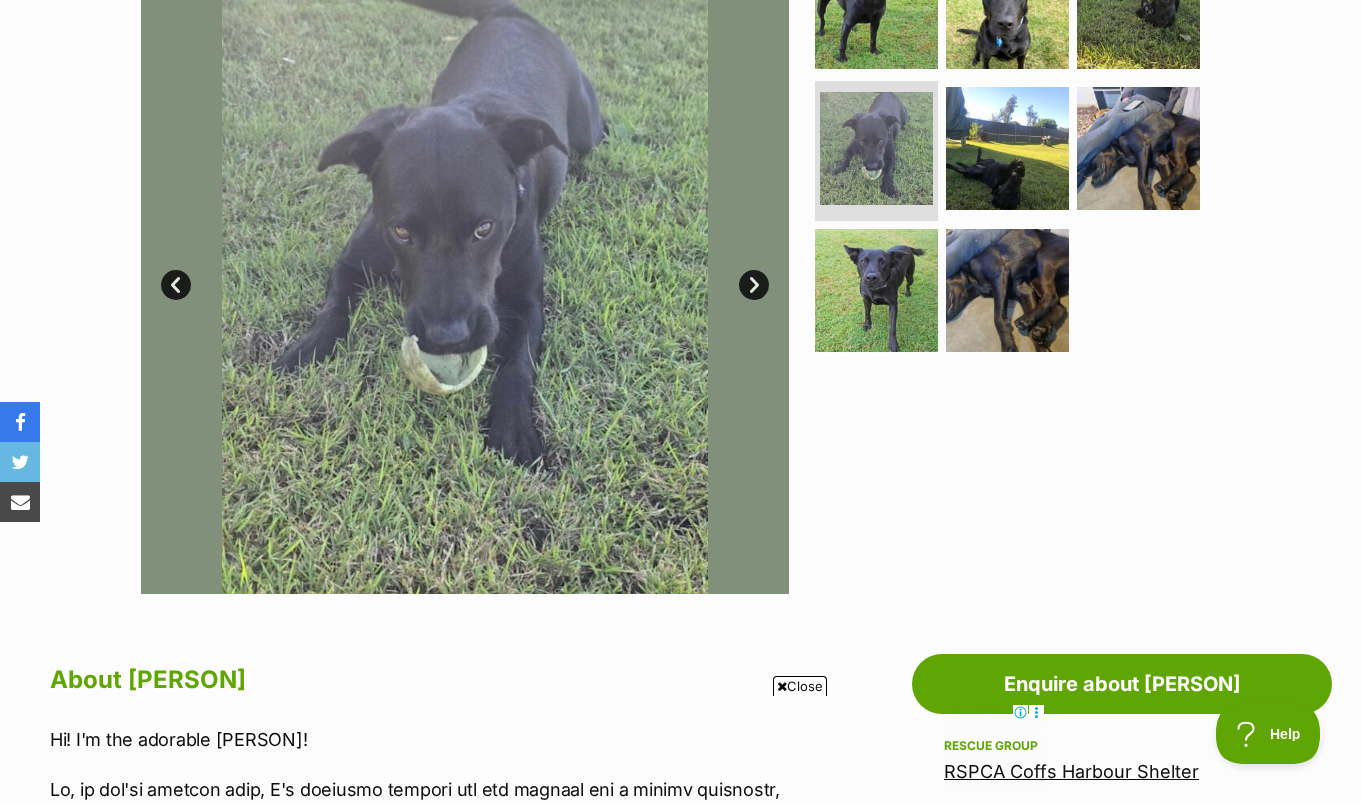 click at bounding box center [465, 270] 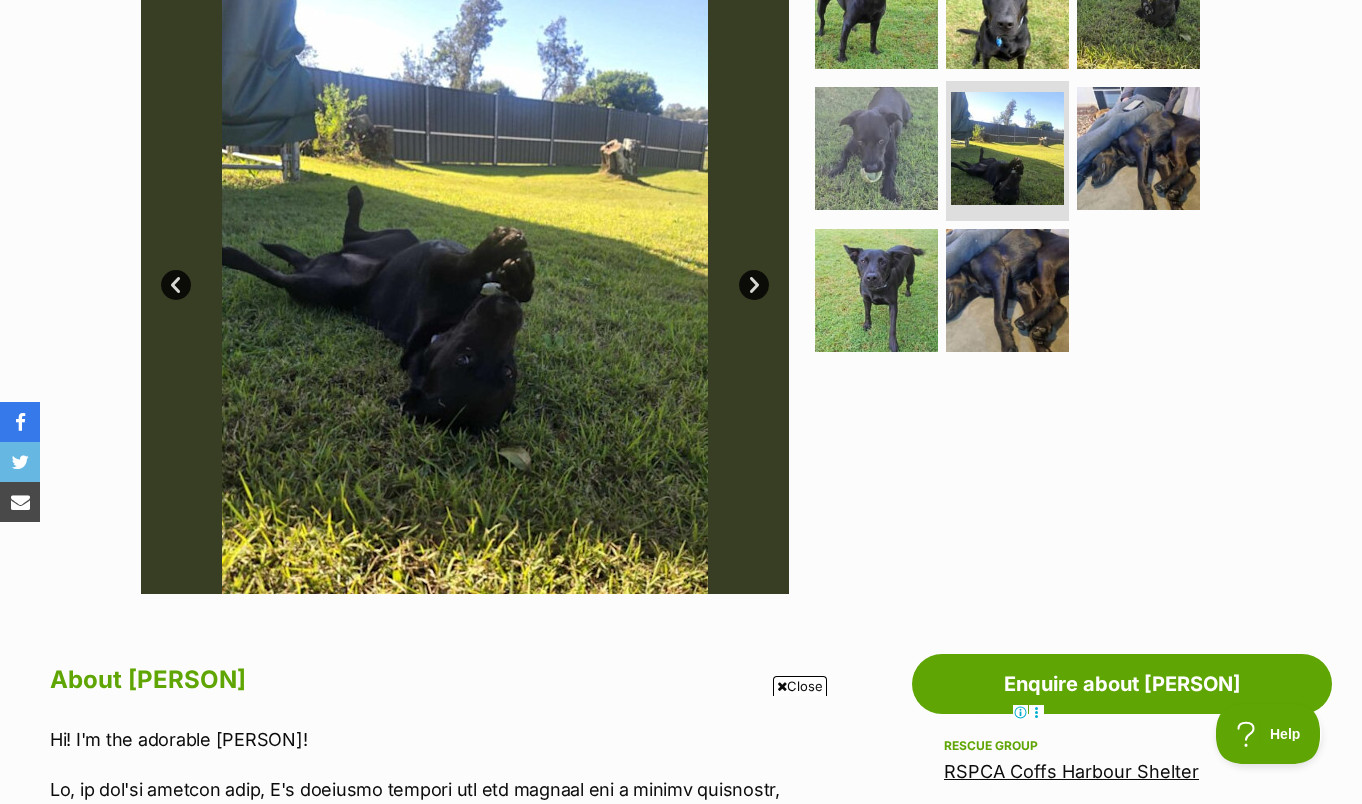 click on "Next" at bounding box center [754, 285] 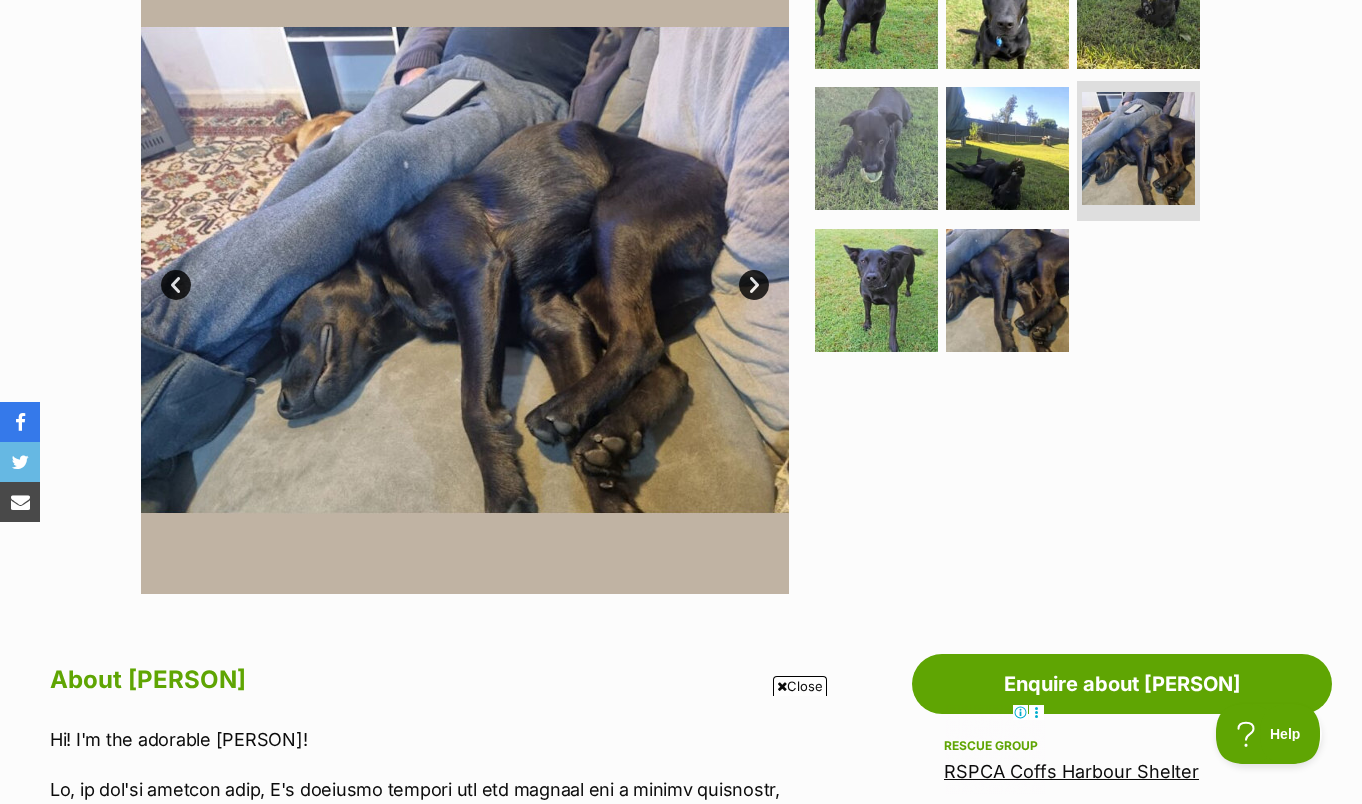 click on "Next" at bounding box center [754, 285] 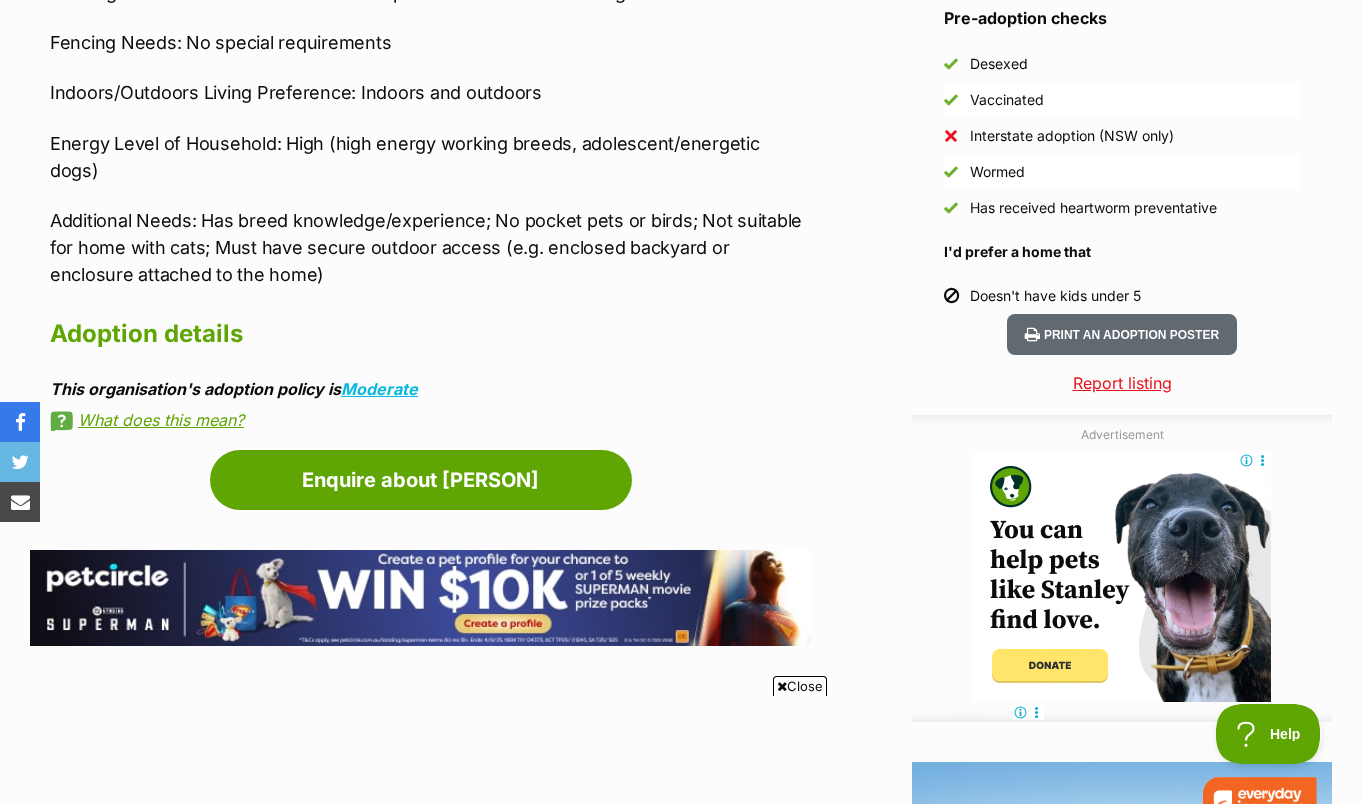 scroll, scrollTop: 1821, scrollLeft: 0, axis: vertical 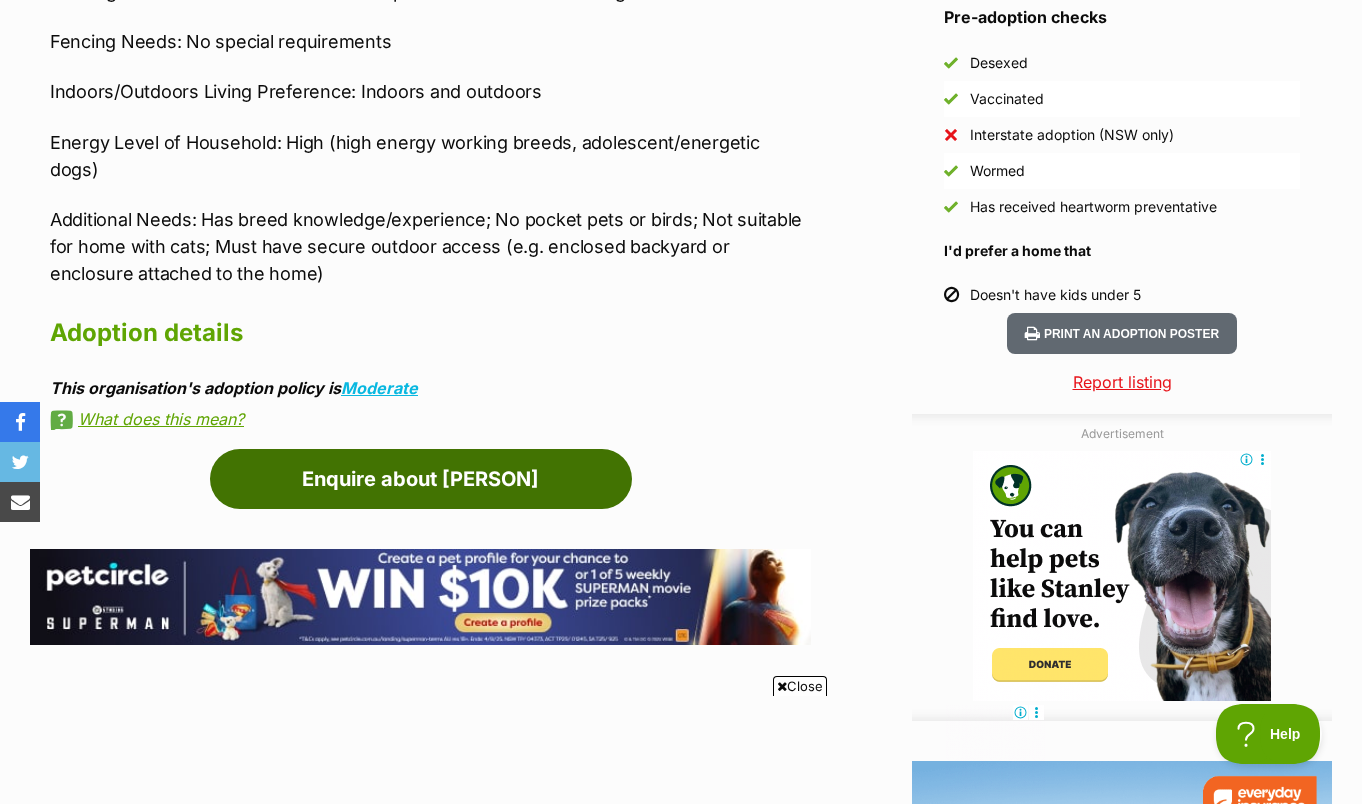 click on "Enquire about Cali" at bounding box center [421, 479] 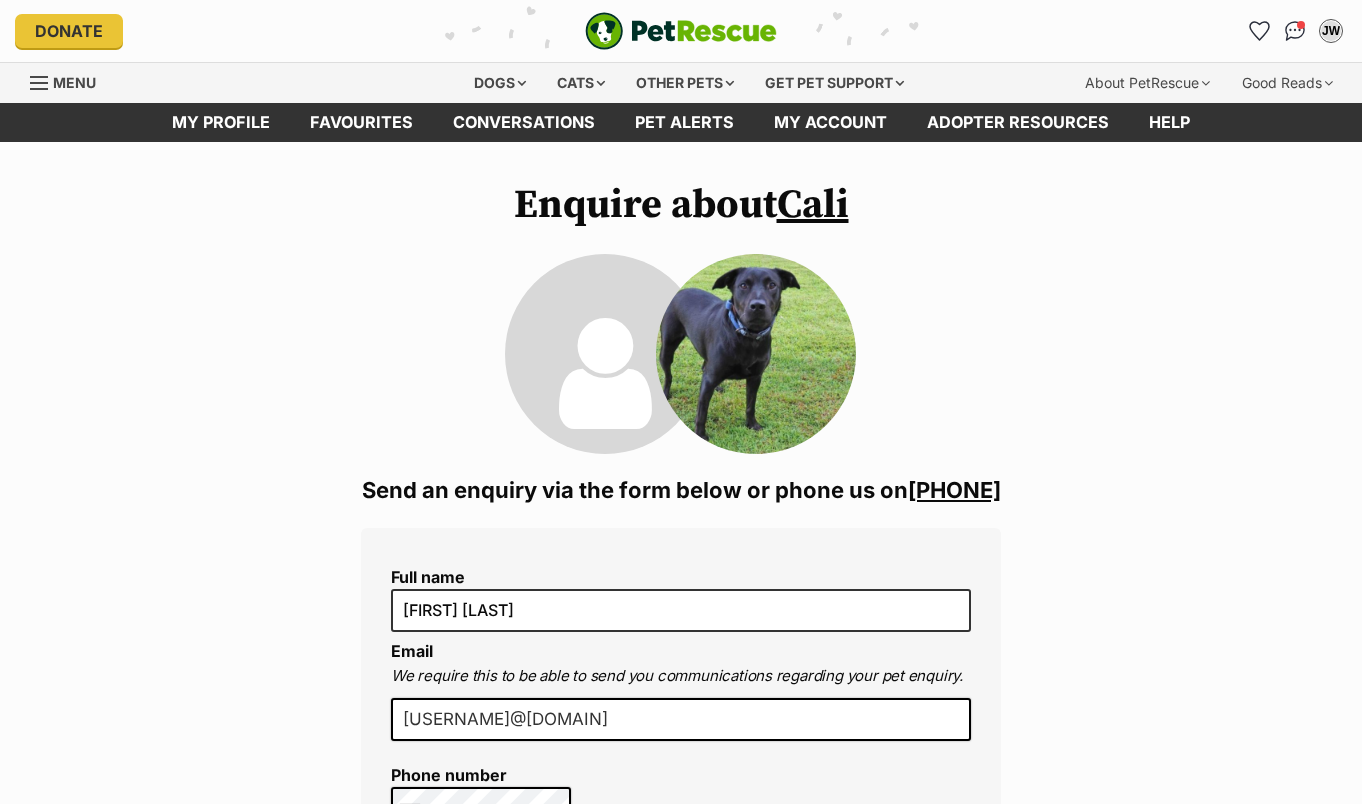 scroll, scrollTop: 979, scrollLeft: 1, axis: both 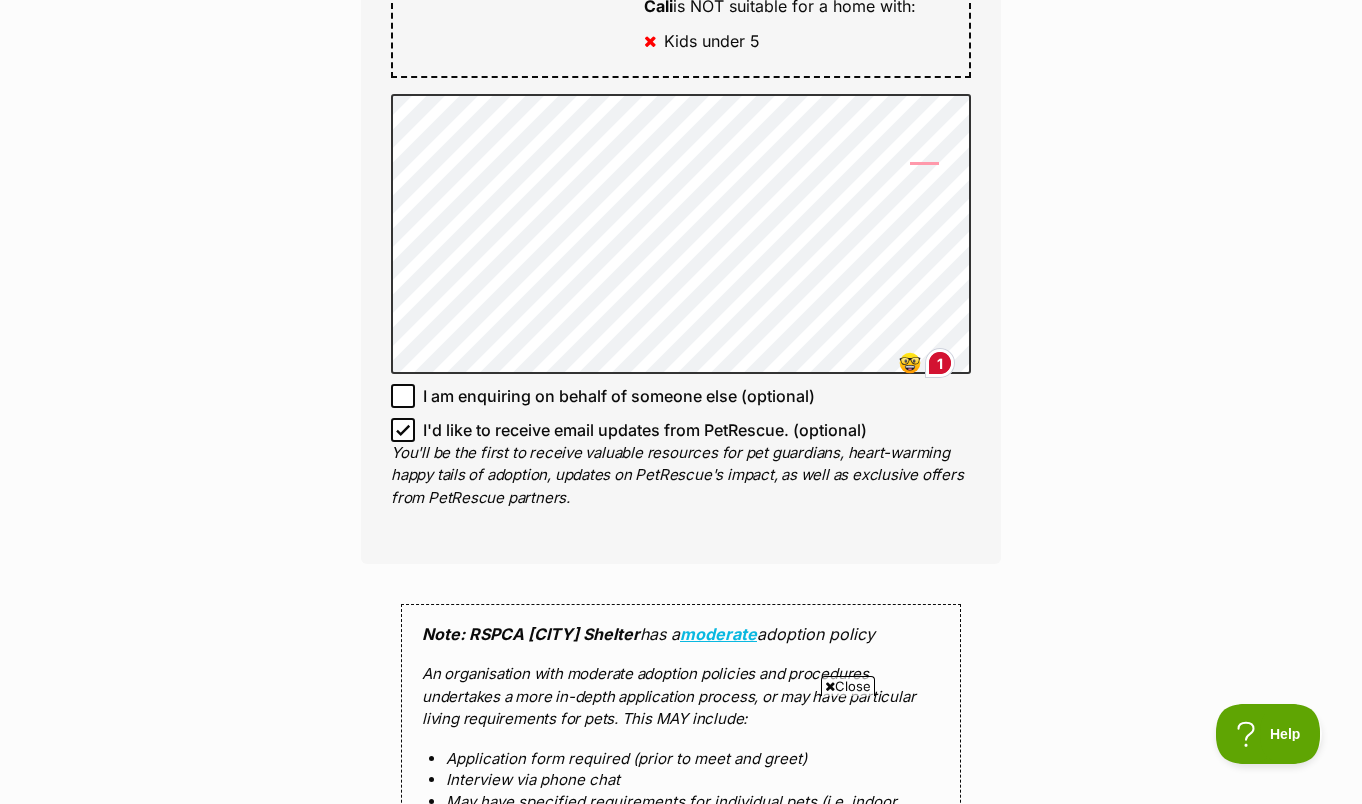 click on "I'd like to receive email updates from PetRescue. (optional)" at bounding box center (681, 430) 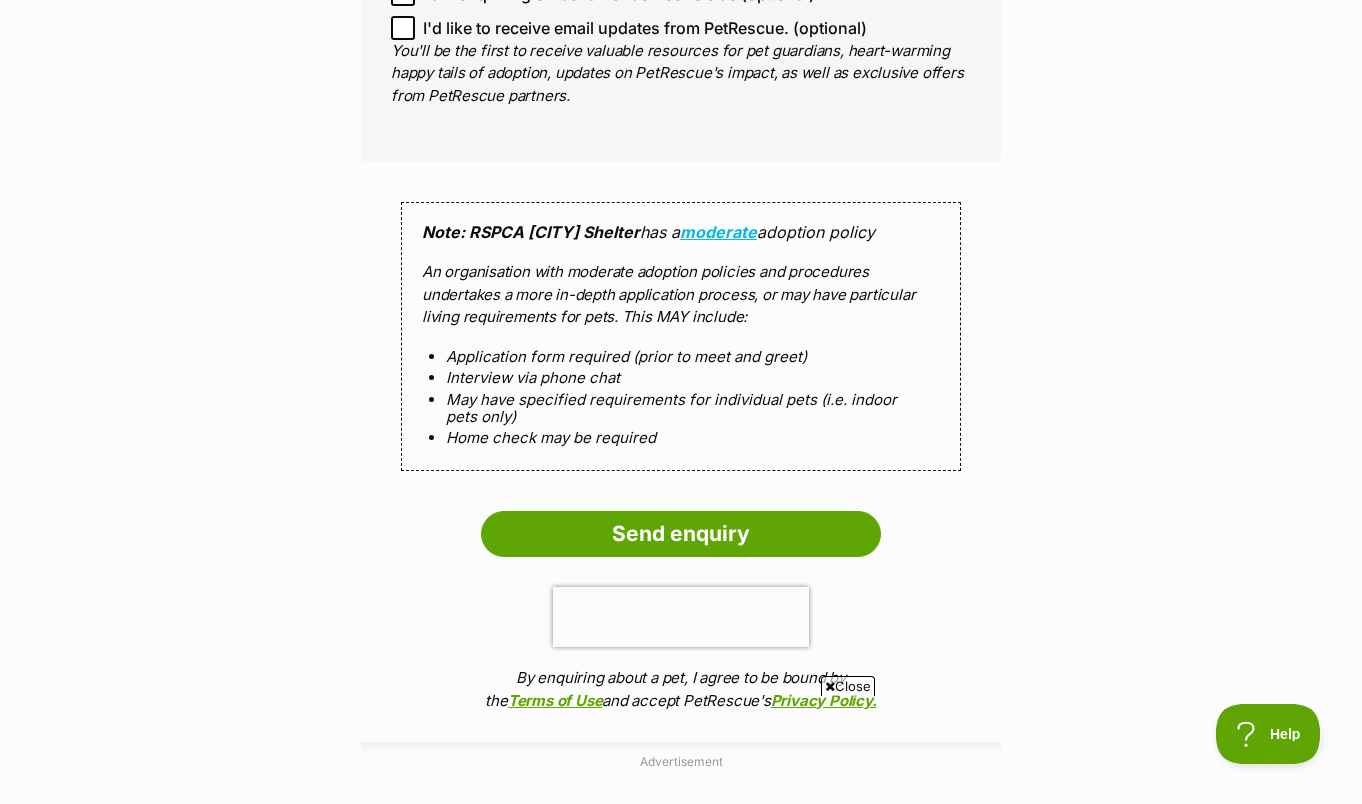 scroll, scrollTop: 1813, scrollLeft: 0, axis: vertical 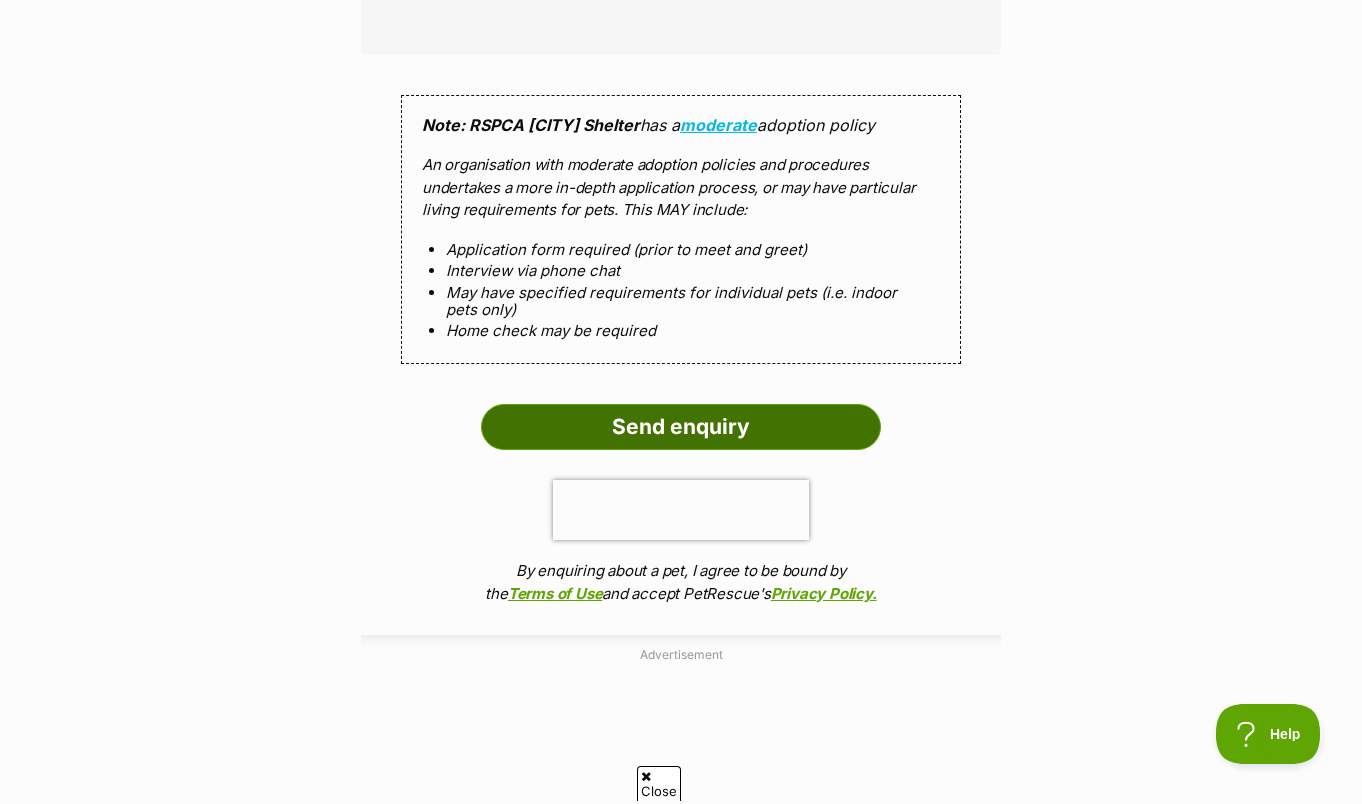 click on "Send enquiry" at bounding box center [681, 427] 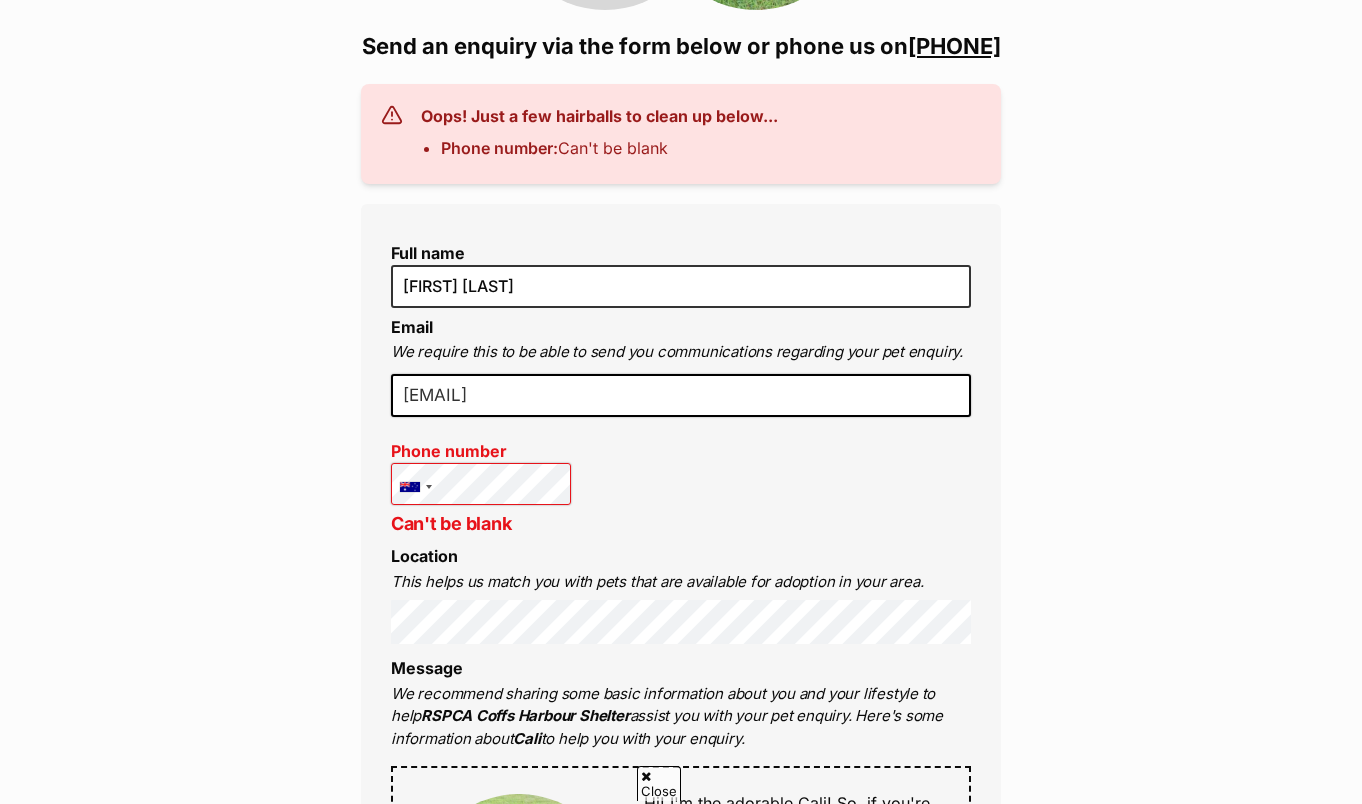 scroll, scrollTop: 444, scrollLeft: 0, axis: vertical 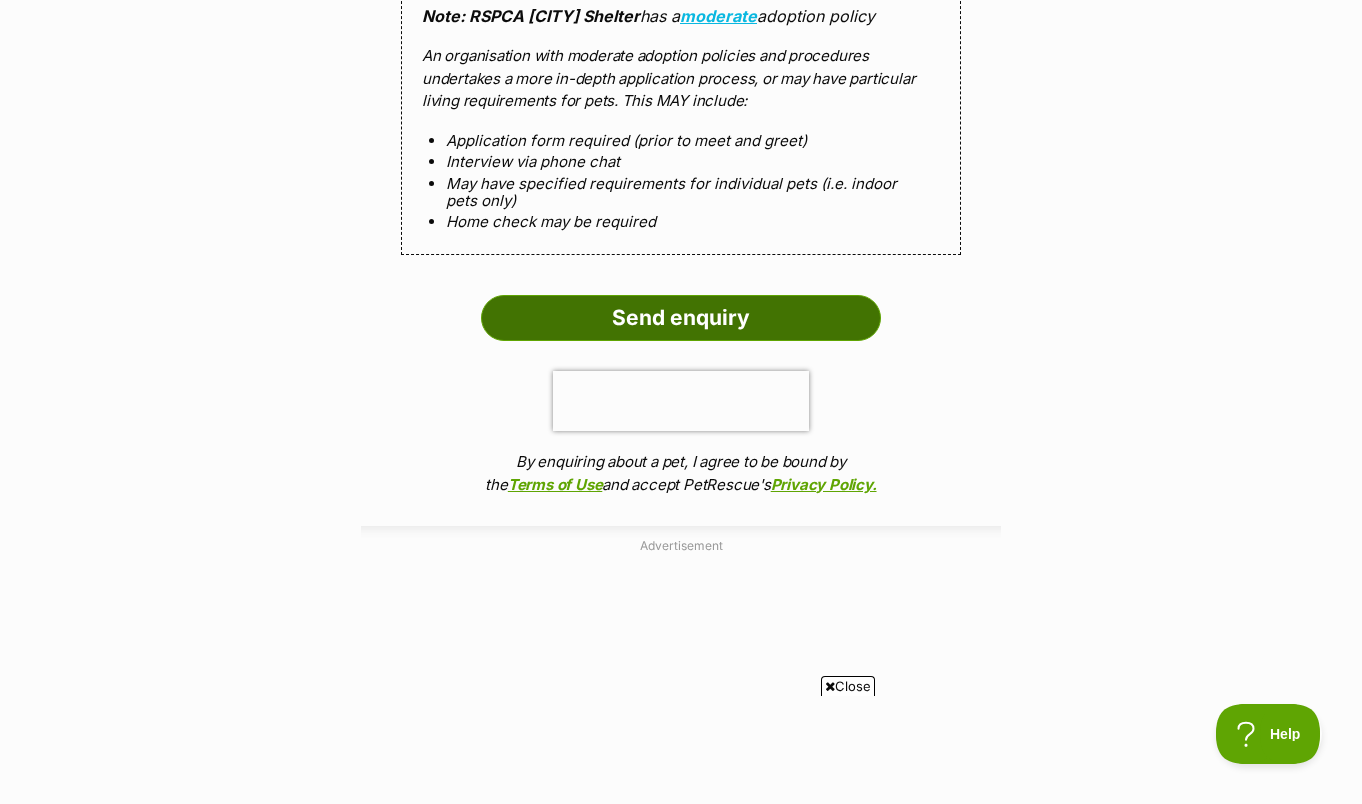 click on "Send enquiry" at bounding box center (681, 318) 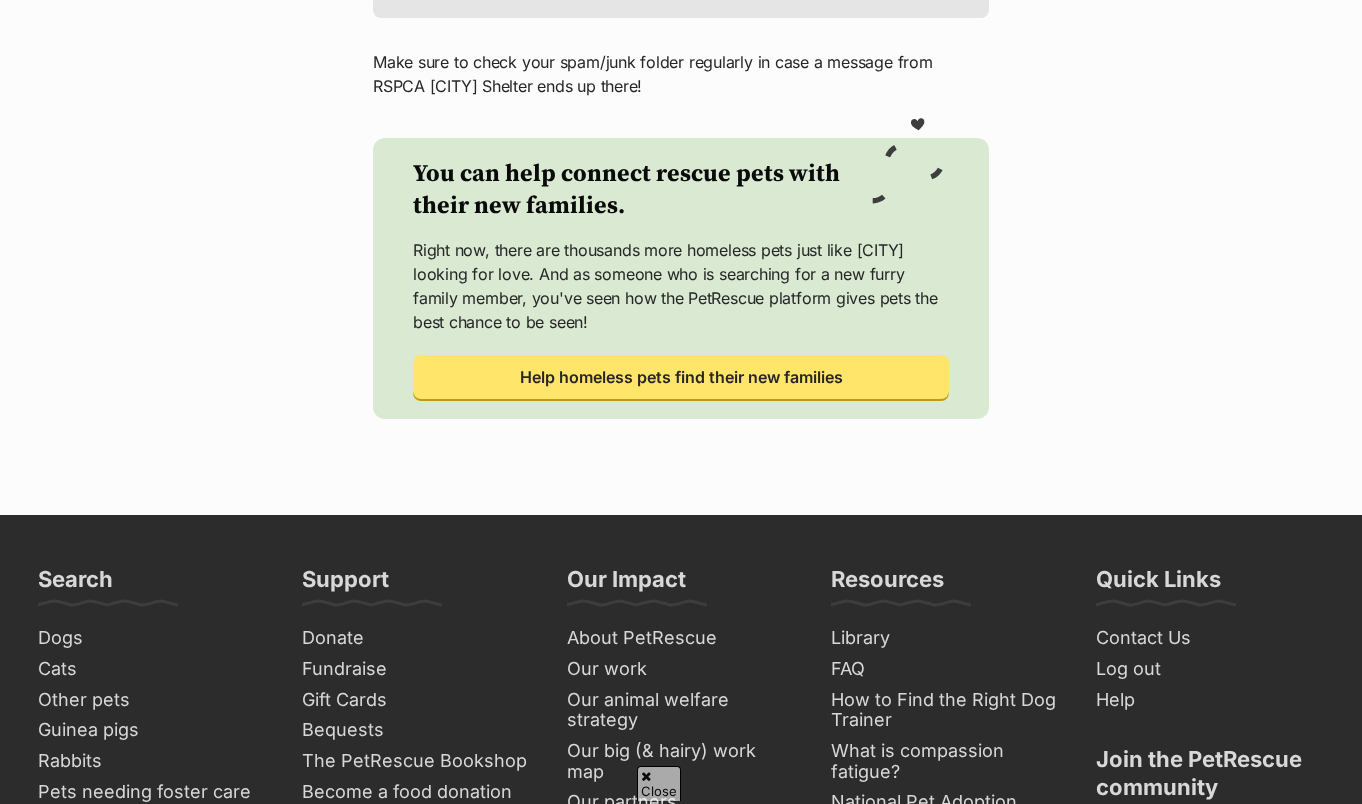 scroll, scrollTop: 0, scrollLeft: 0, axis: both 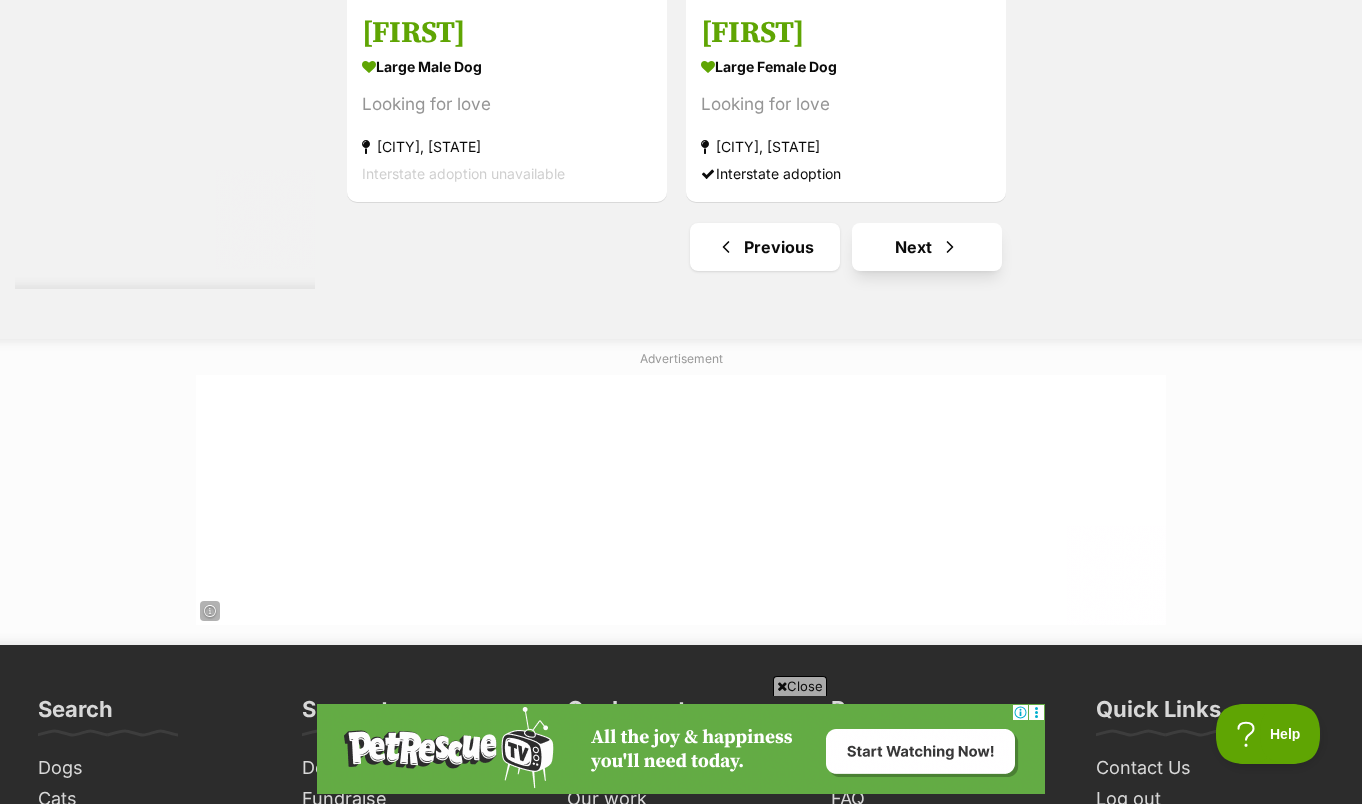 click on "Next" at bounding box center (927, 247) 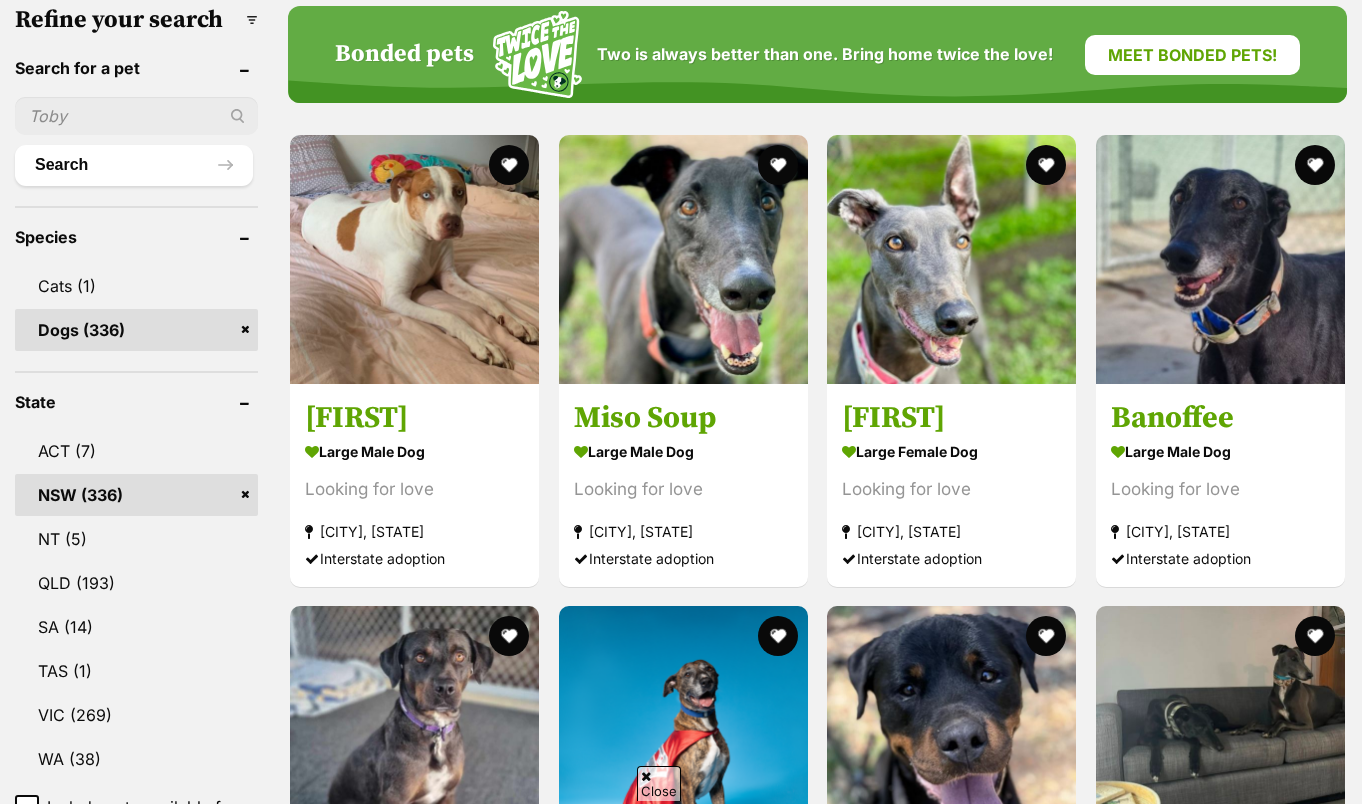 scroll, scrollTop: 801, scrollLeft: 0, axis: vertical 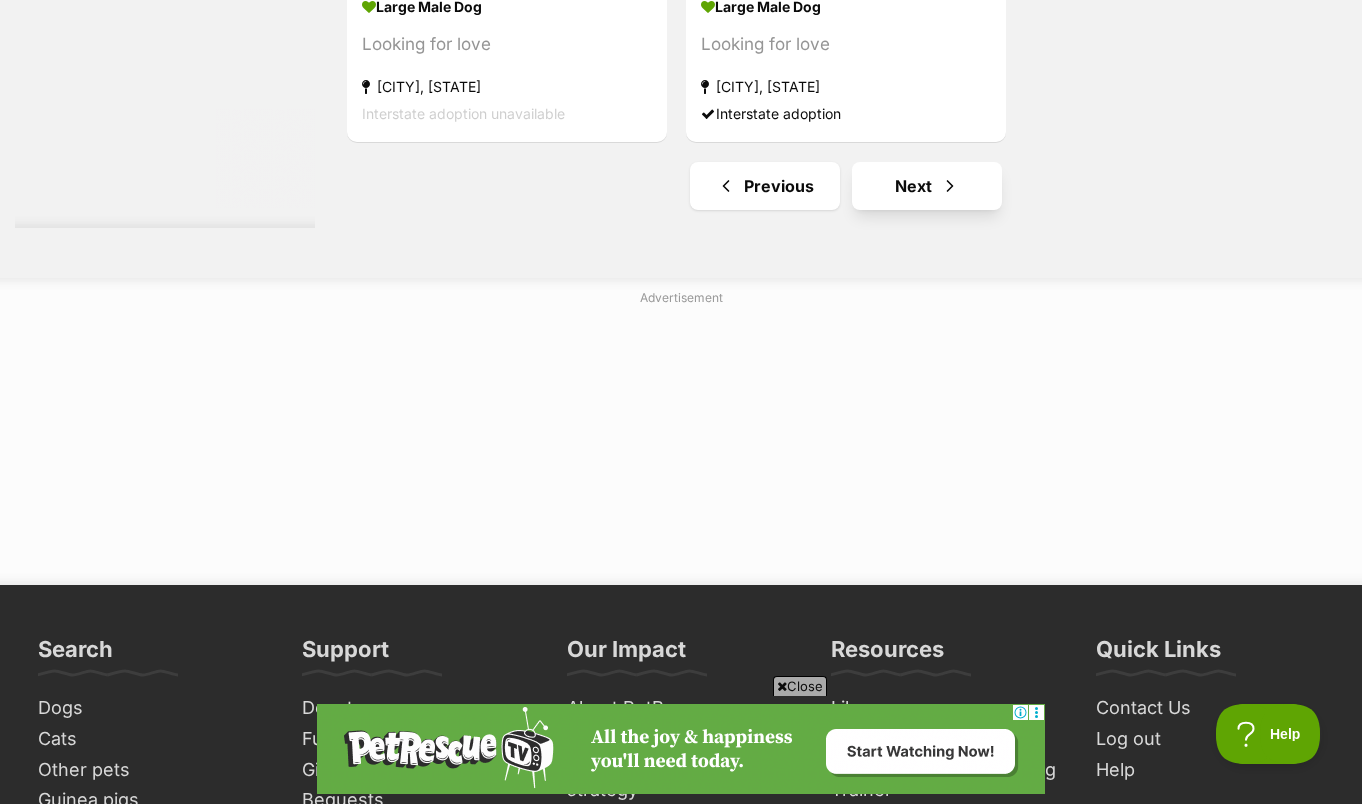 click on "Next" at bounding box center (927, 186) 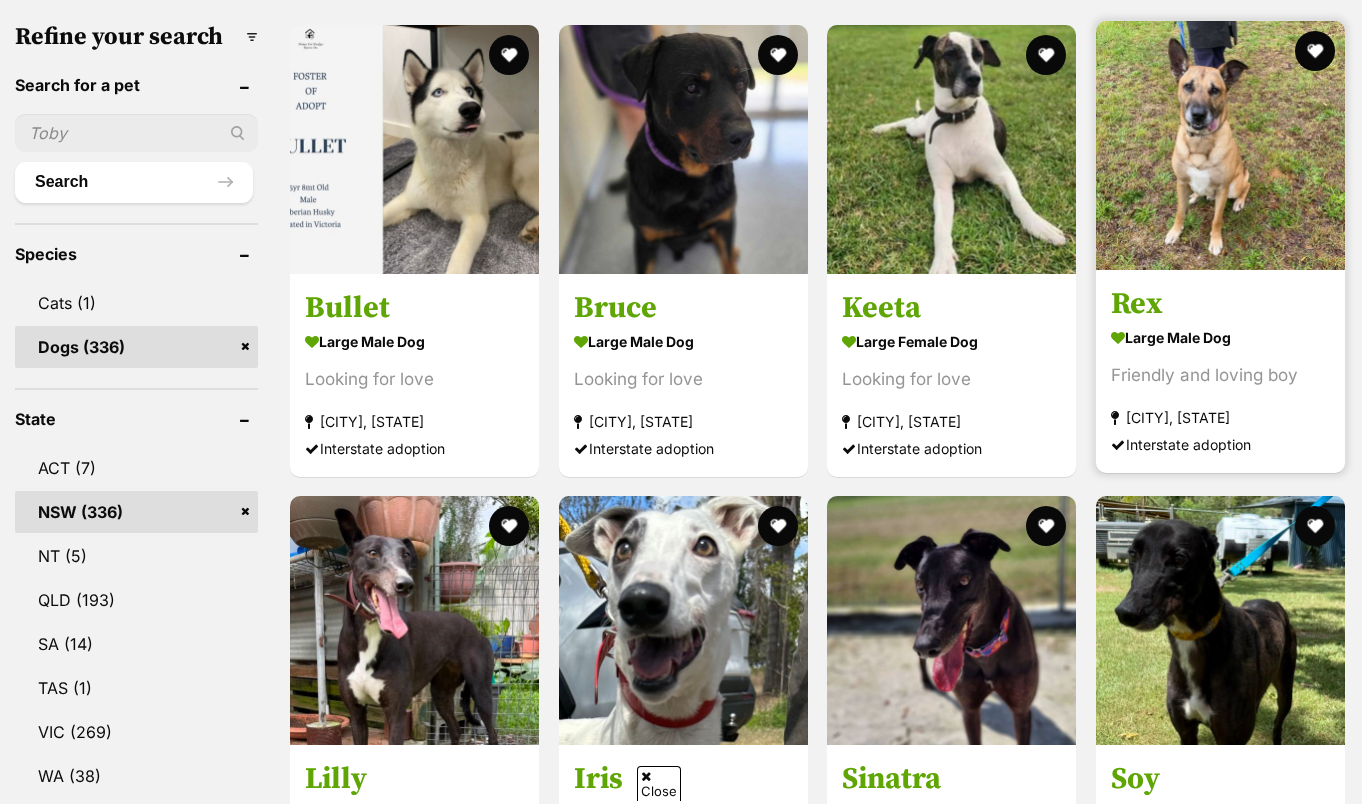 scroll, scrollTop: 0, scrollLeft: 0, axis: both 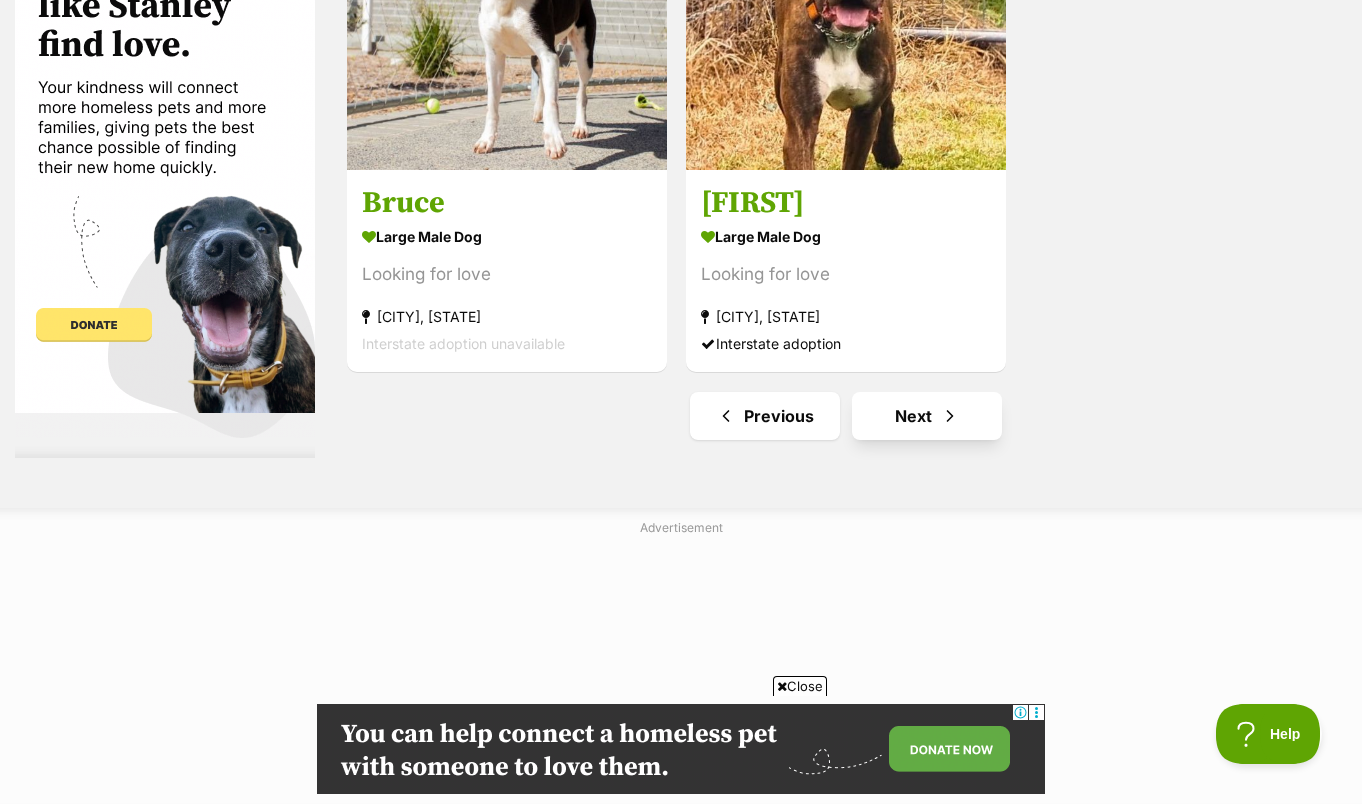 click on "Next" at bounding box center [927, 416] 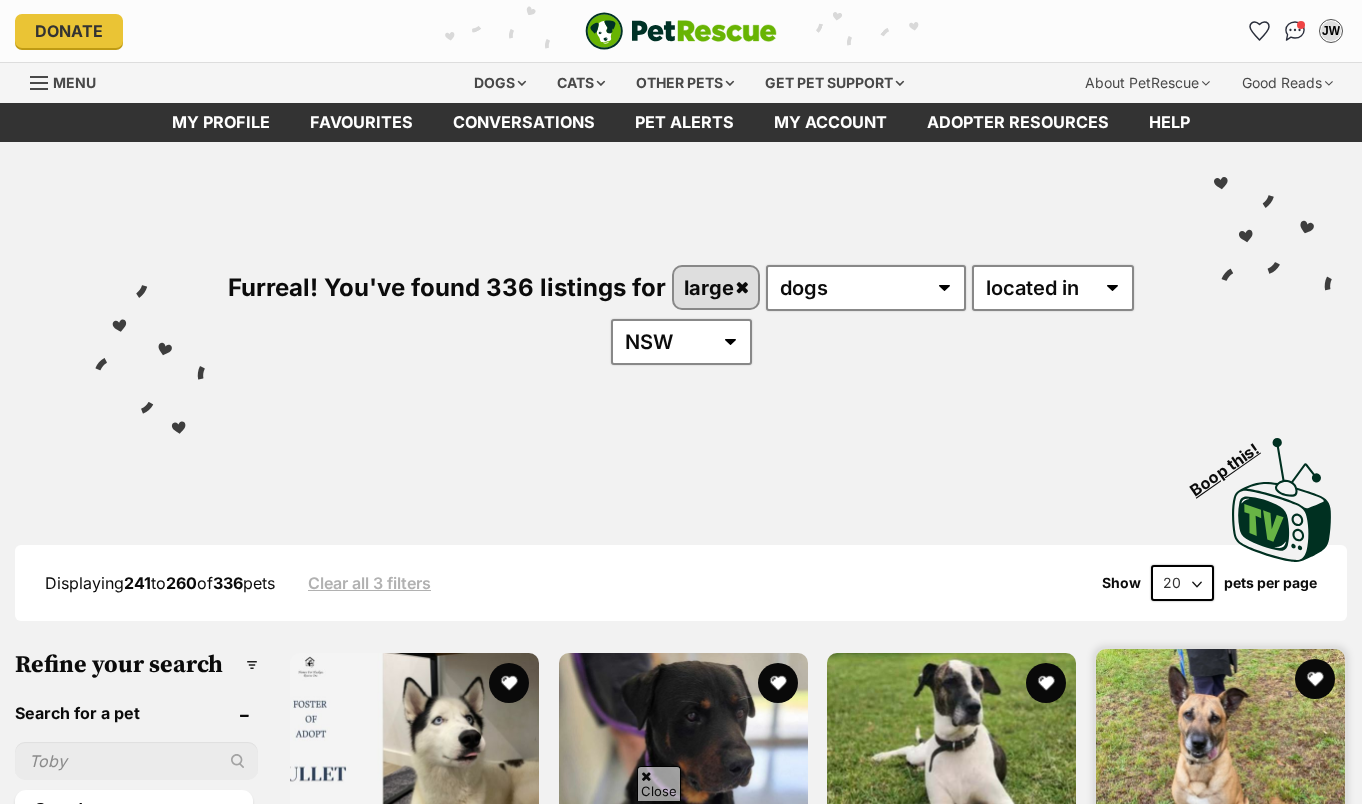 scroll, scrollTop: 510, scrollLeft: 0, axis: vertical 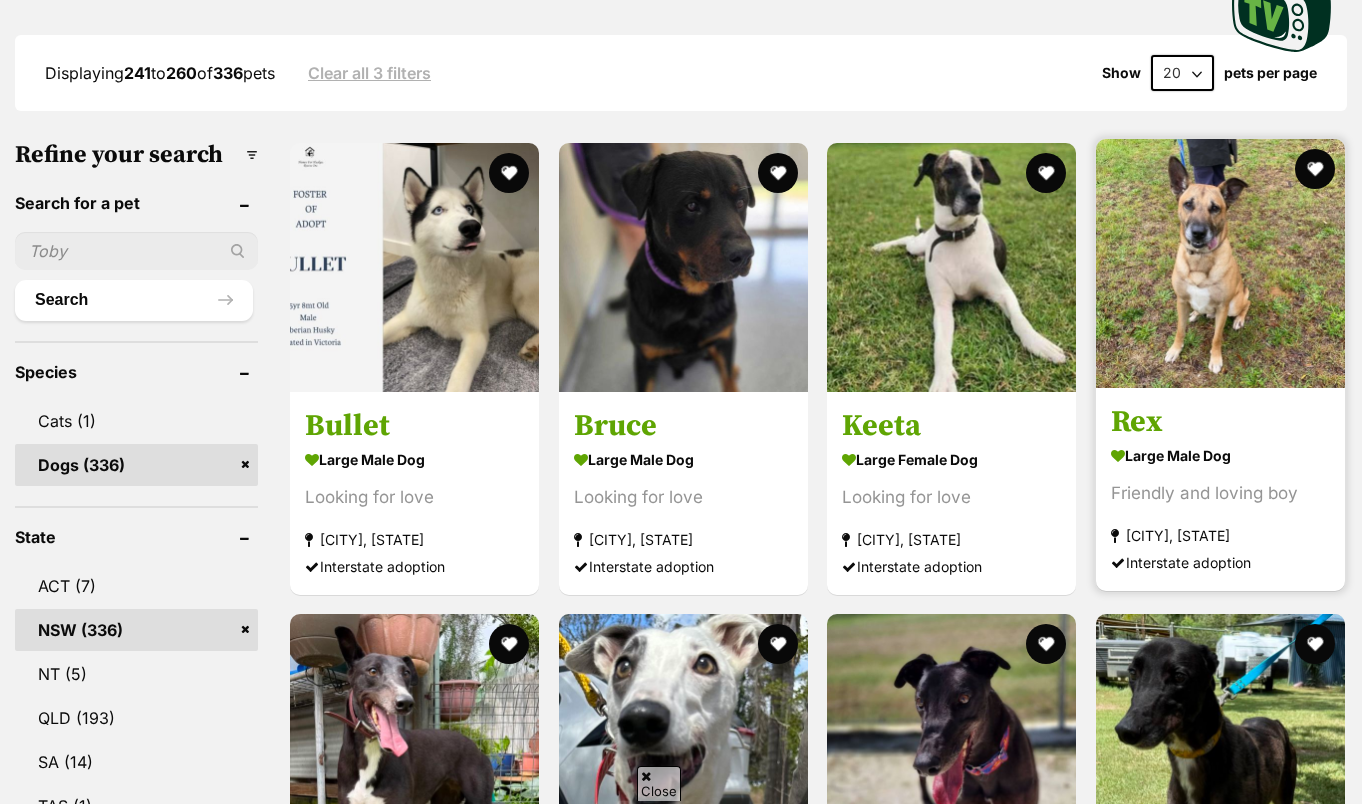 click on "large male Dog" at bounding box center [1220, 455] 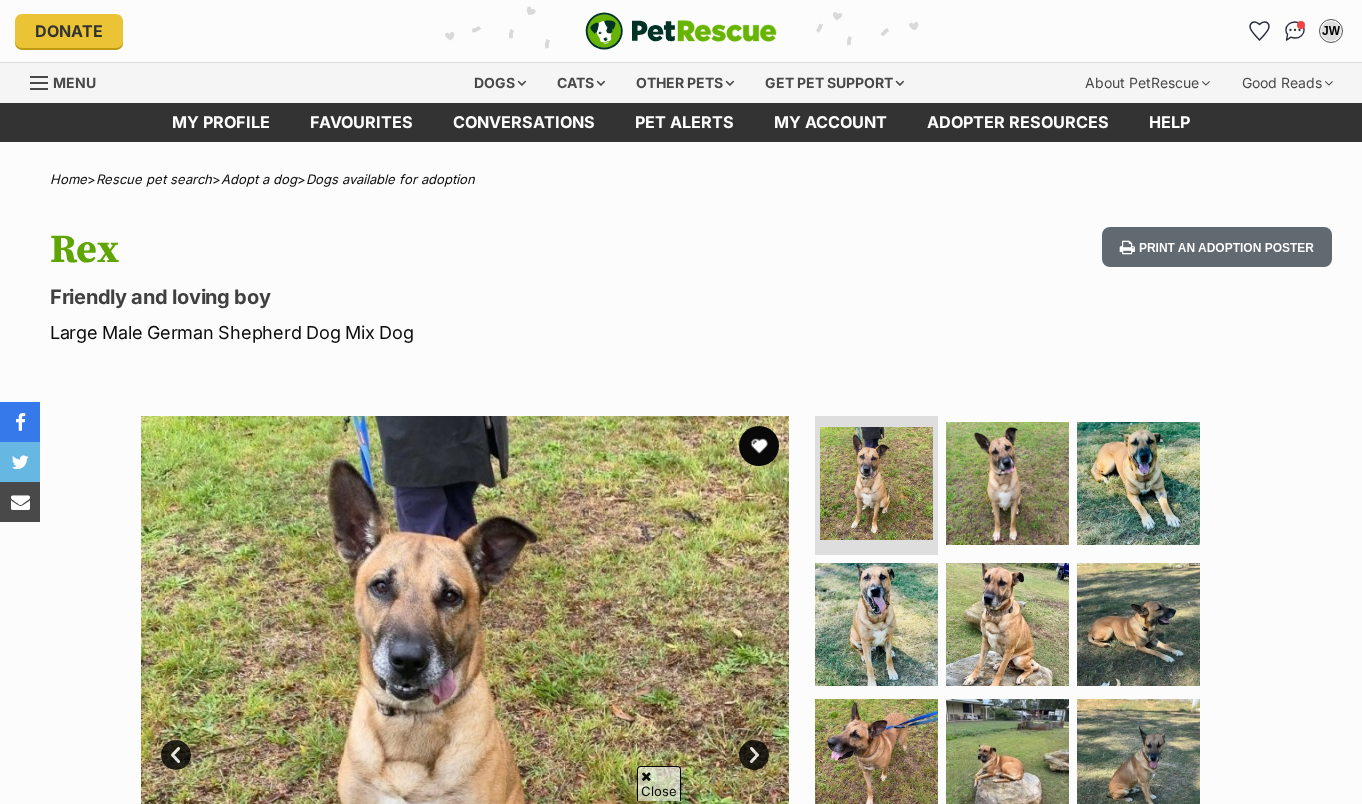 click on "Next" at bounding box center [754, 755] 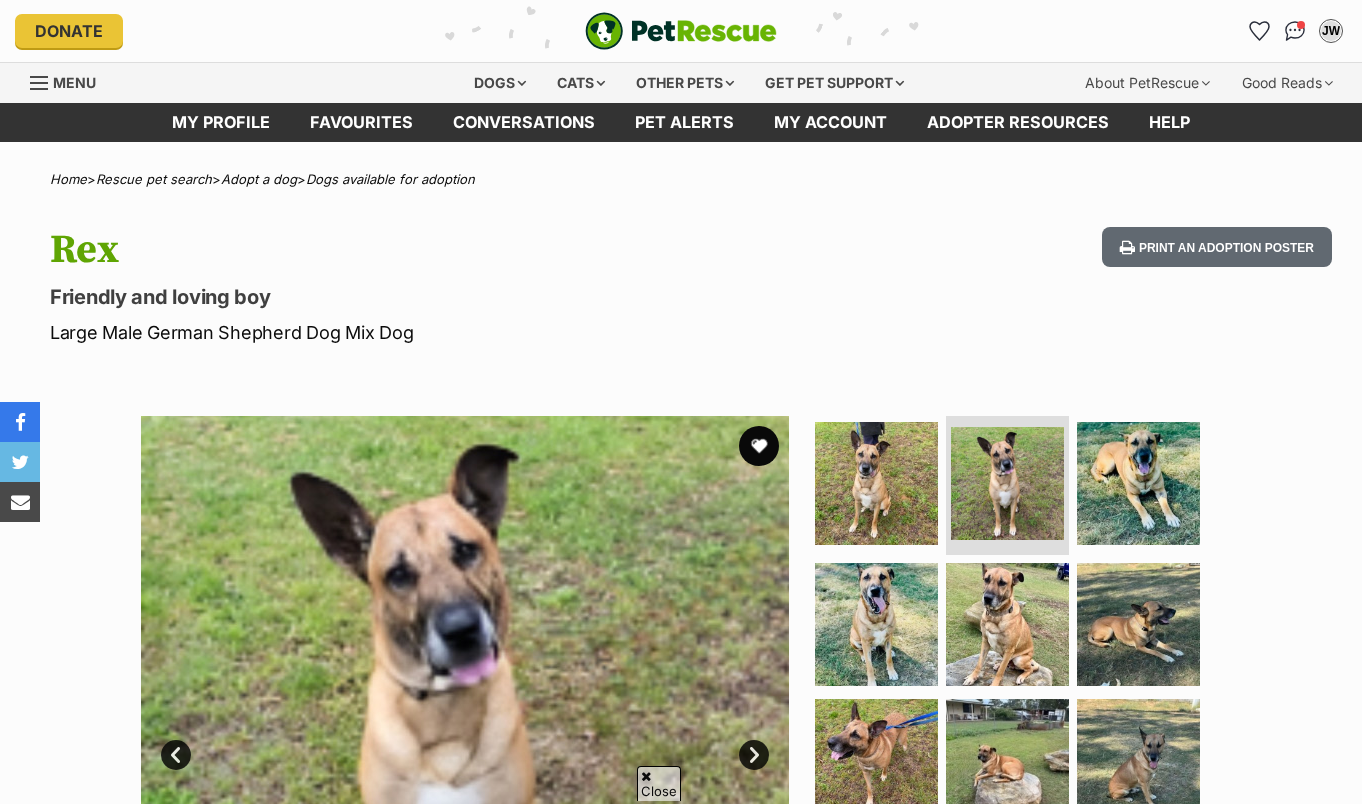 click on "Next" at bounding box center (754, 755) 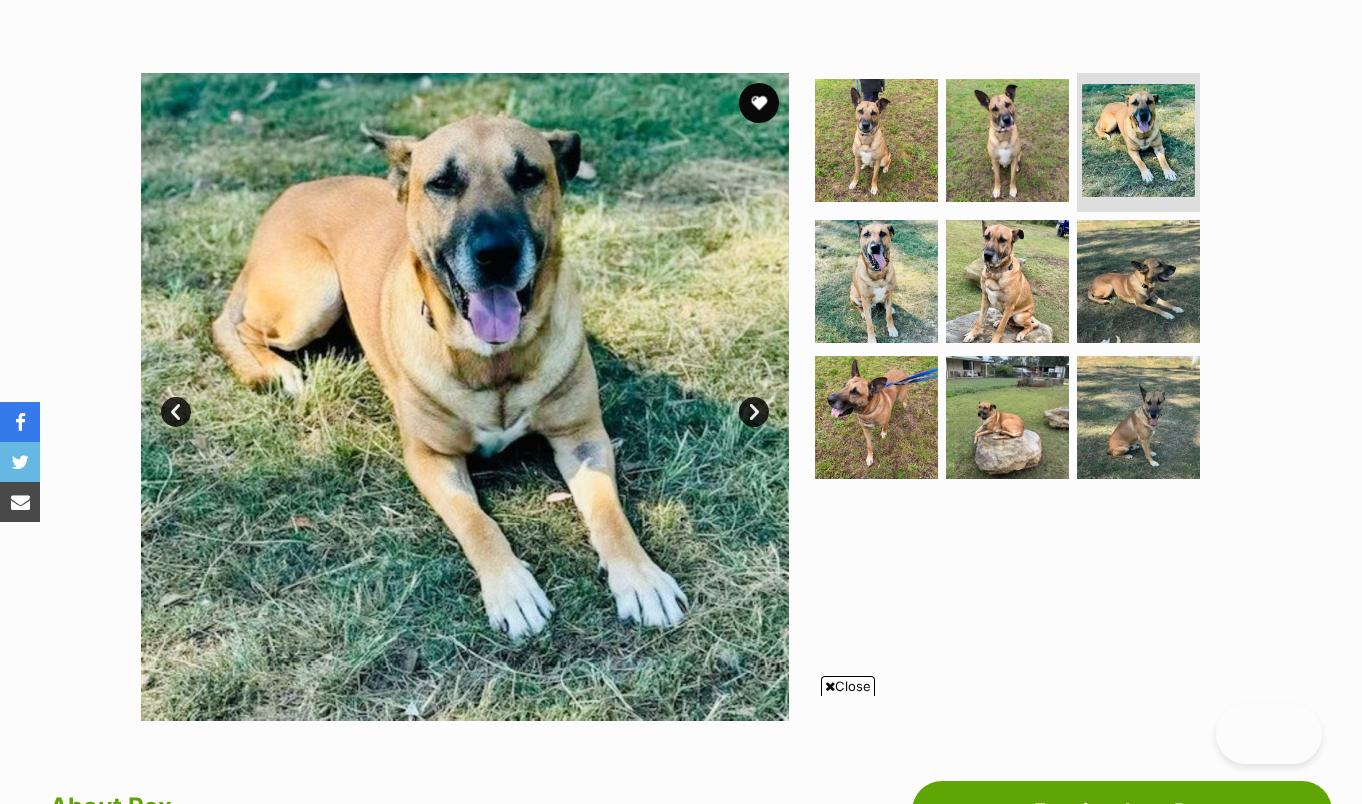 scroll, scrollTop: 529, scrollLeft: 0, axis: vertical 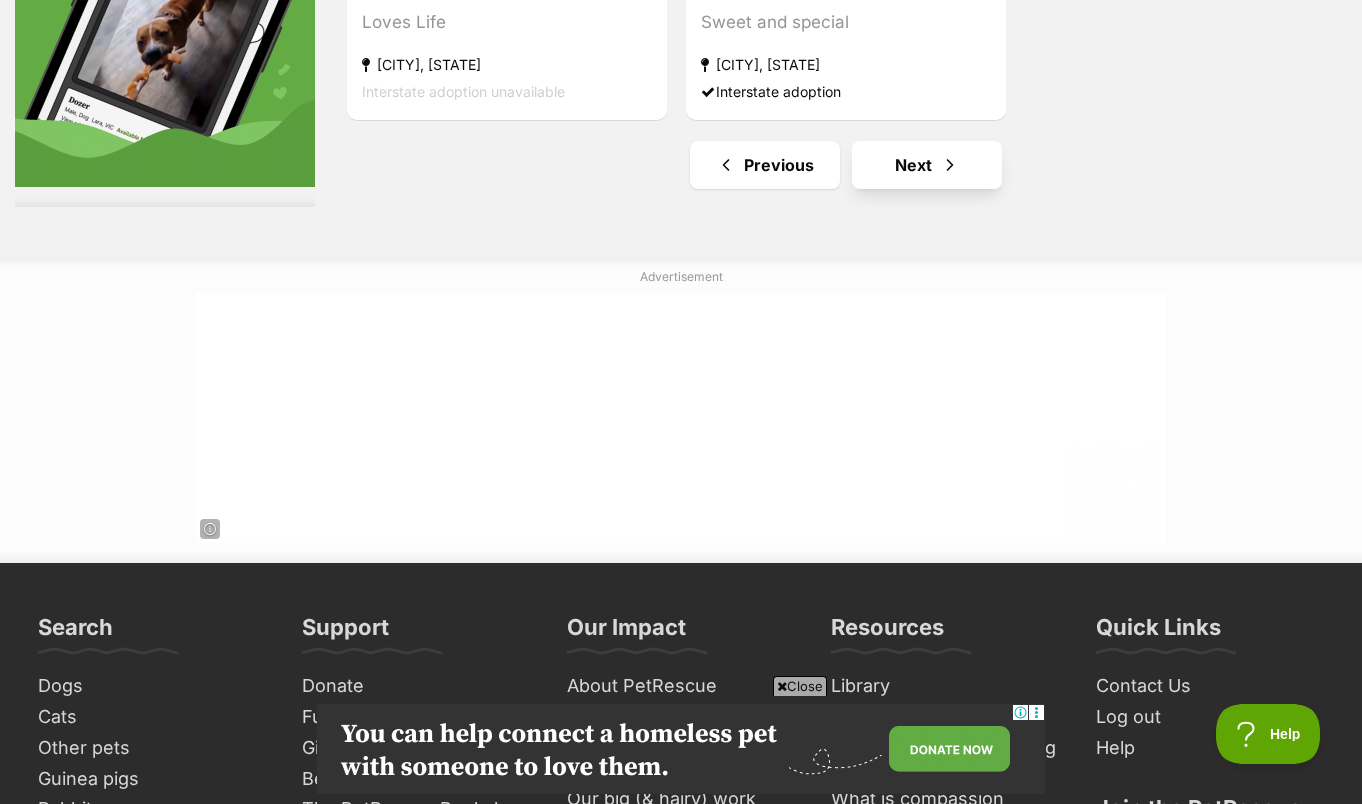 click on "Next" at bounding box center (927, 165) 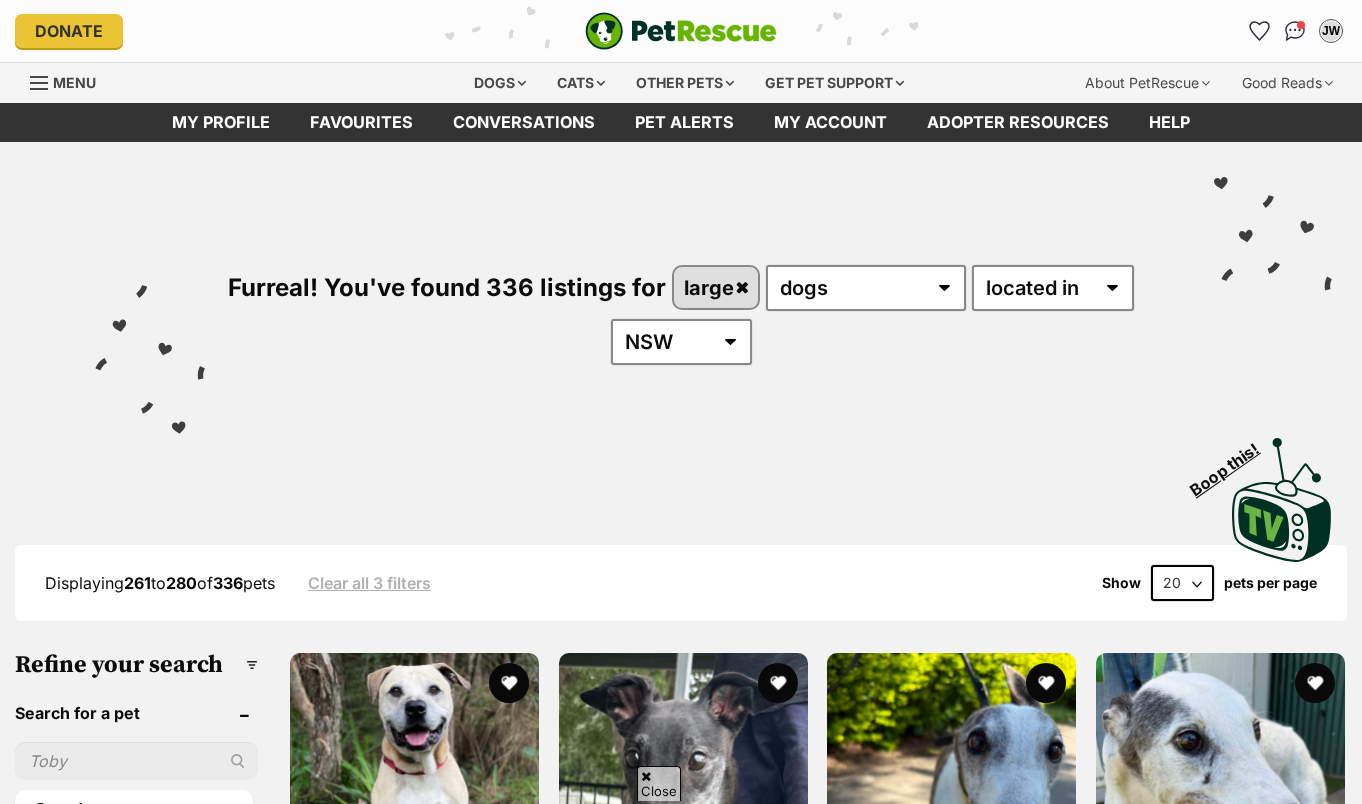 scroll, scrollTop: 594, scrollLeft: 0, axis: vertical 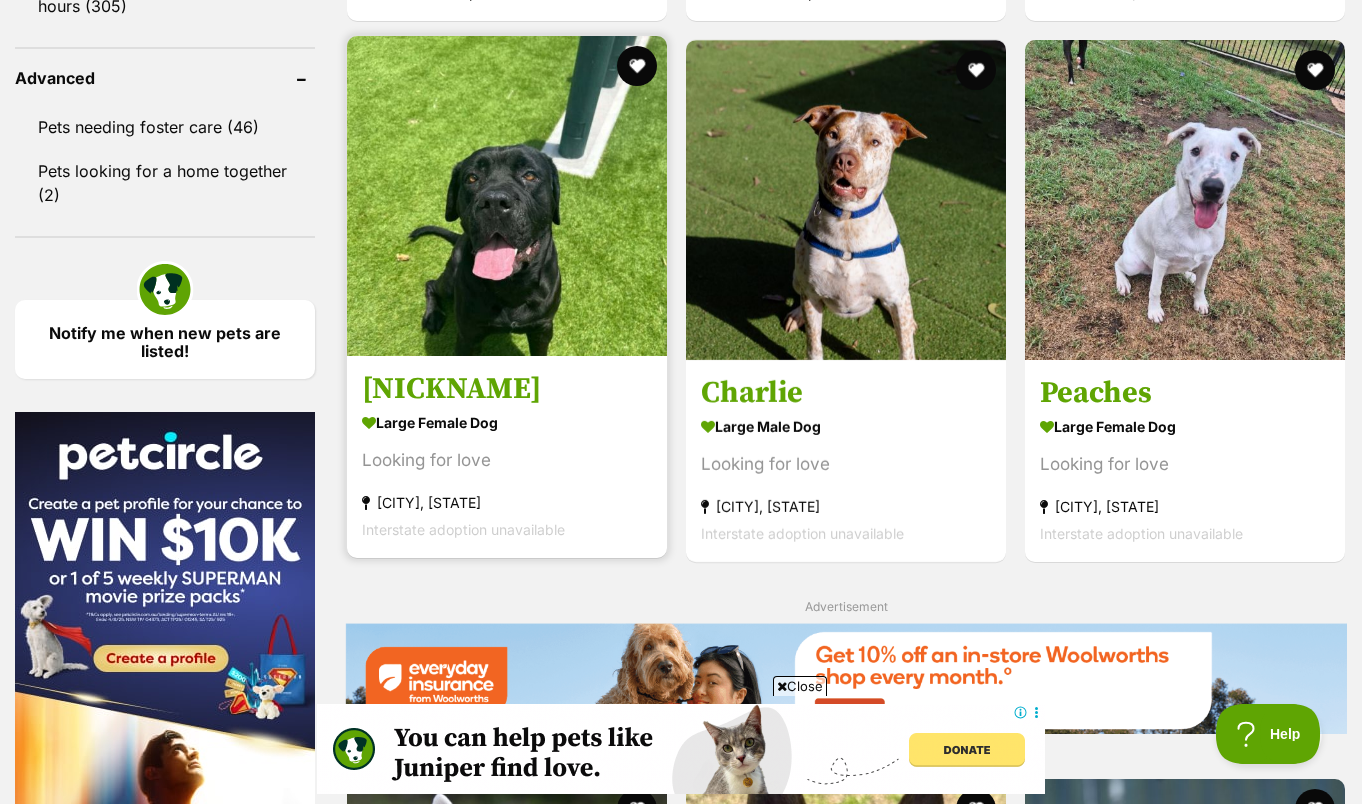 click on "[NICKNAME]" at bounding box center [507, 390] 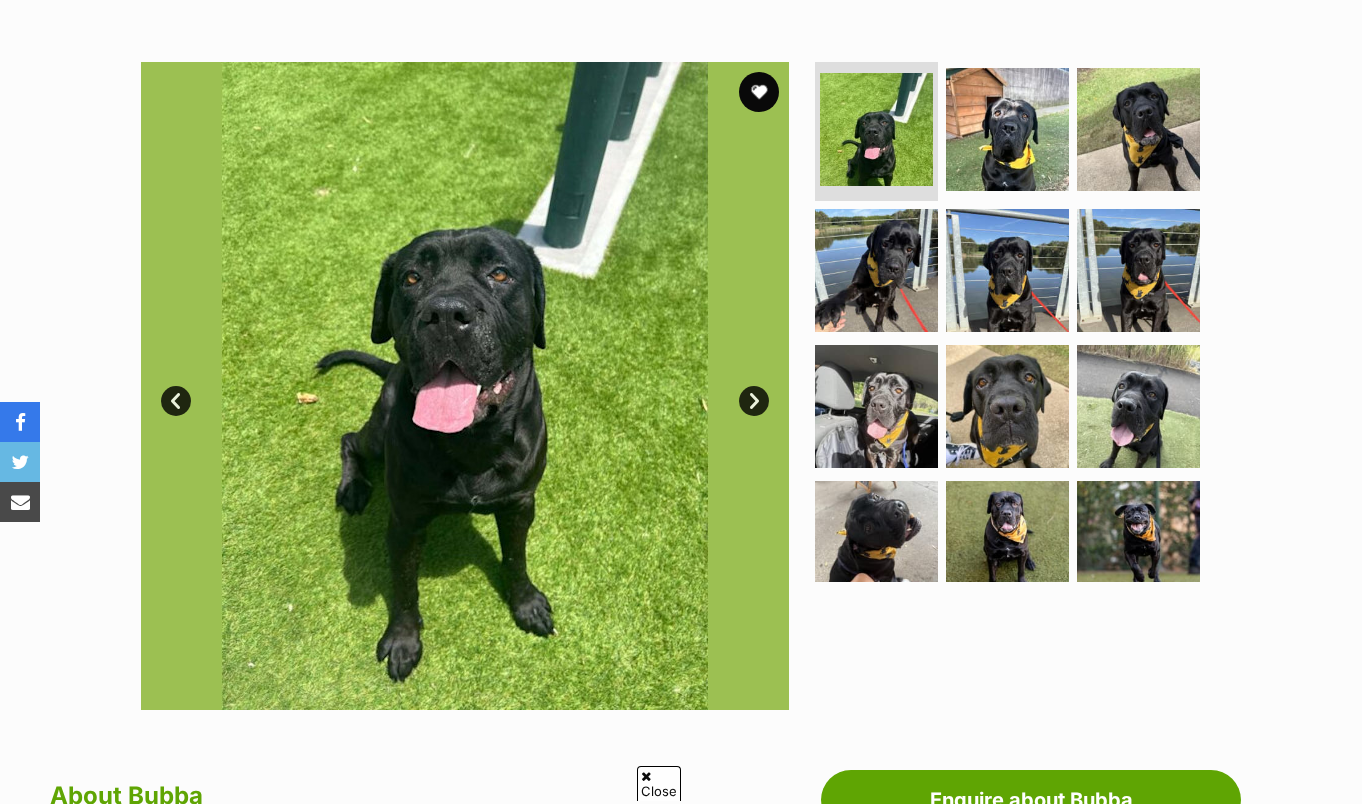 click on "Next" at bounding box center [754, 401] 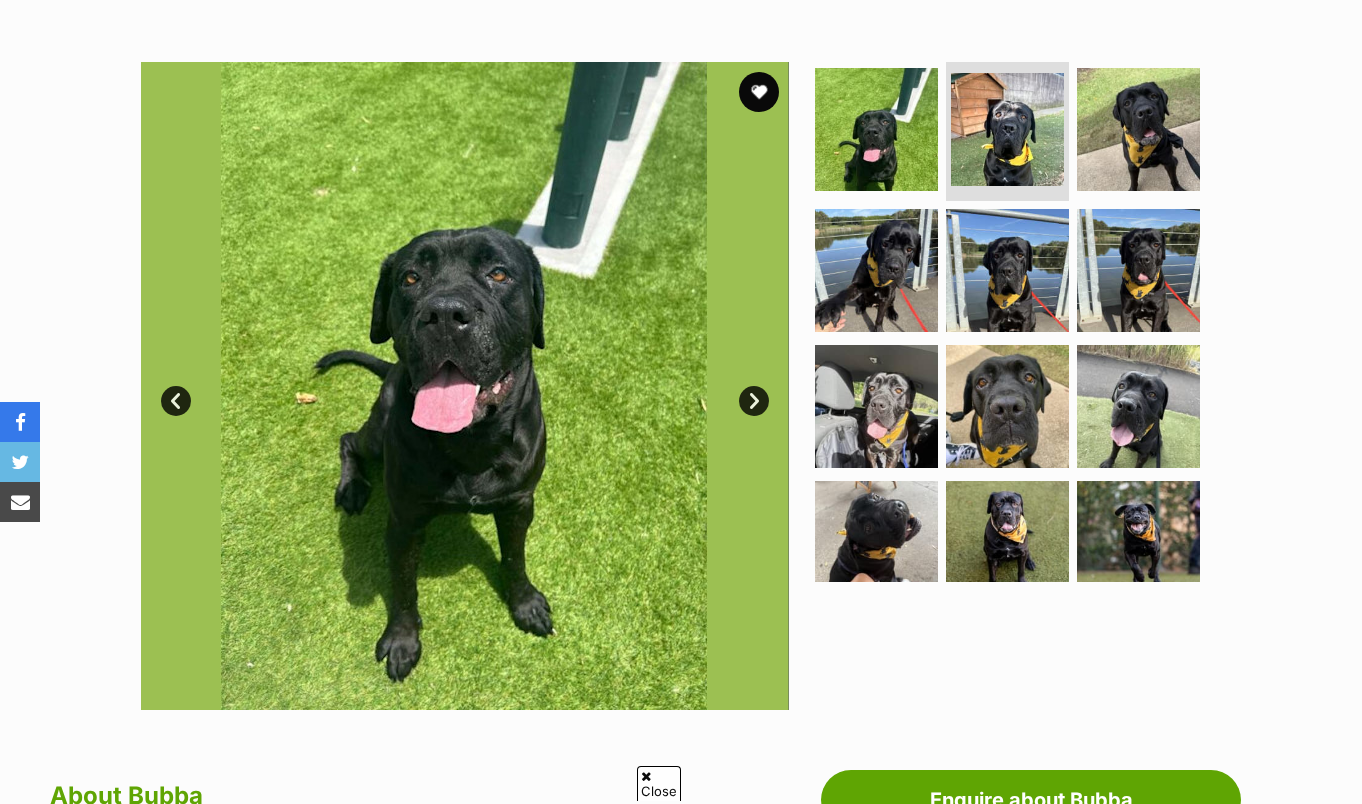 scroll, scrollTop: 354, scrollLeft: 0, axis: vertical 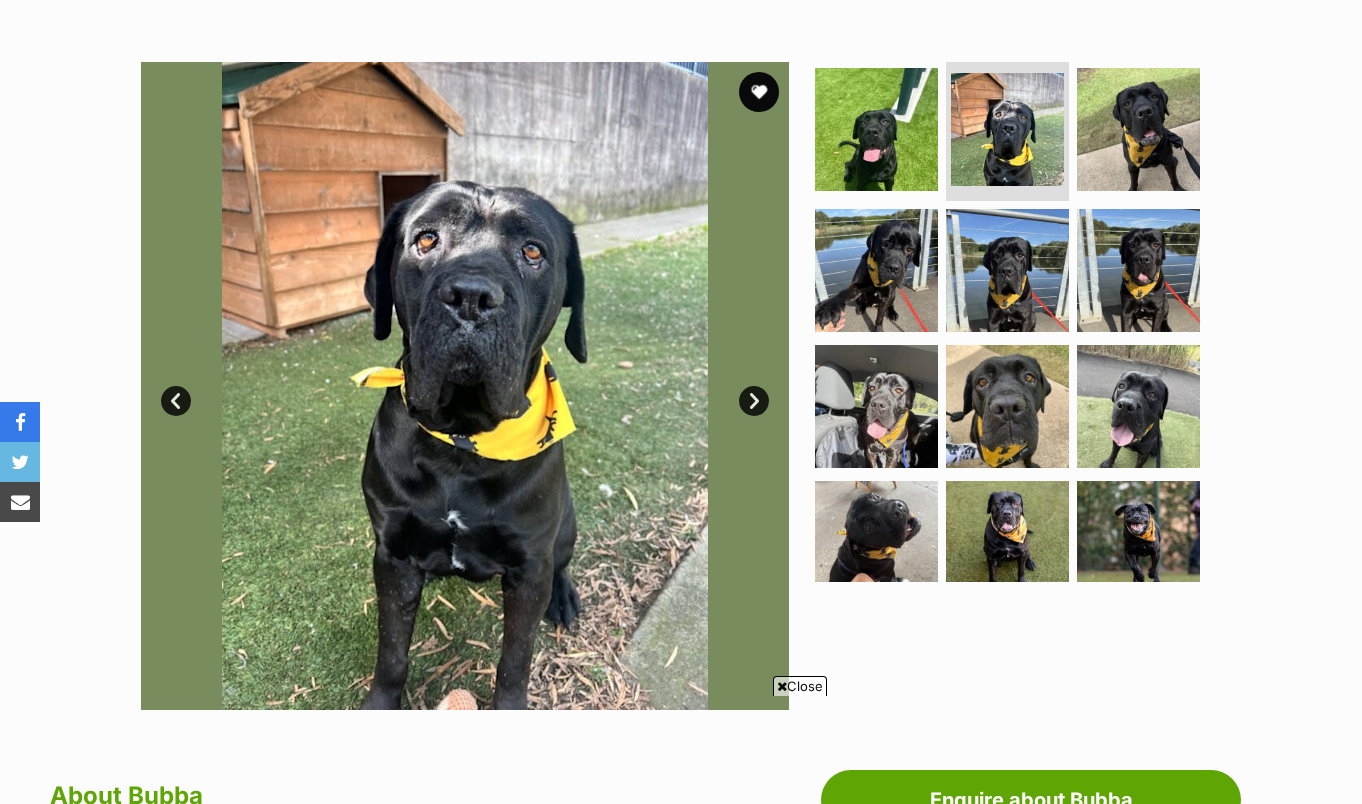click on "Next" at bounding box center (754, 401) 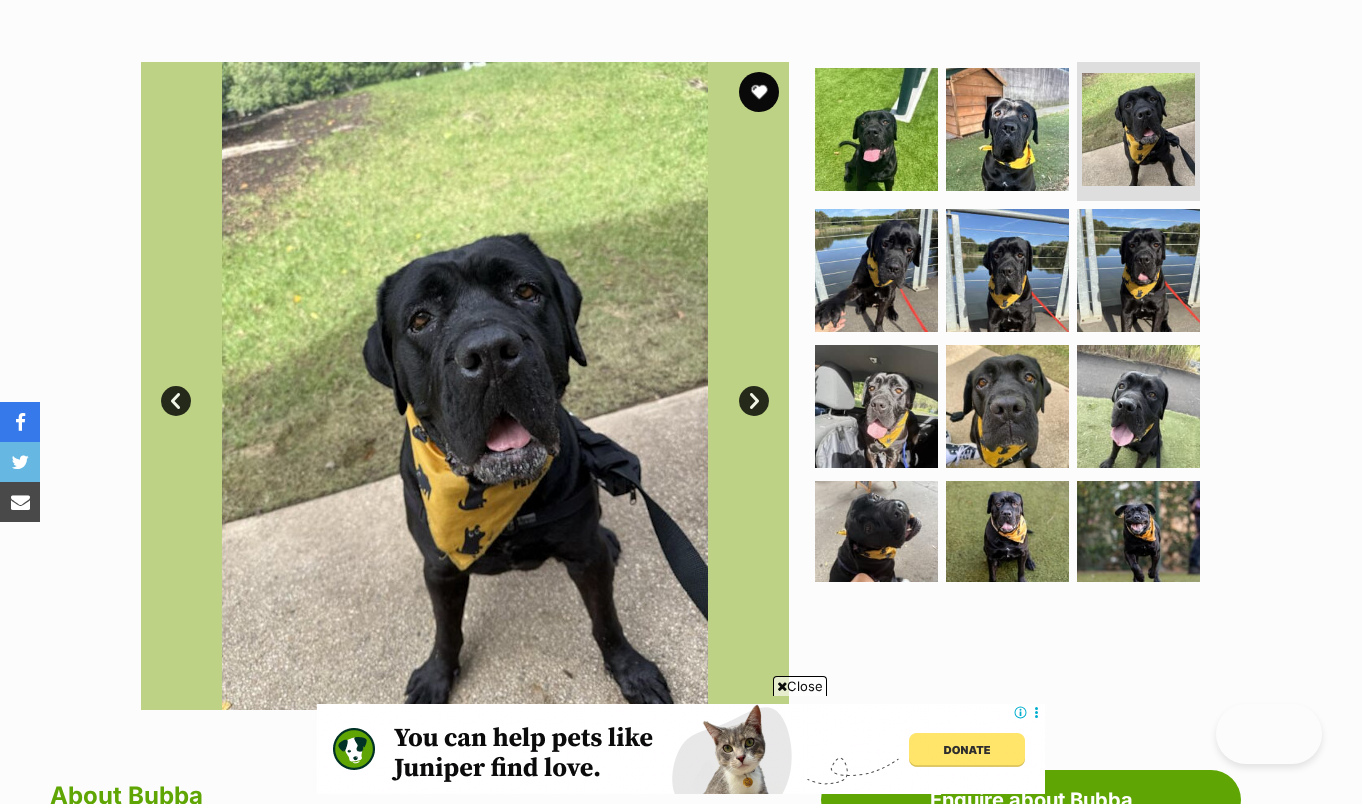 scroll, scrollTop: 0, scrollLeft: 0, axis: both 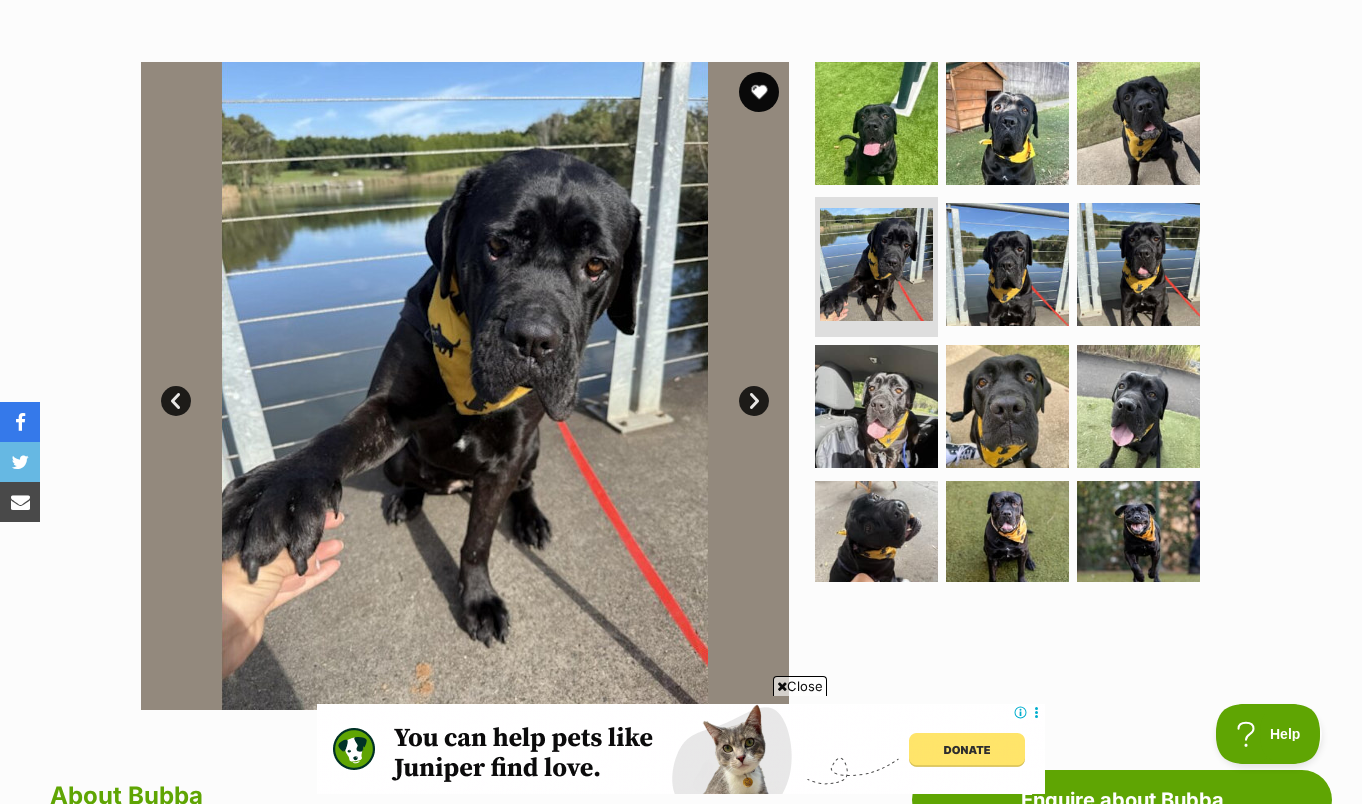 click on "Next" at bounding box center (754, 401) 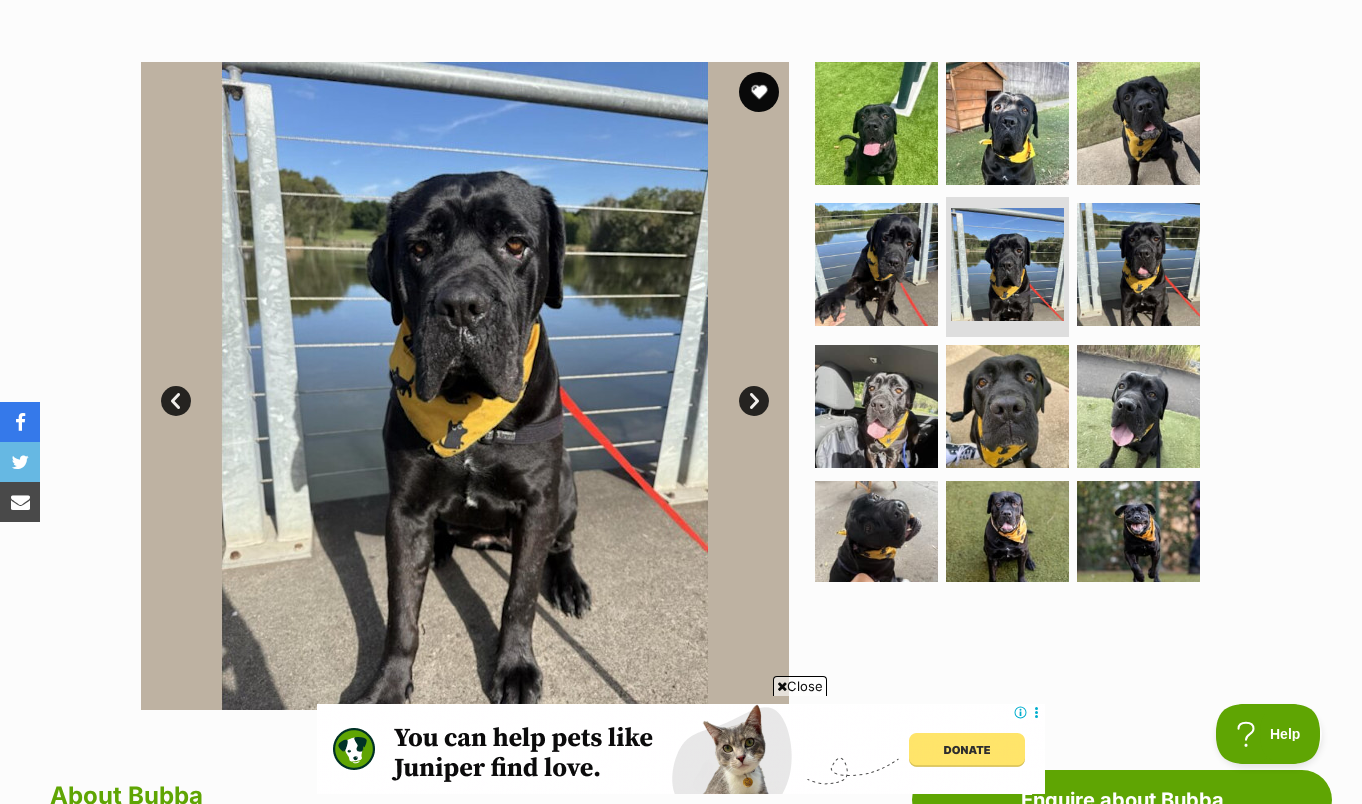 click on "Next" at bounding box center [754, 401] 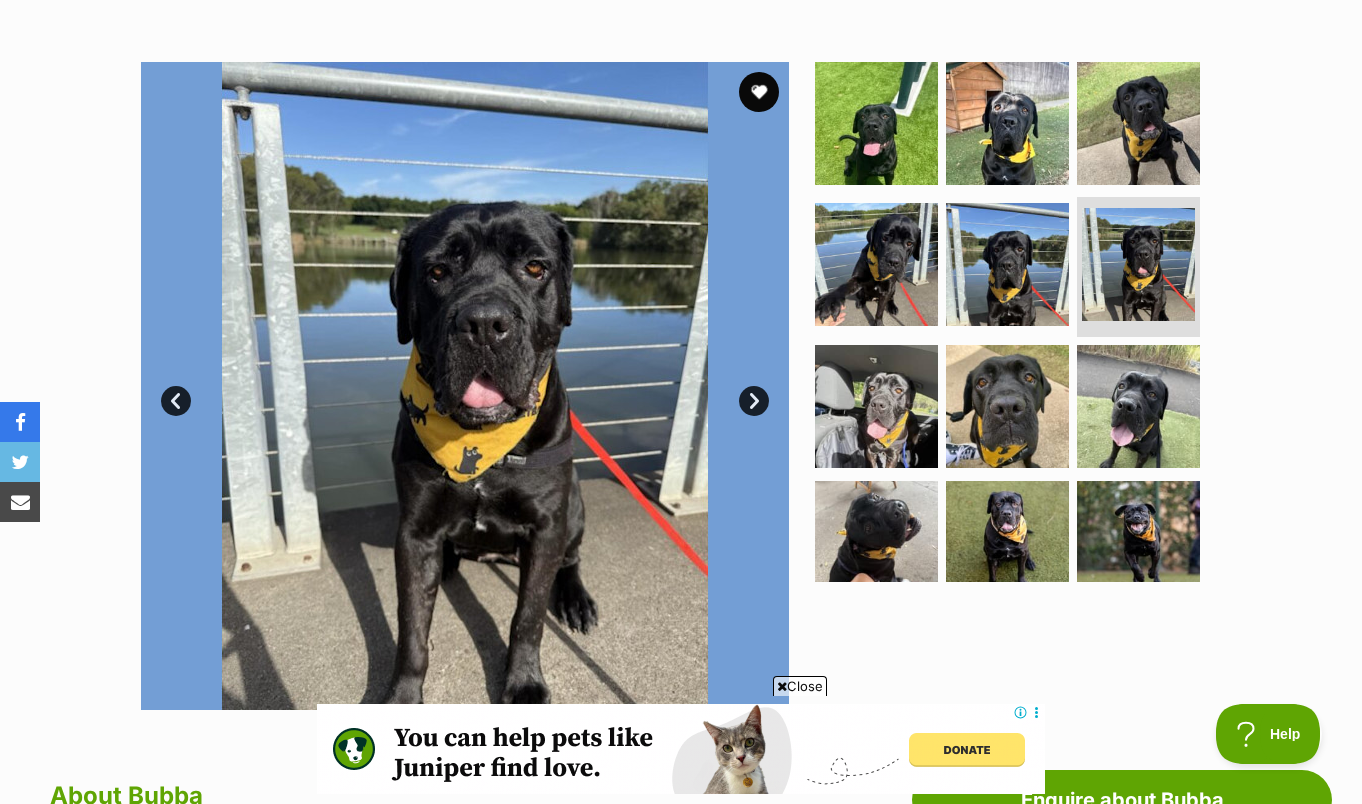 click on "Next" at bounding box center [754, 401] 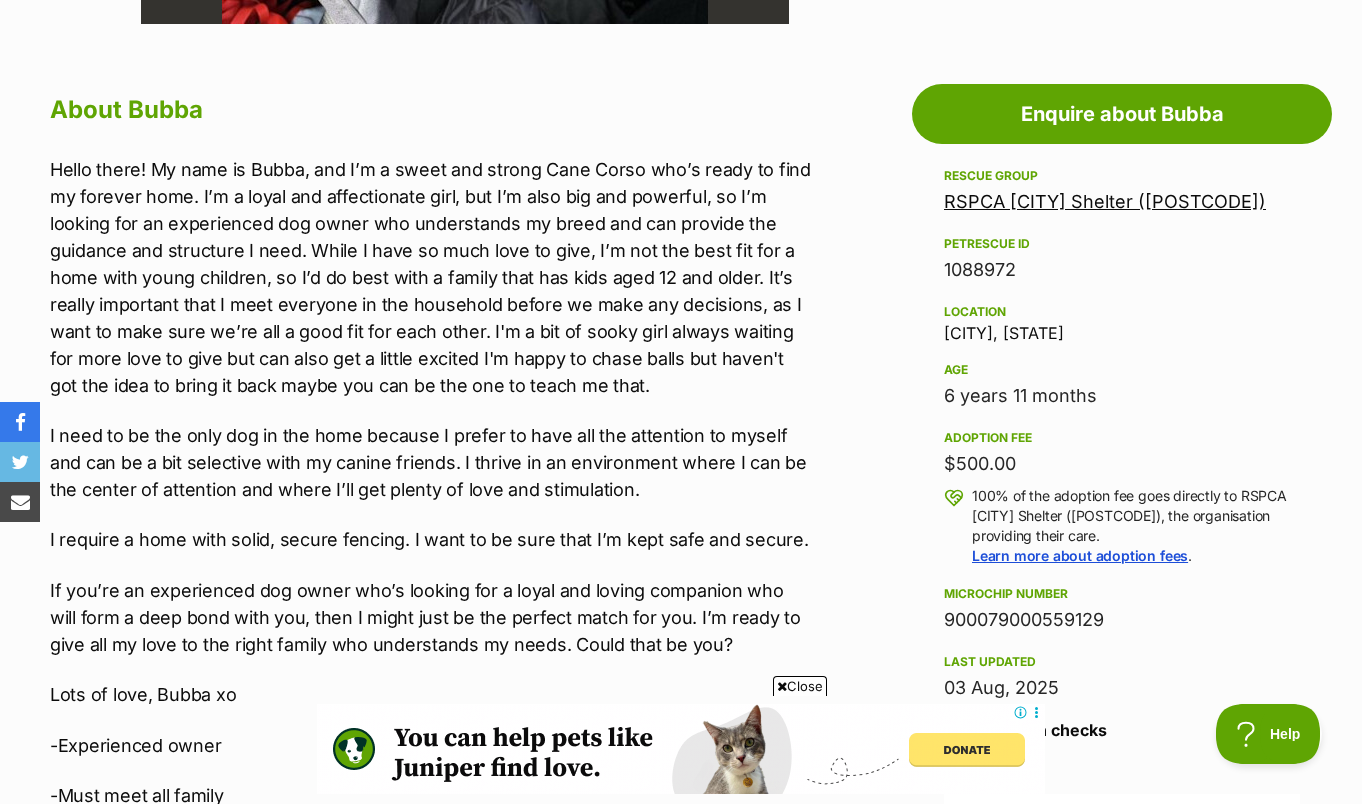 scroll, scrollTop: 0, scrollLeft: 0, axis: both 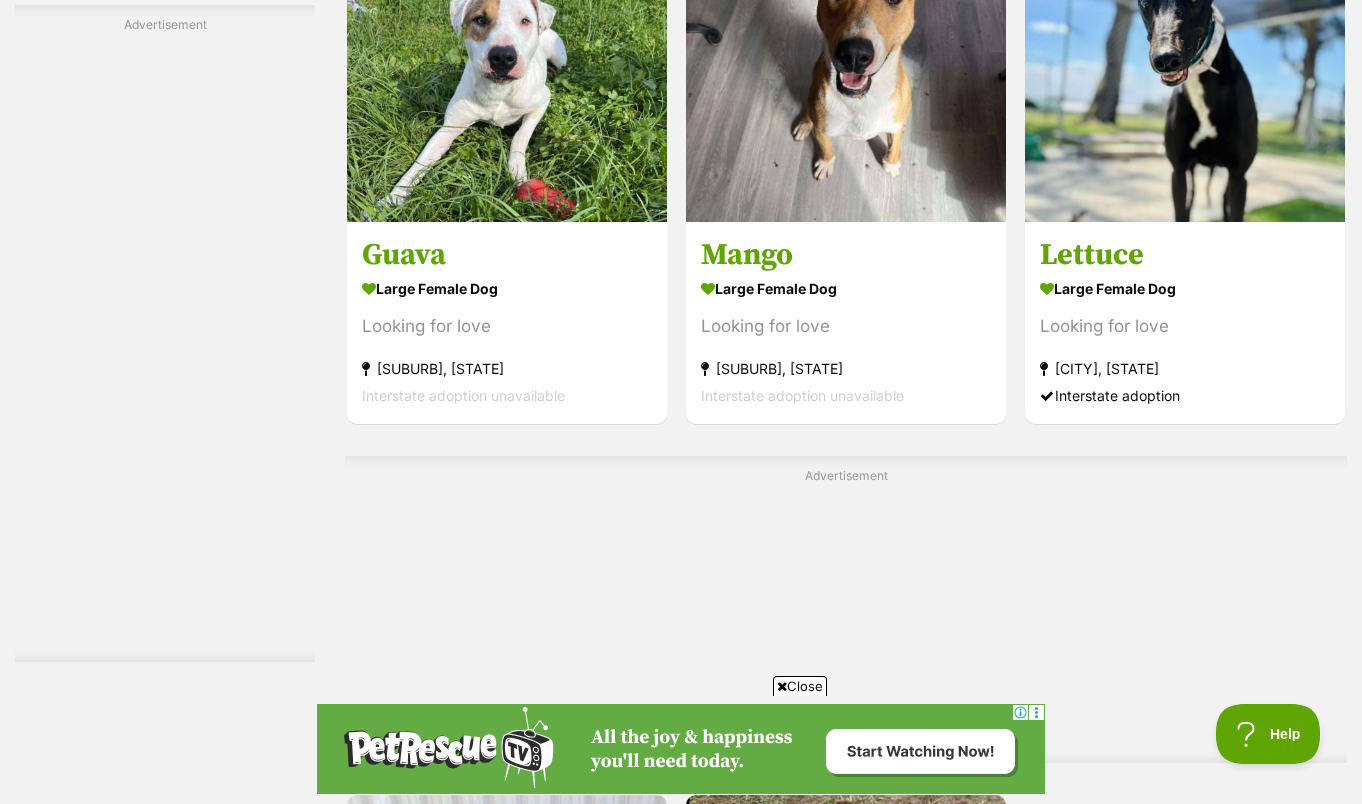 click on "Next" at bounding box center [927, 1362] 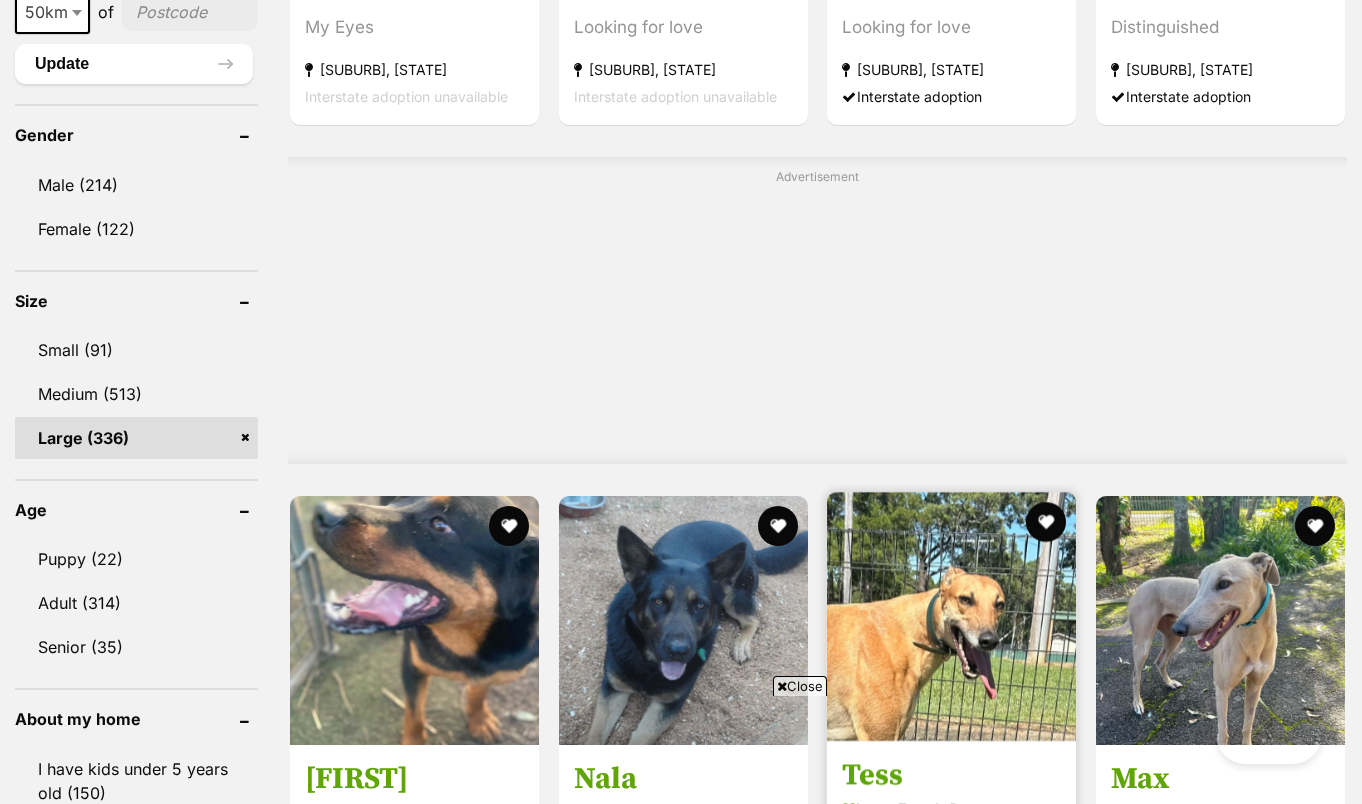 scroll, scrollTop: 3151, scrollLeft: 0, axis: vertical 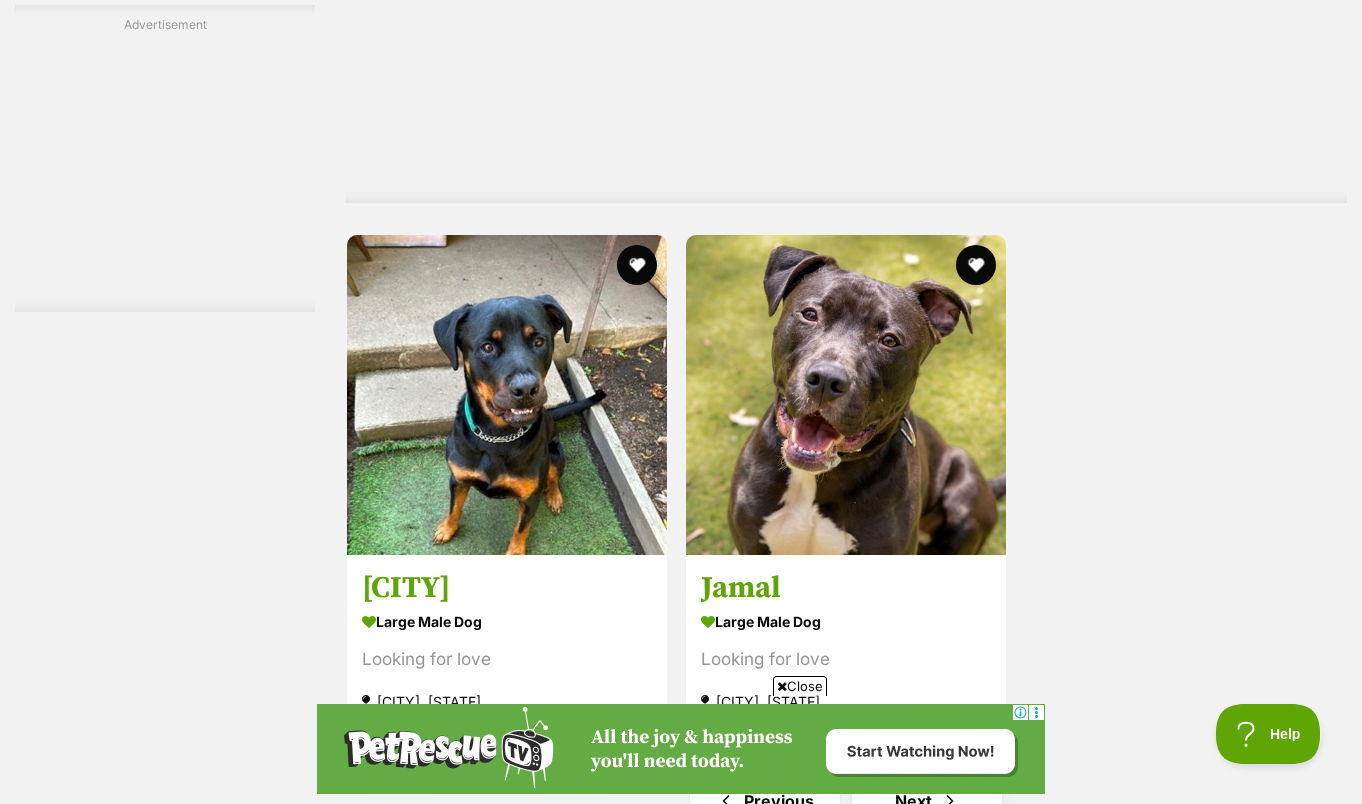 click on "Next" at bounding box center [927, 801] 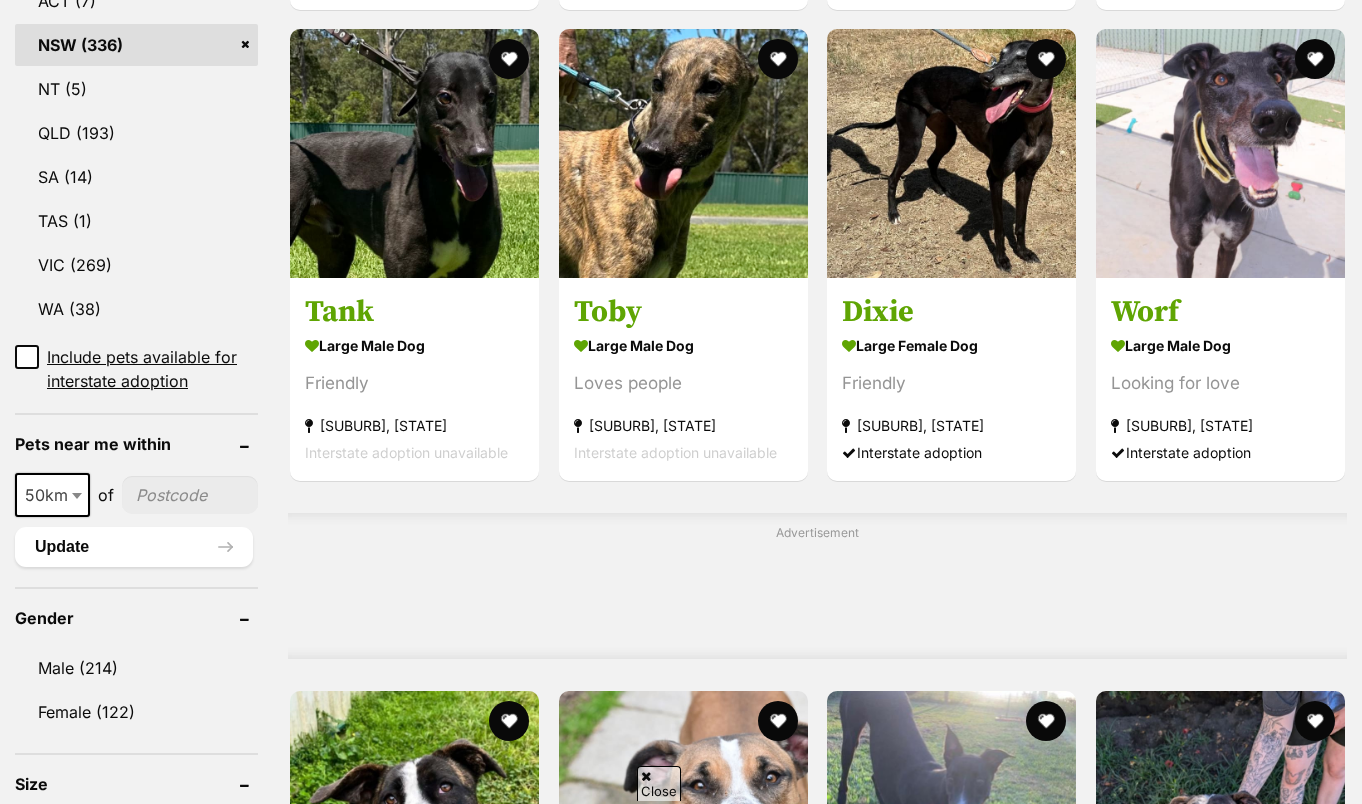scroll, scrollTop: 1686, scrollLeft: 0, axis: vertical 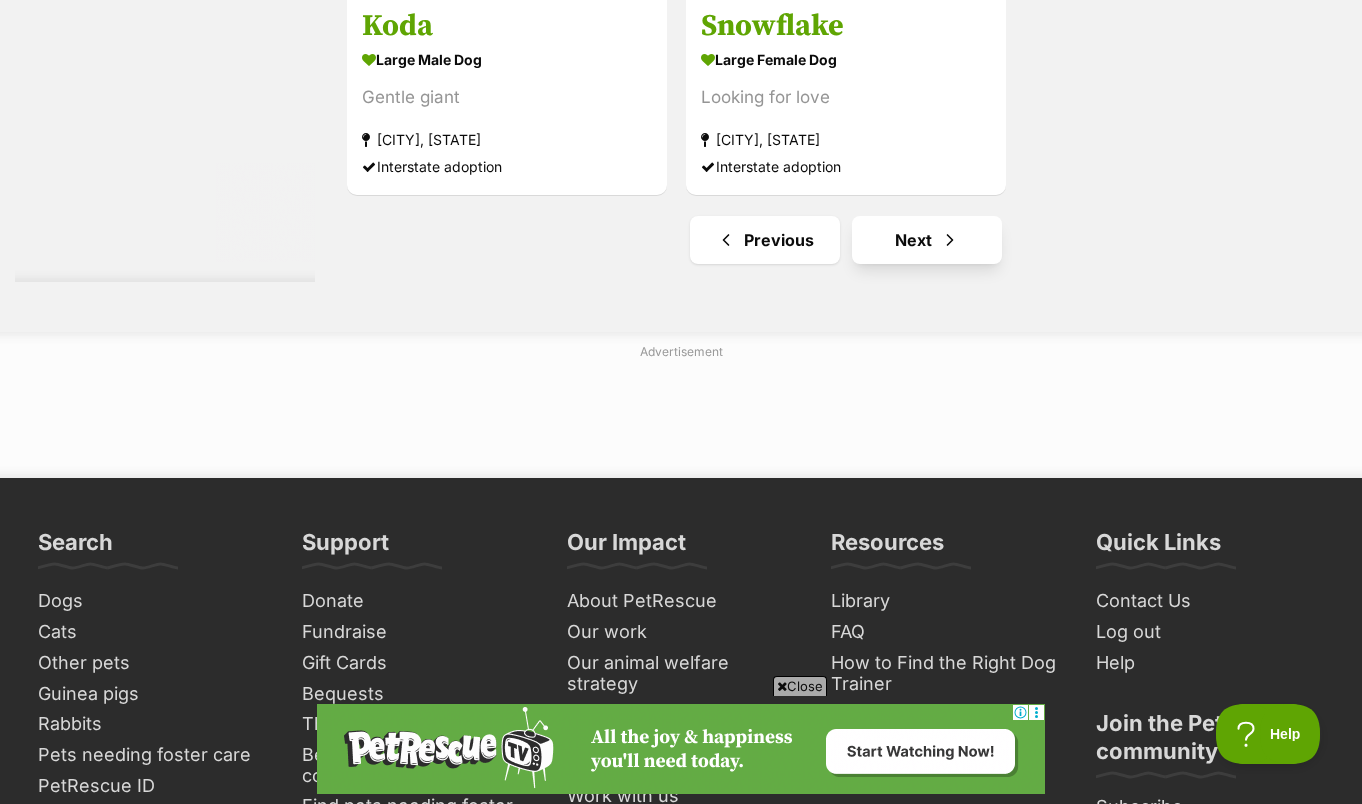 click on "Next" at bounding box center [927, 240] 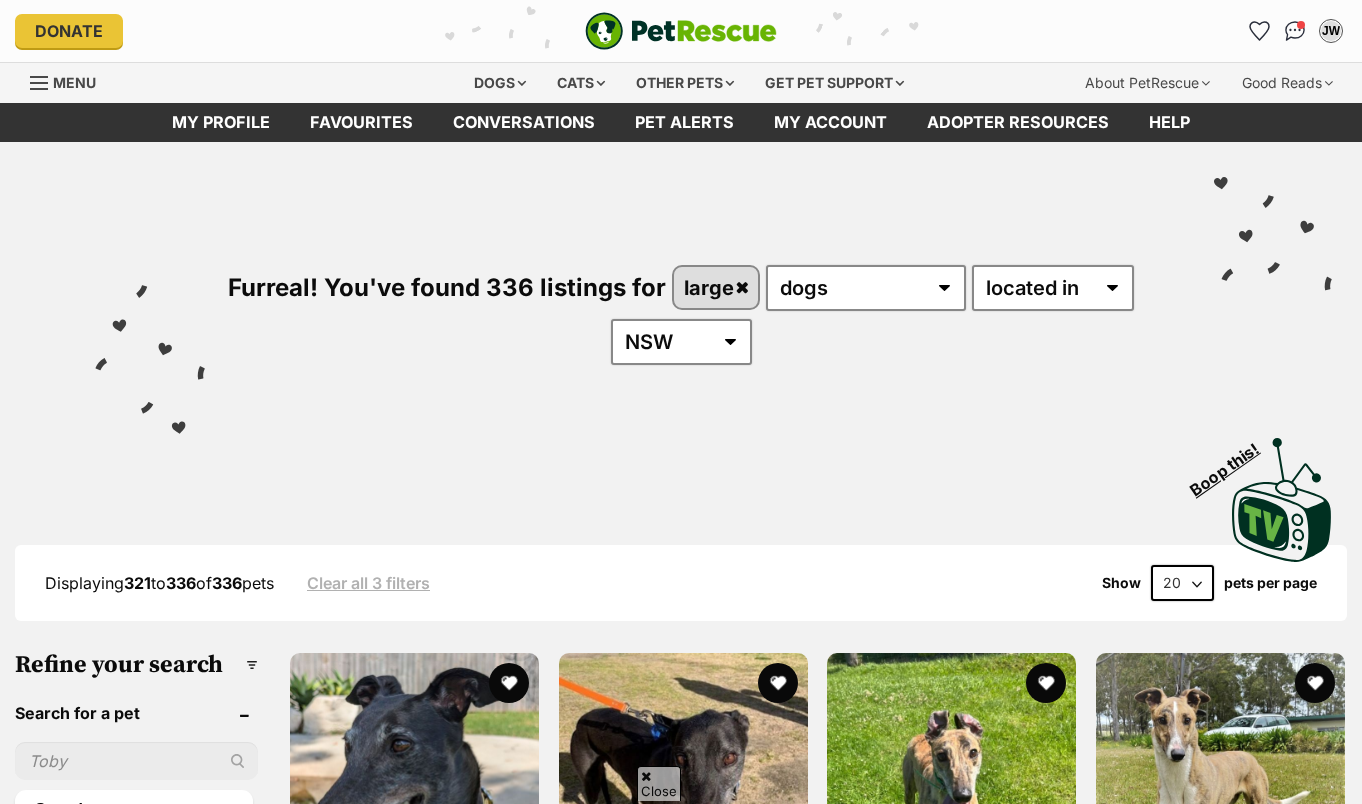 scroll, scrollTop: 1854, scrollLeft: 0, axis: vertical 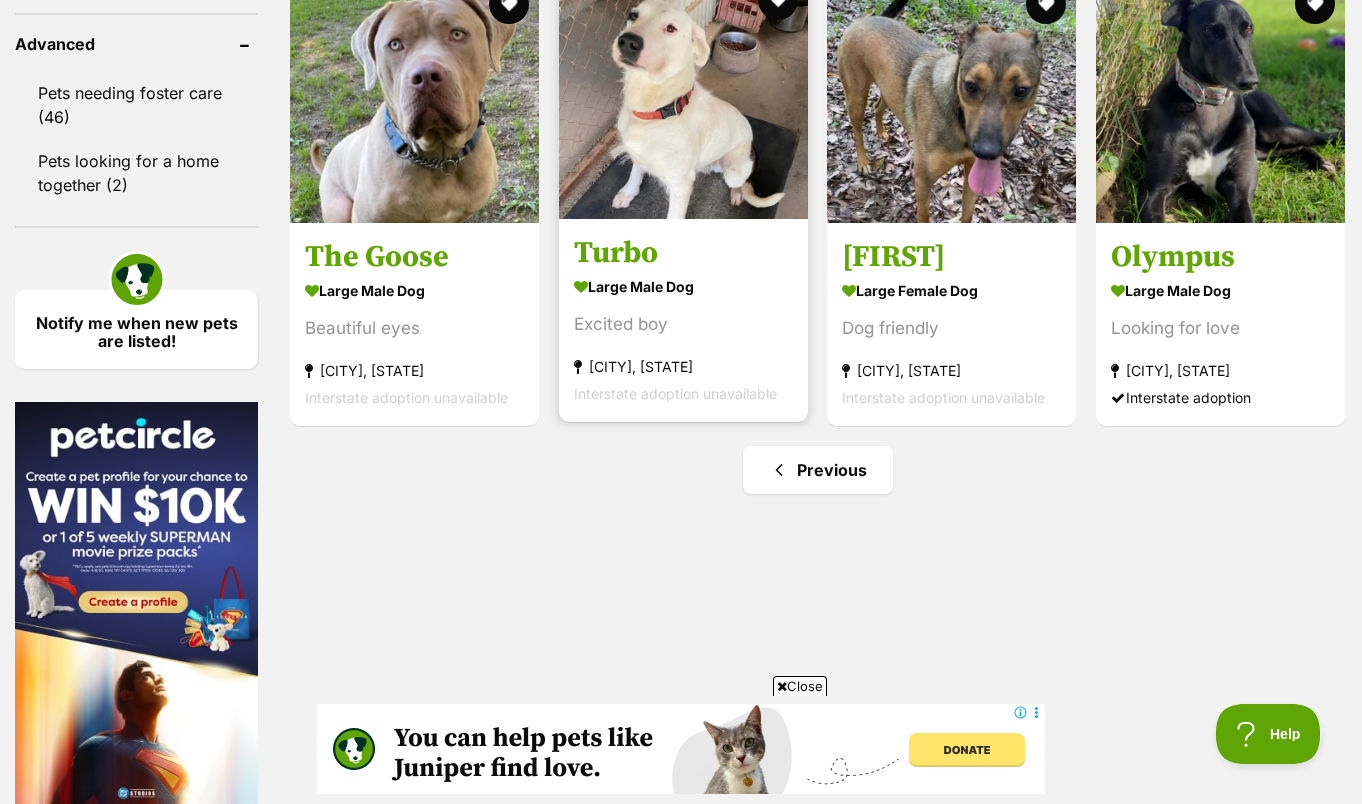 click on "Turbo" at bounding box center [683, 253] 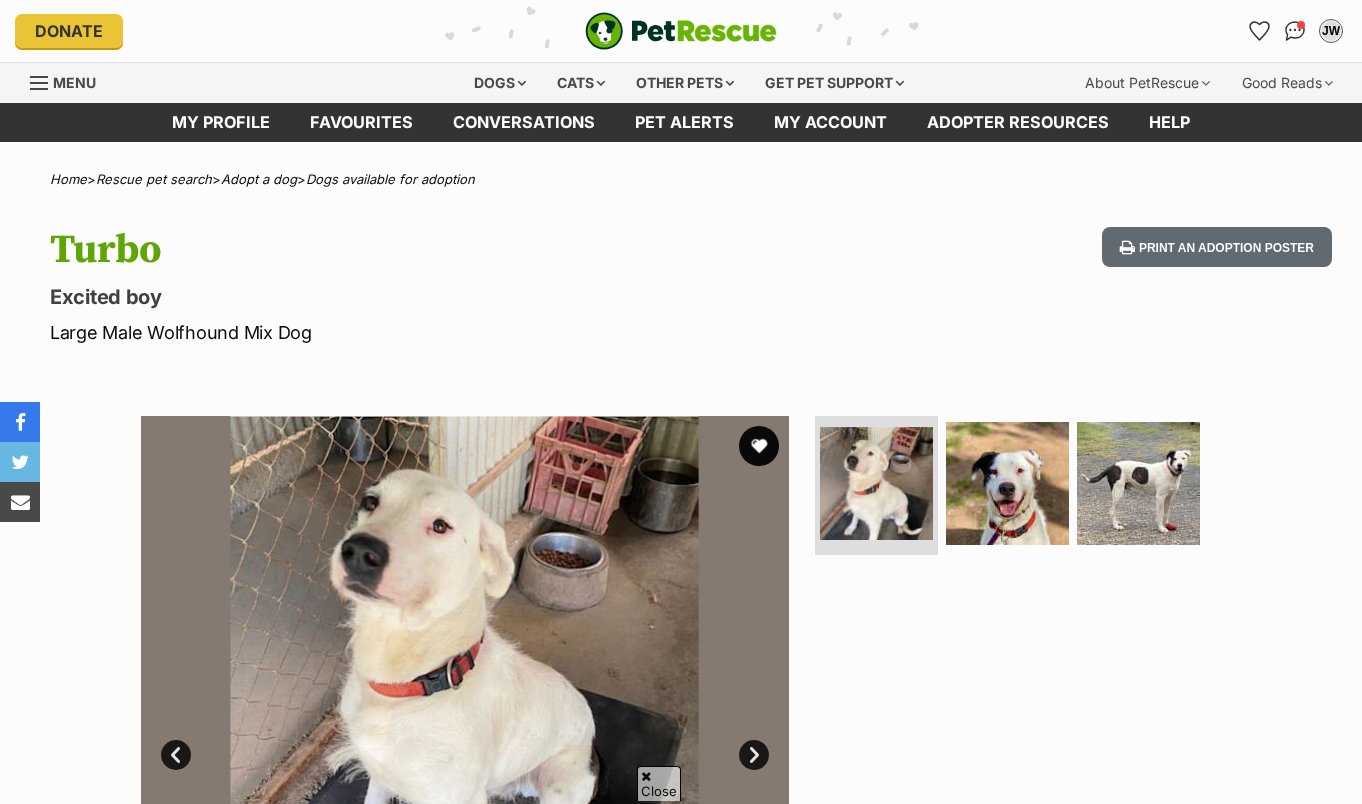 scroll, scrollTop: 101, scrollLeft: 0, axis: vertical 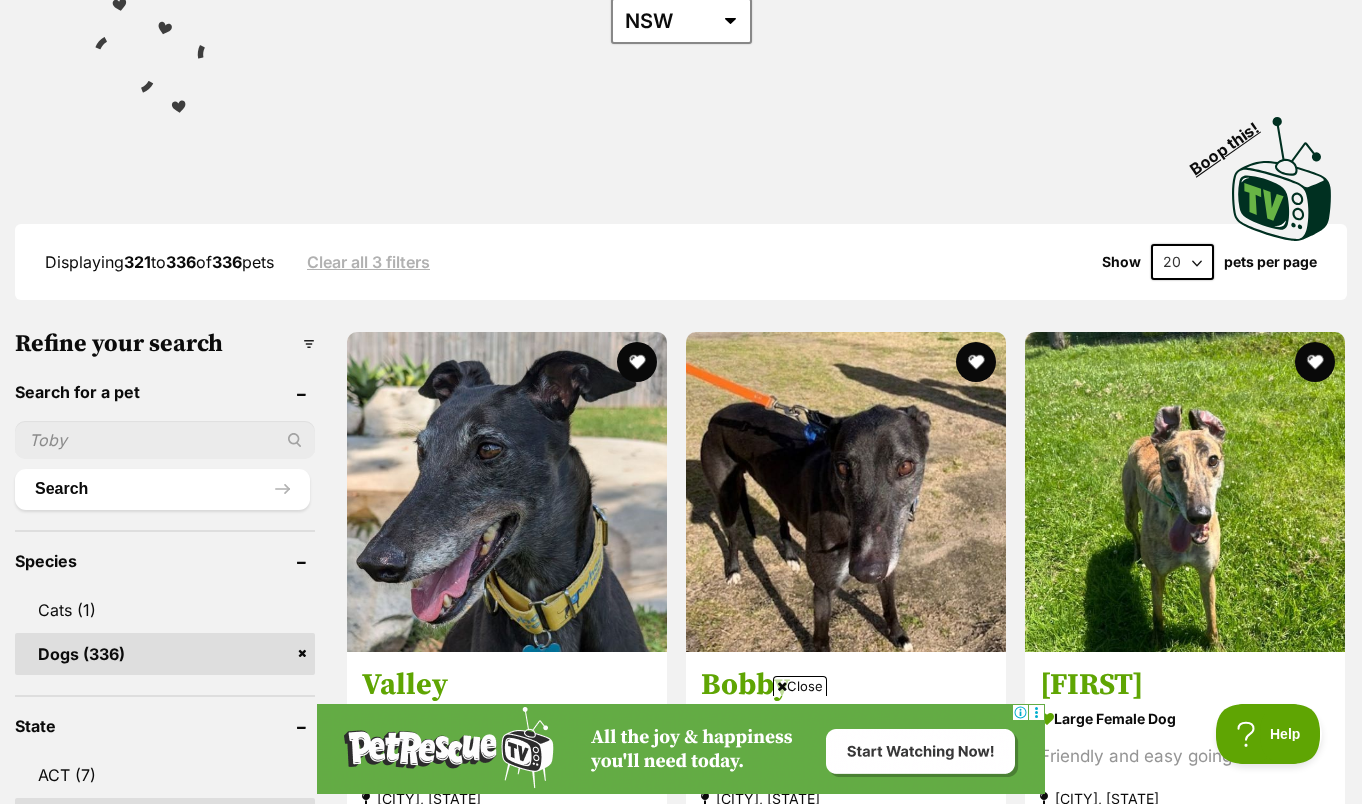 click at bounding box center [165, 440] 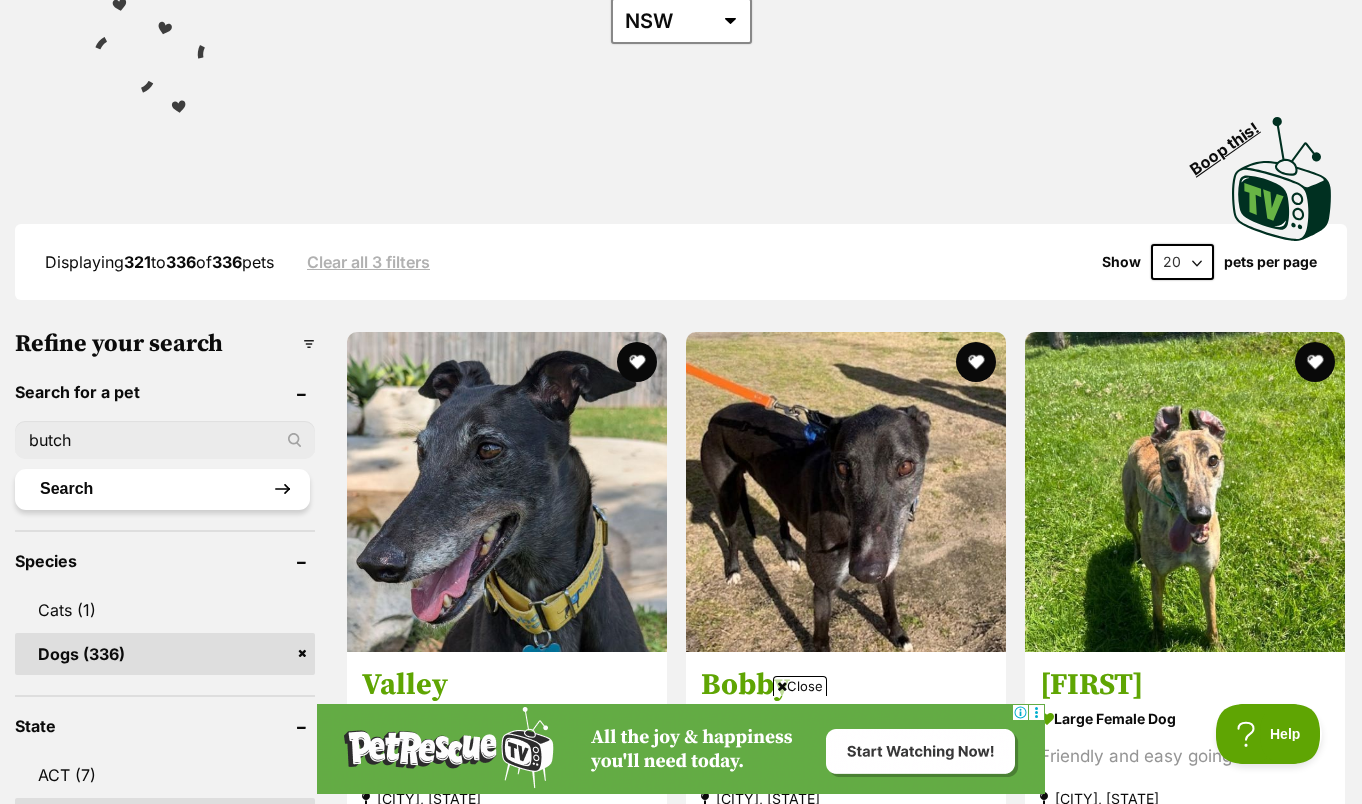 type on "butch" 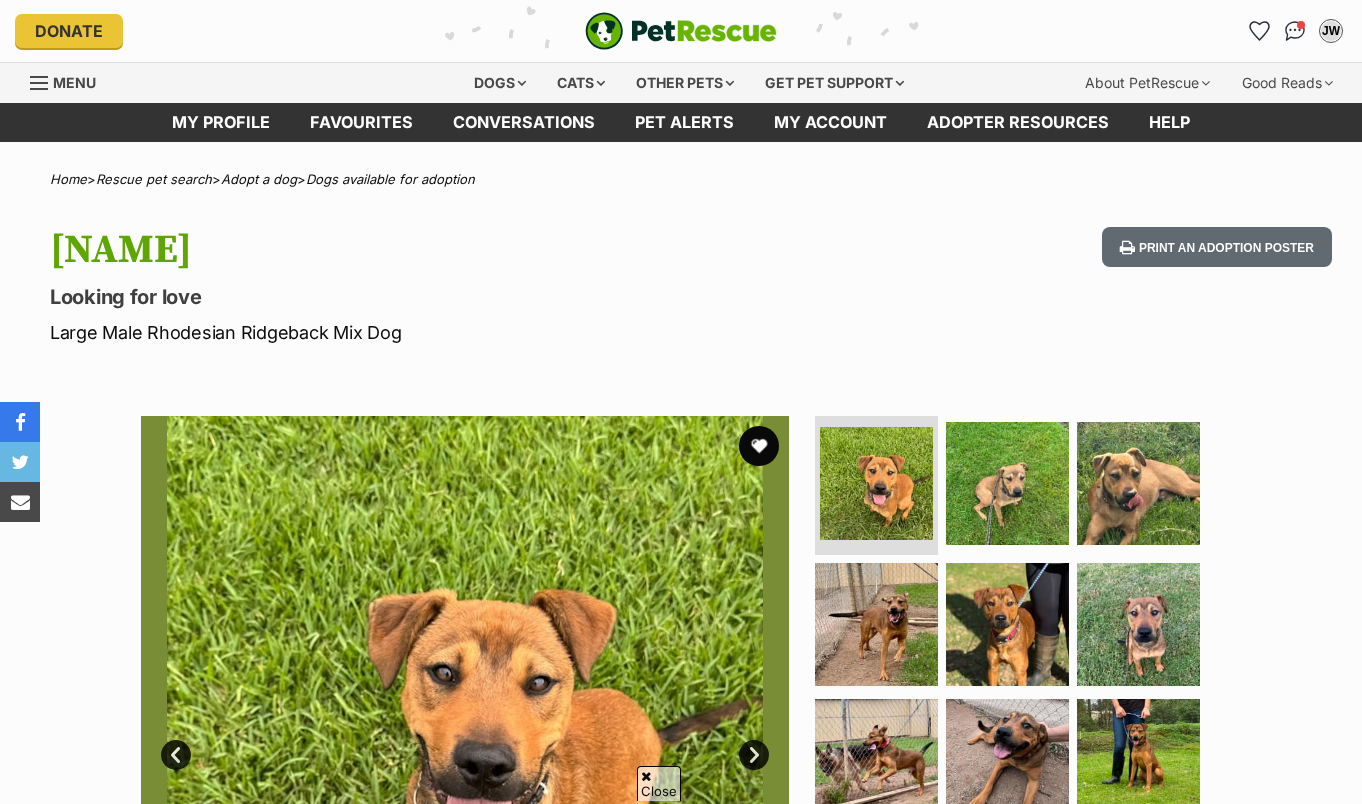 click on "Next" at bounding box center (754, 755) 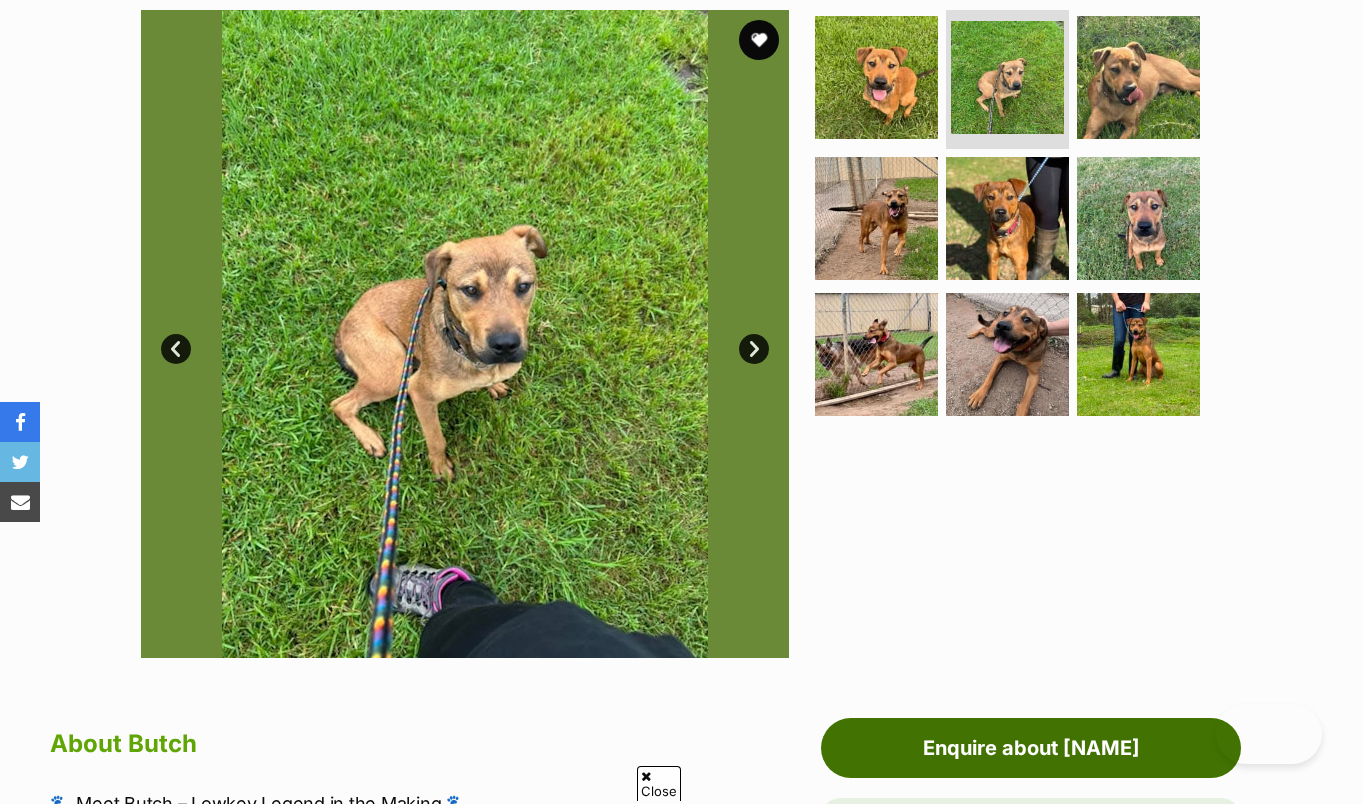 click on "Enquire about Butch" at bounding box center (1031, 748) 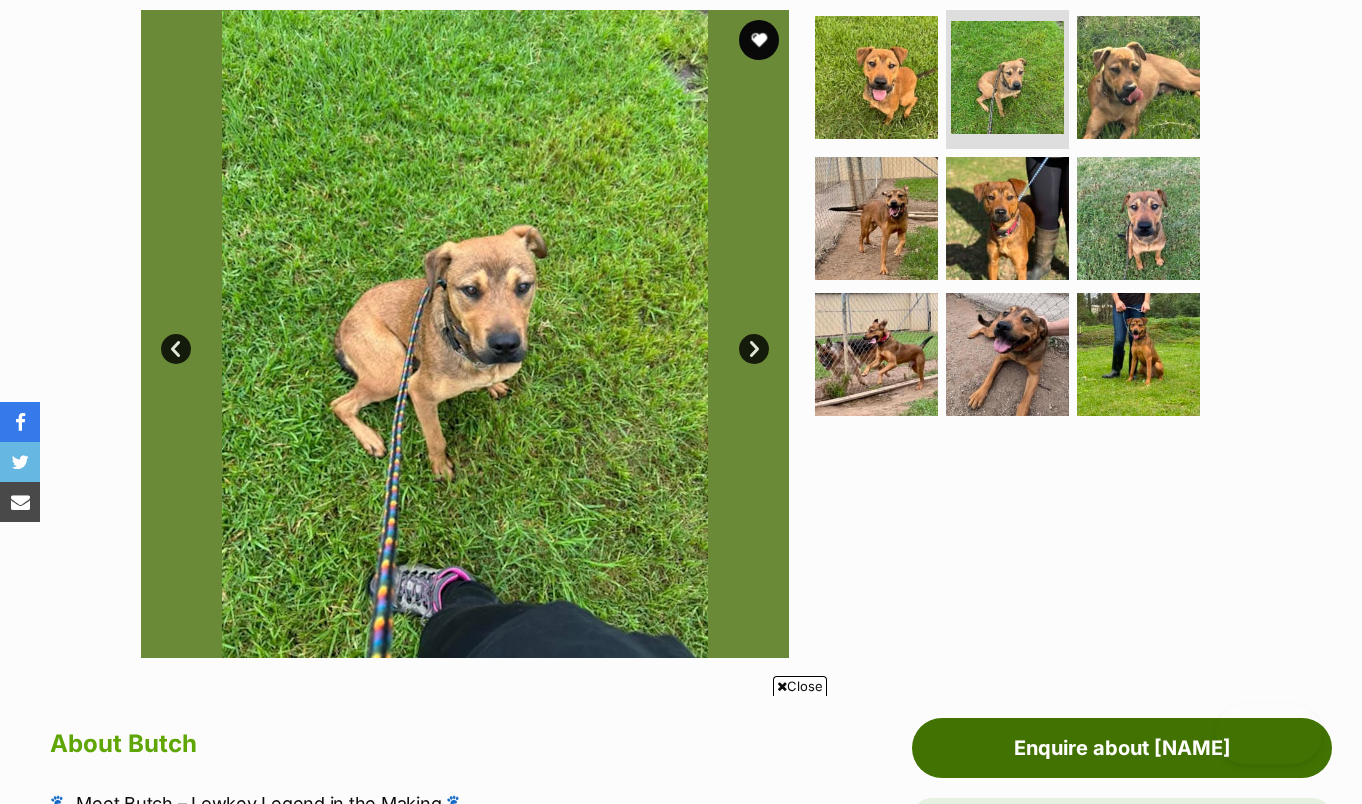 scroll, scrollTop: 1074, scrollLeft: 0, axis: vertical 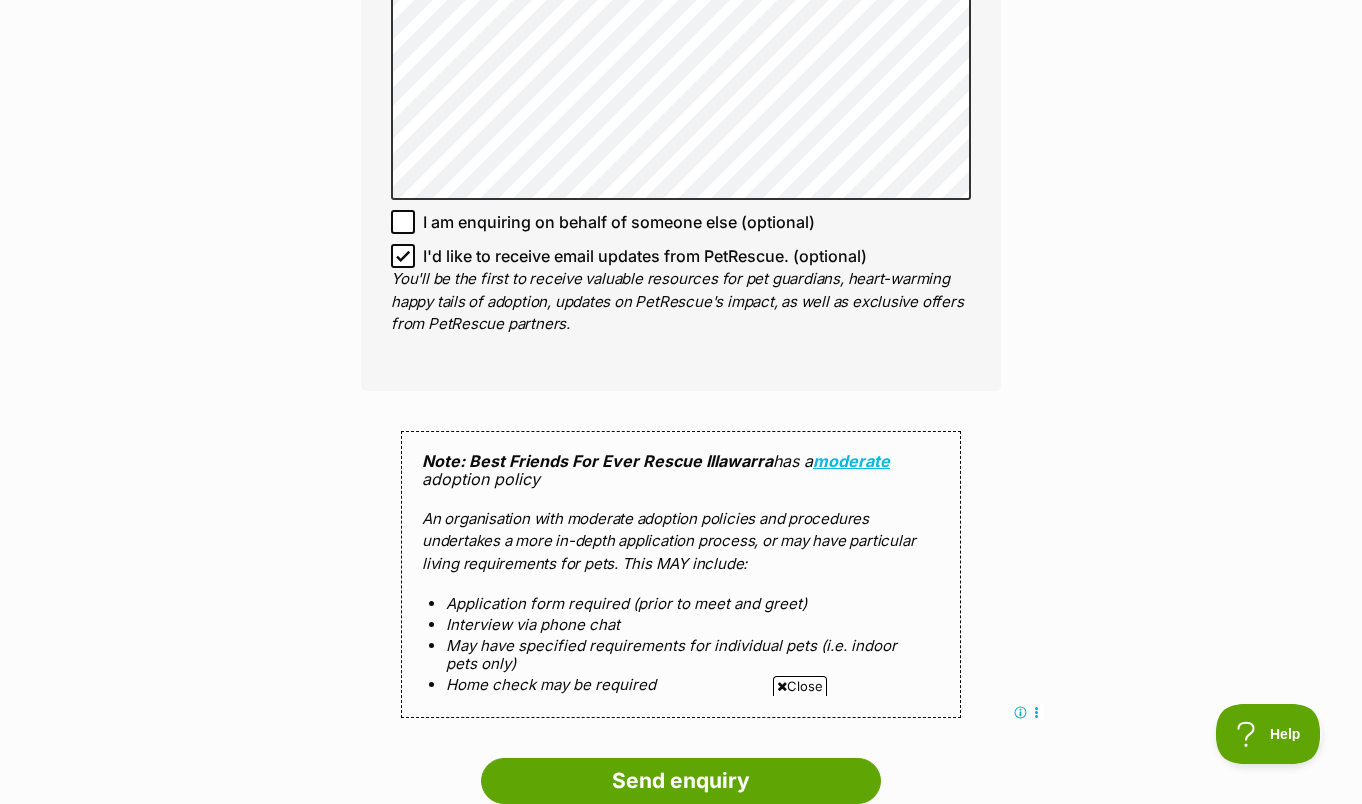 click 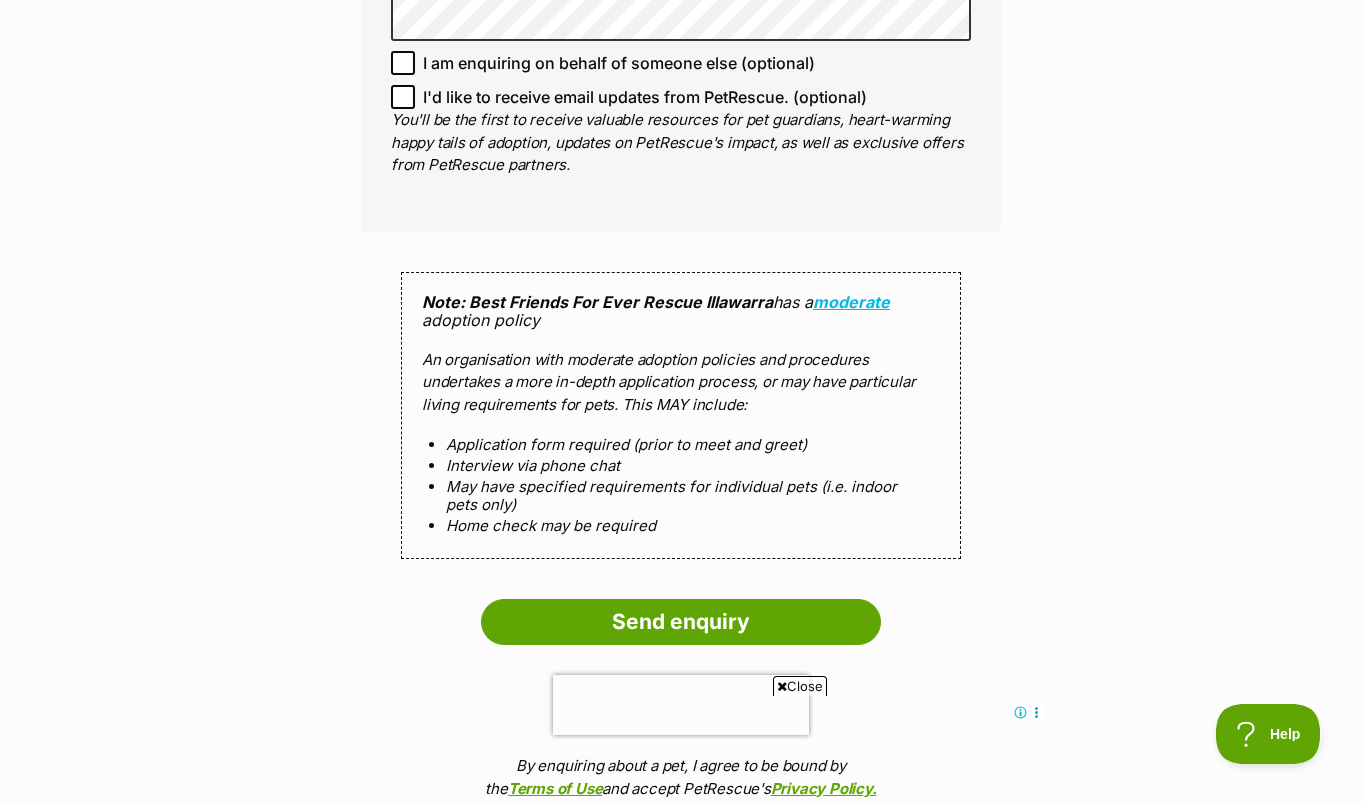 scroll, scrollTop: 1721, scrollLeft: 0, axis: vertical 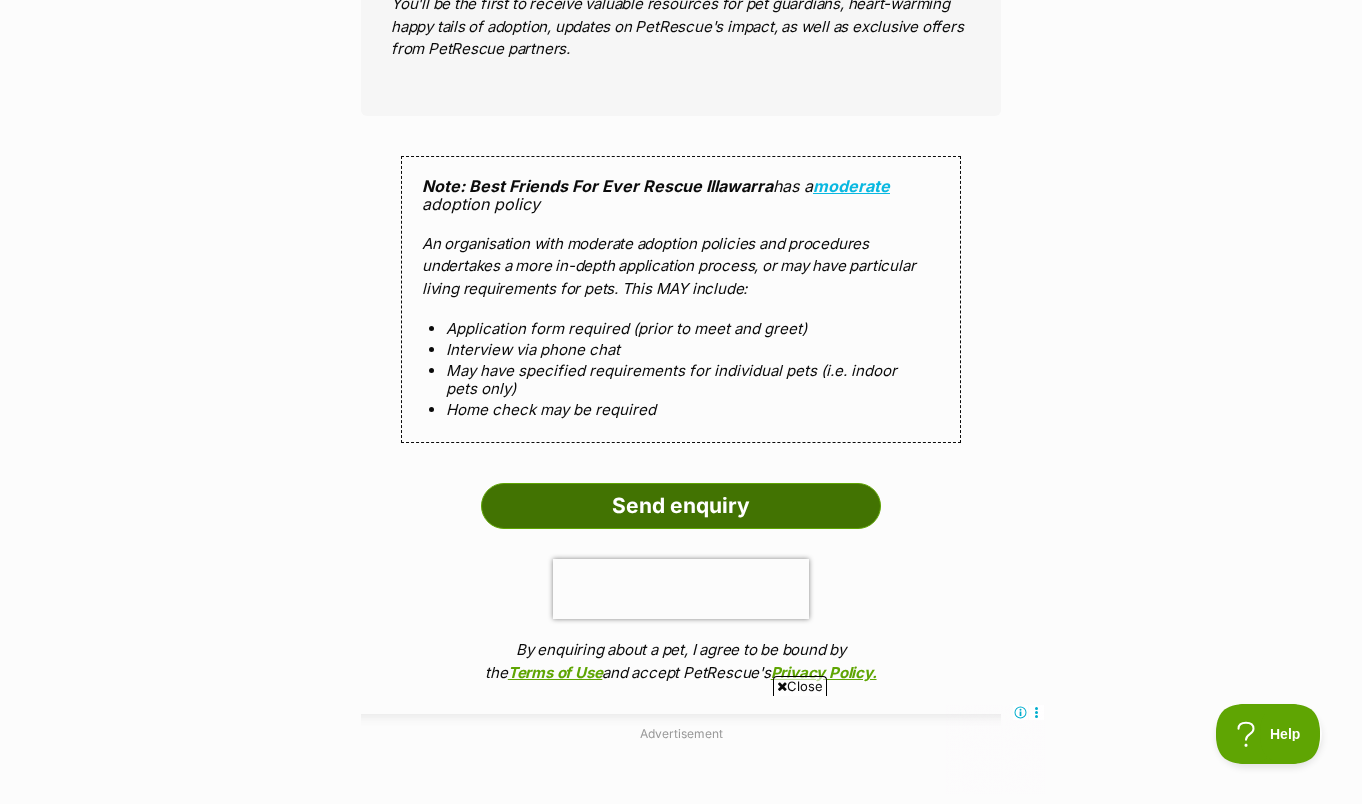 click on "Send enquiry" at bounding box center [681, 506] 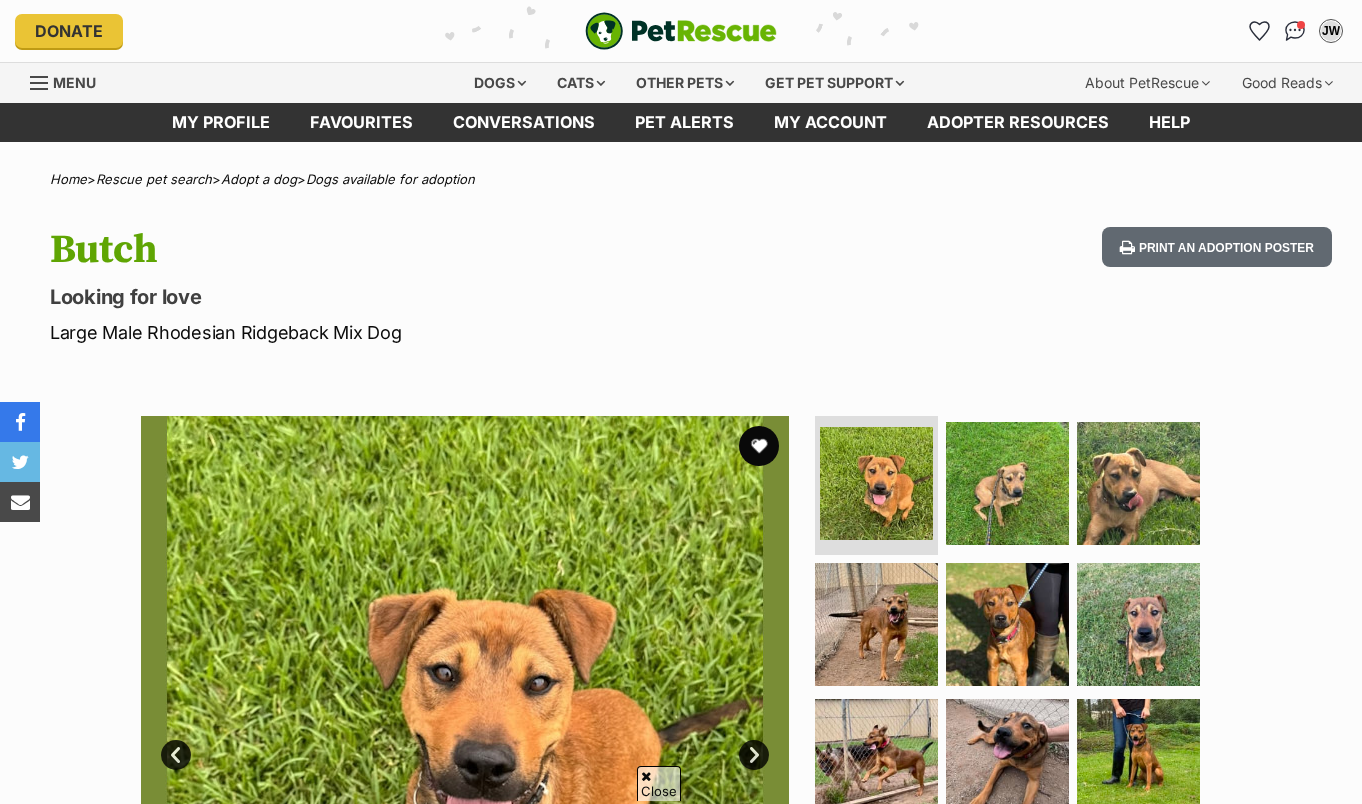 scroll, scrollTop: 944, scrollLeft: 0, axis: vertical 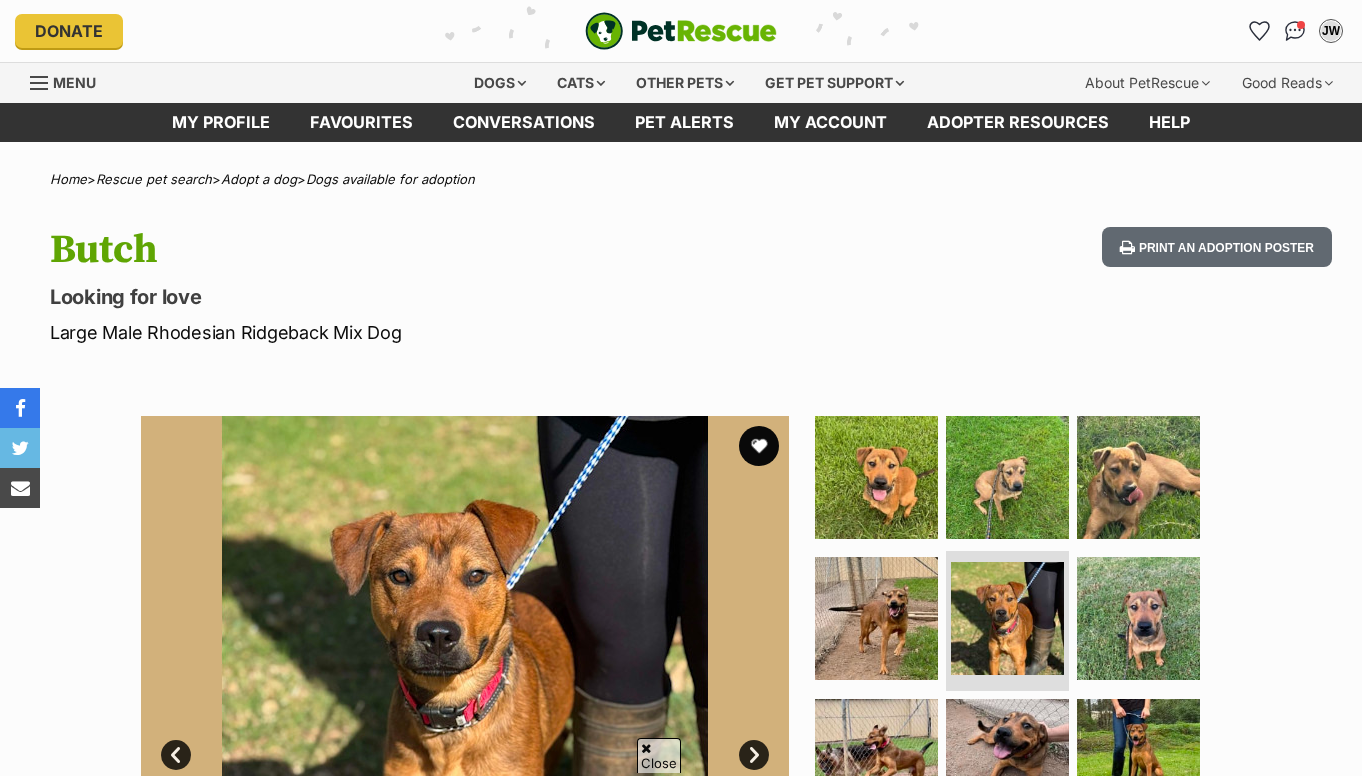 click at bounding box center (1007, 618) 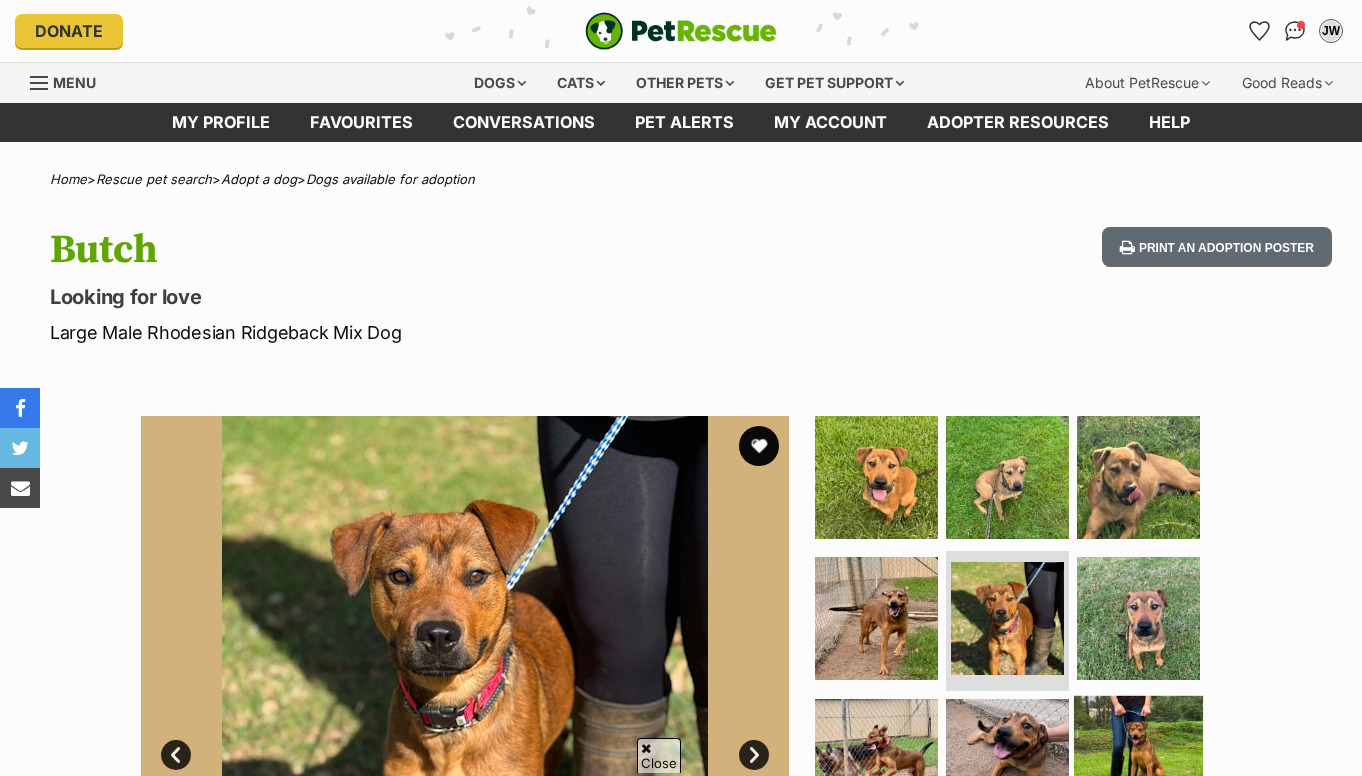 click at bounding box center (876, 760) 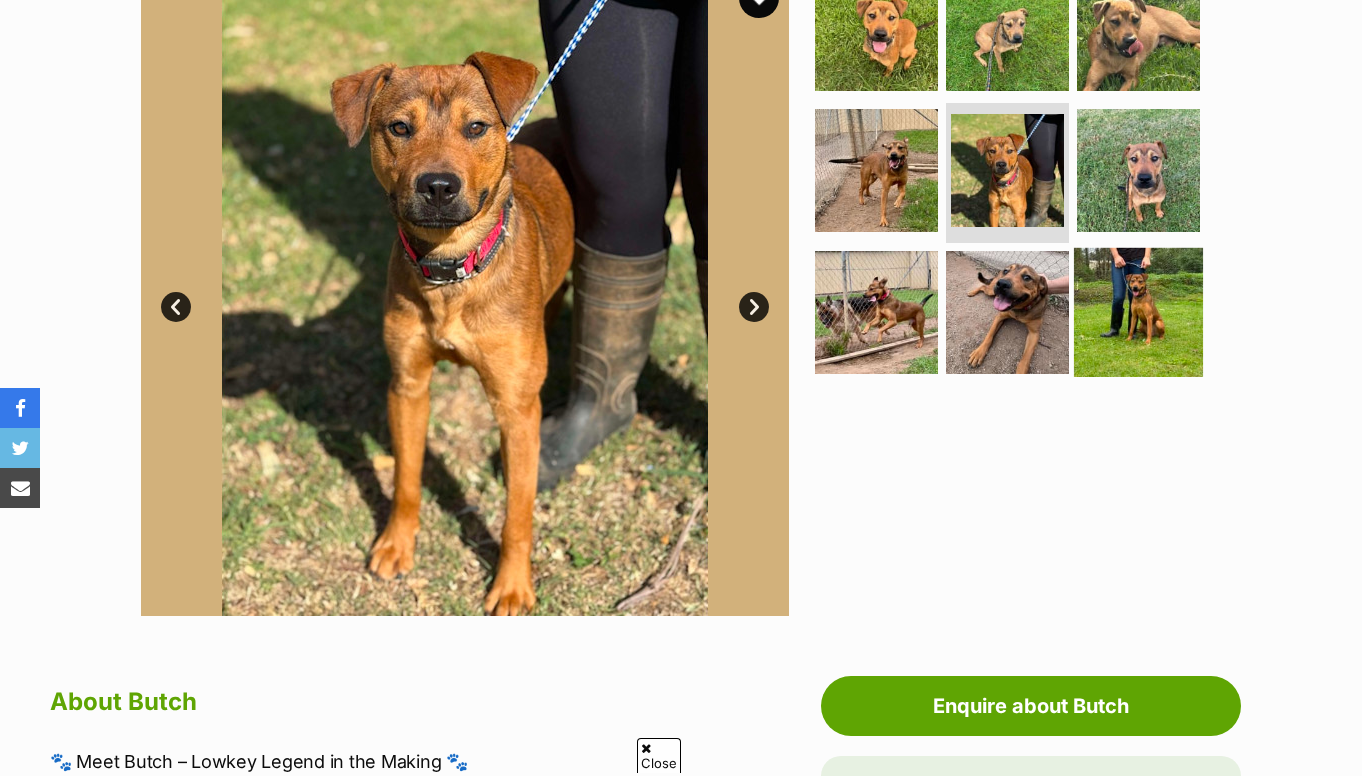 click at bounding box center [1138, 312] 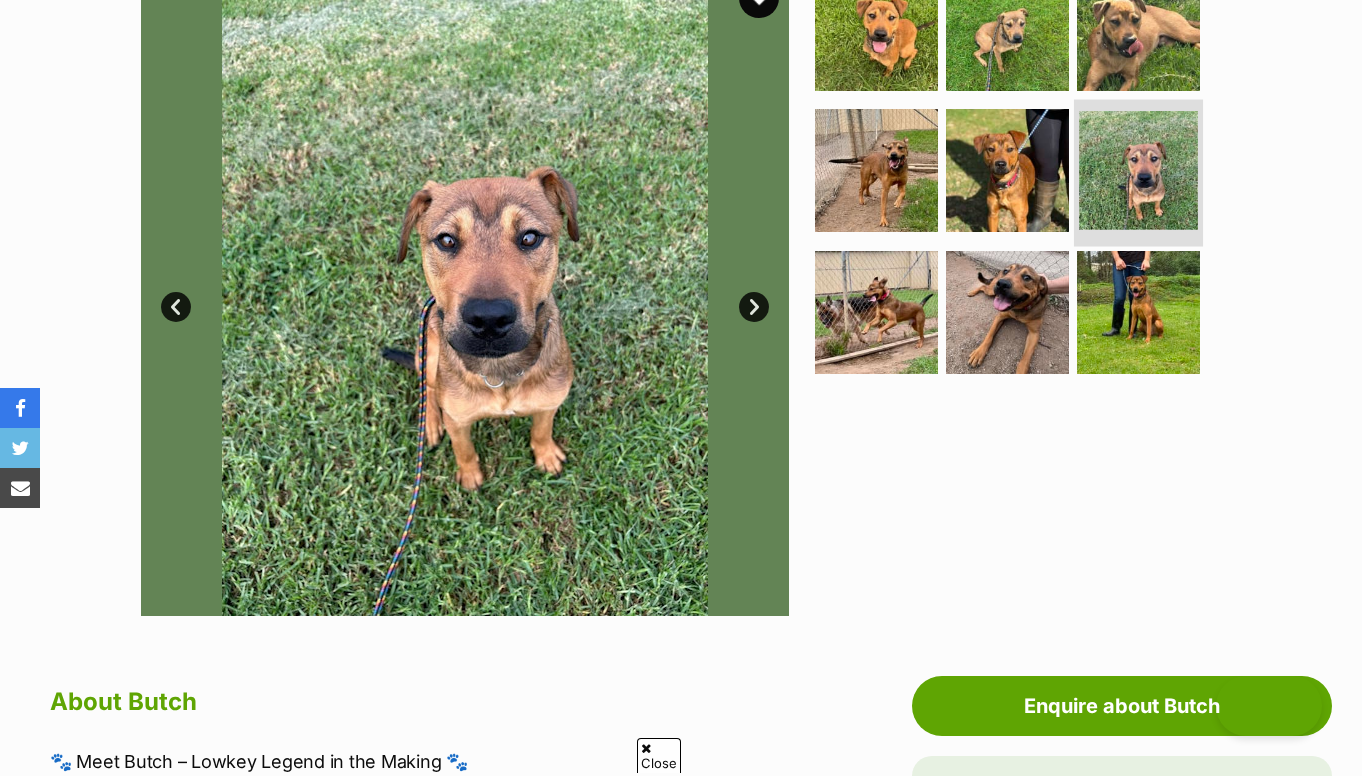 click at bounding box center (1138, 170) 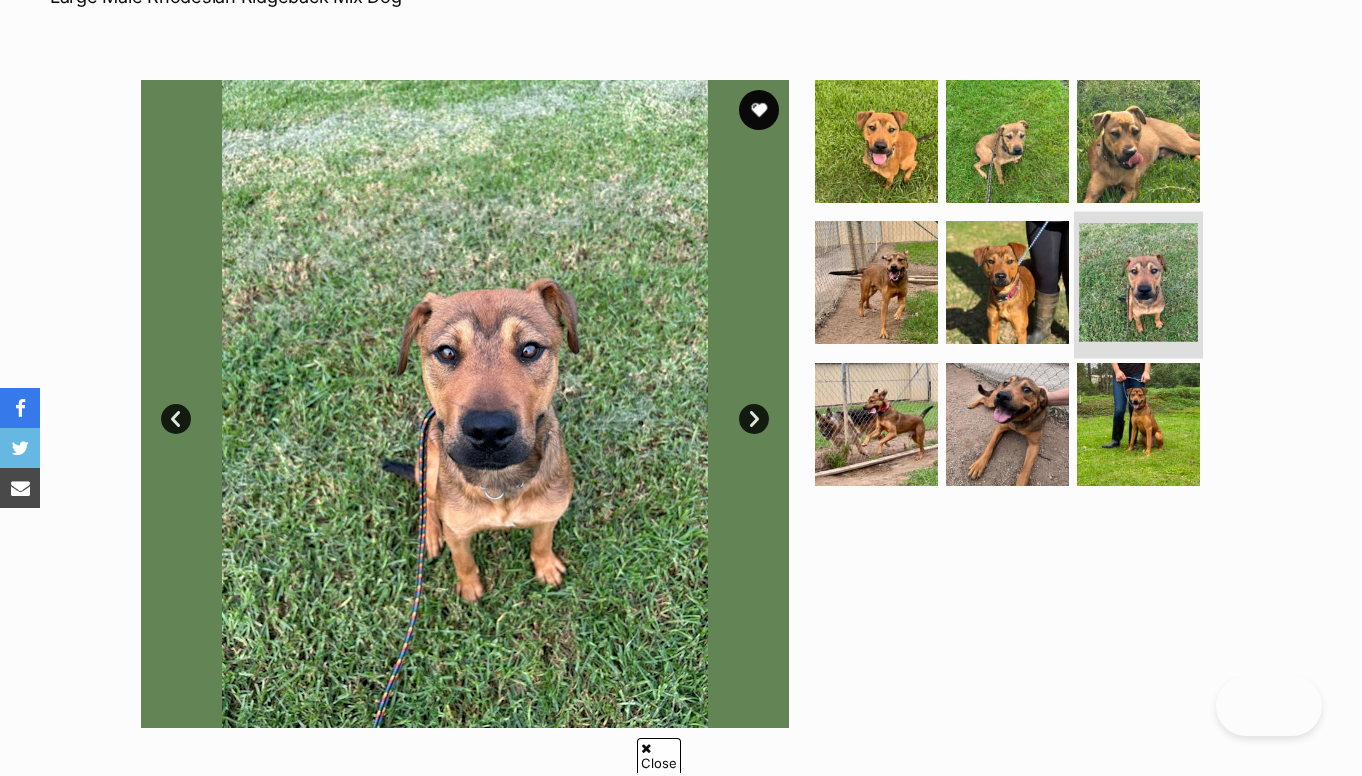 click at bounding box center [1138, 282] 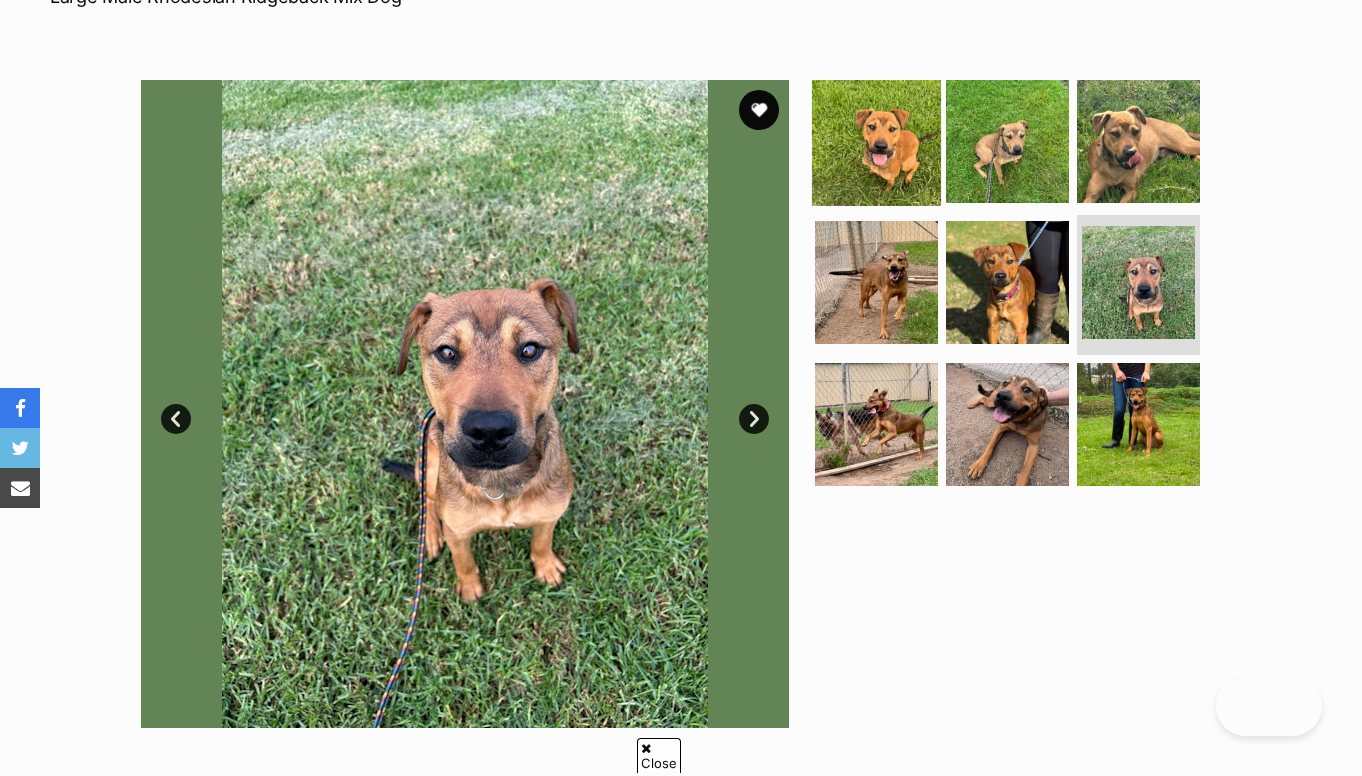 click at bounding box center [876, 140] 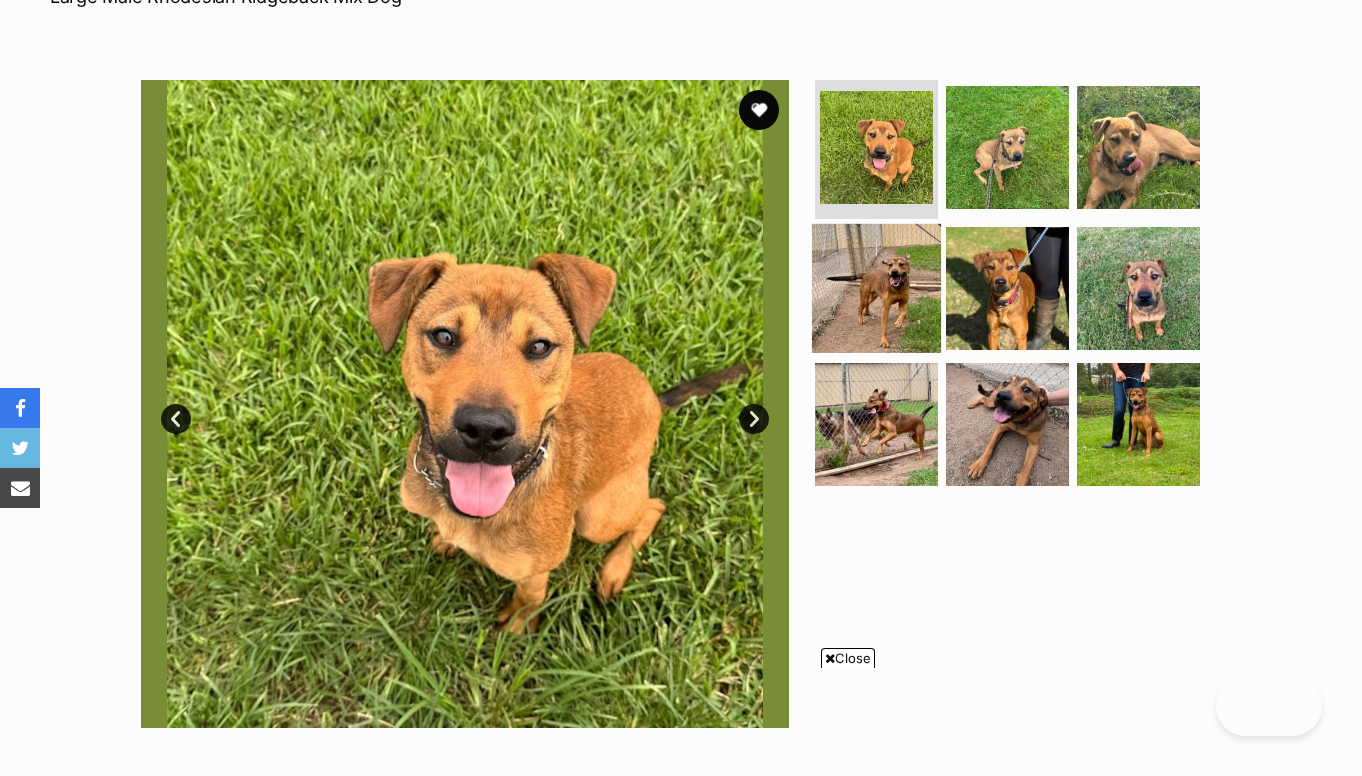 click at bounding box center [876, 288] 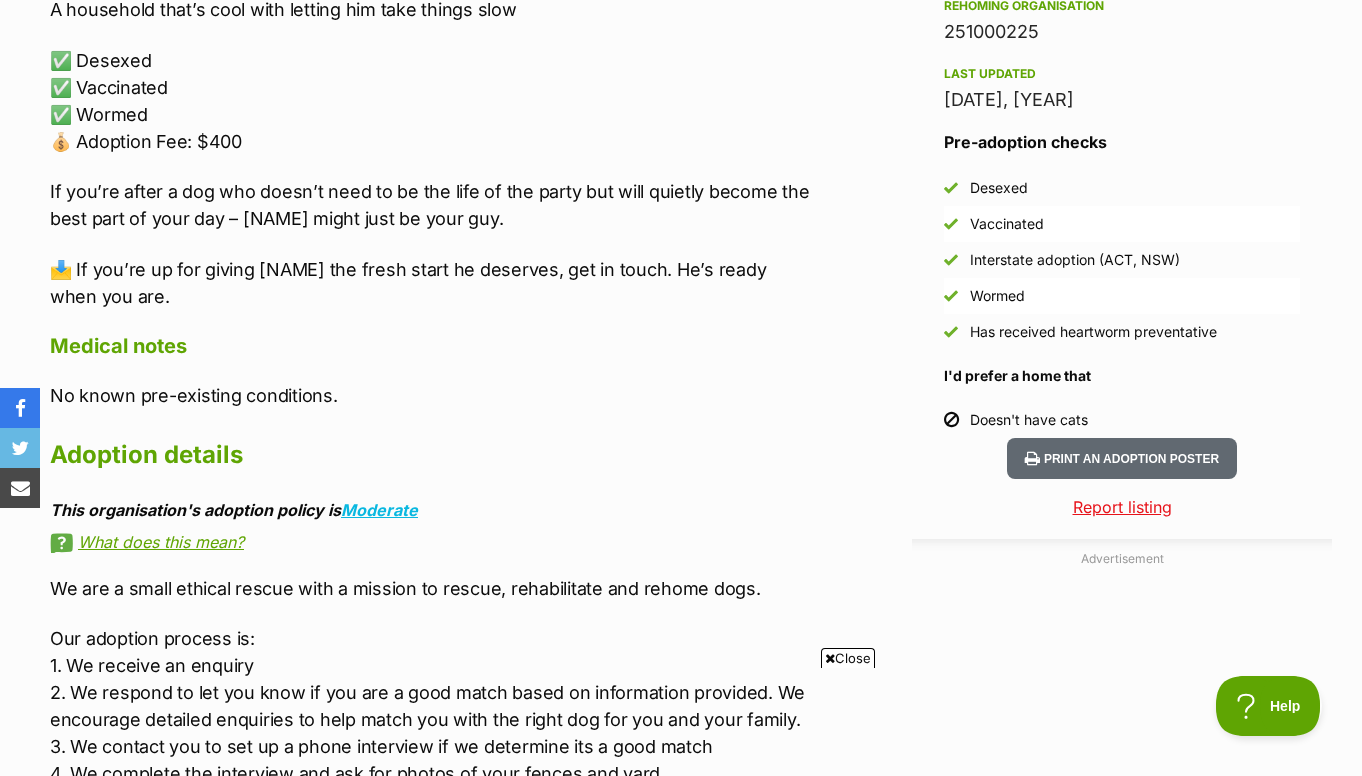 scroll, scrollTop: 1809, scrollLeft: 0, axis: vertical 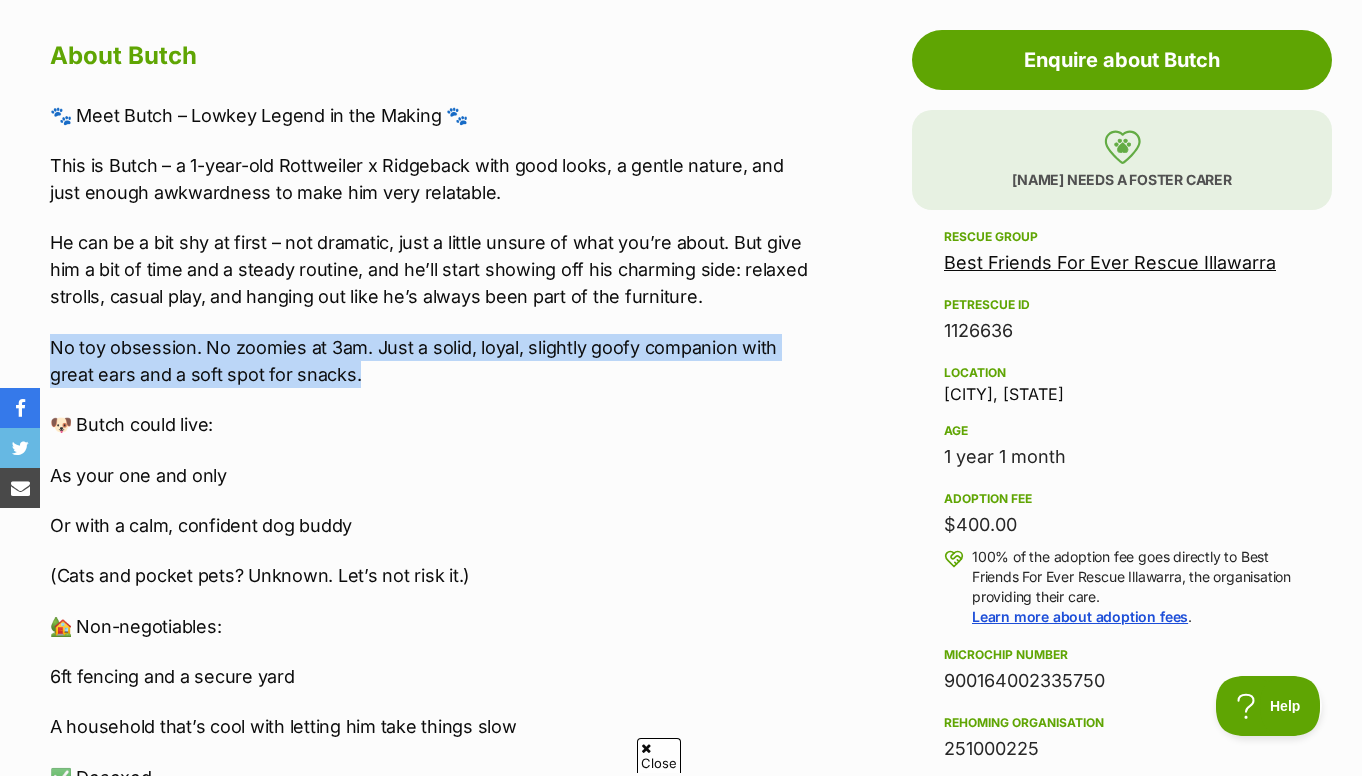 drag, startPoint x: 357, startPoint y: 368, endPoint x: 38, endPoint y: 339, distance: 320.31546 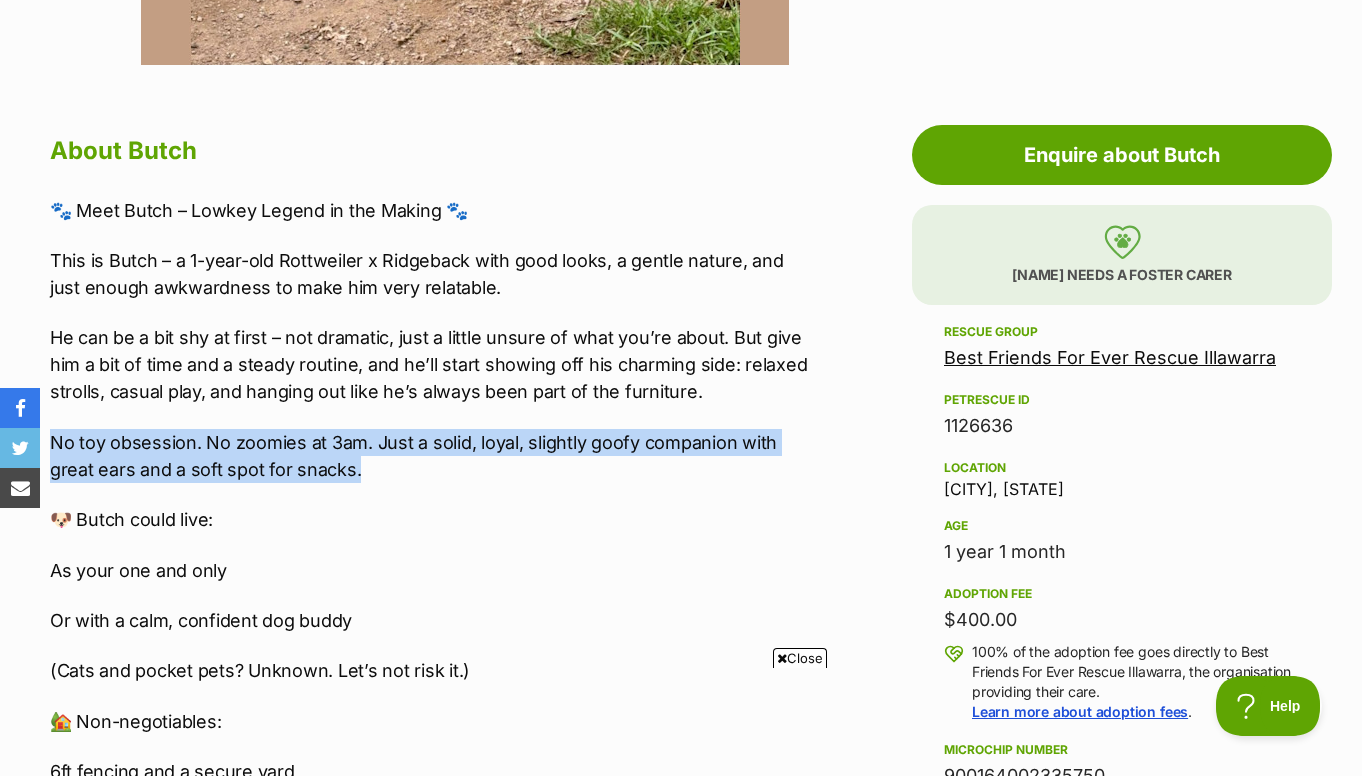 scroll, scrollTop: 354, scrollLeft: 0, axis: vertical 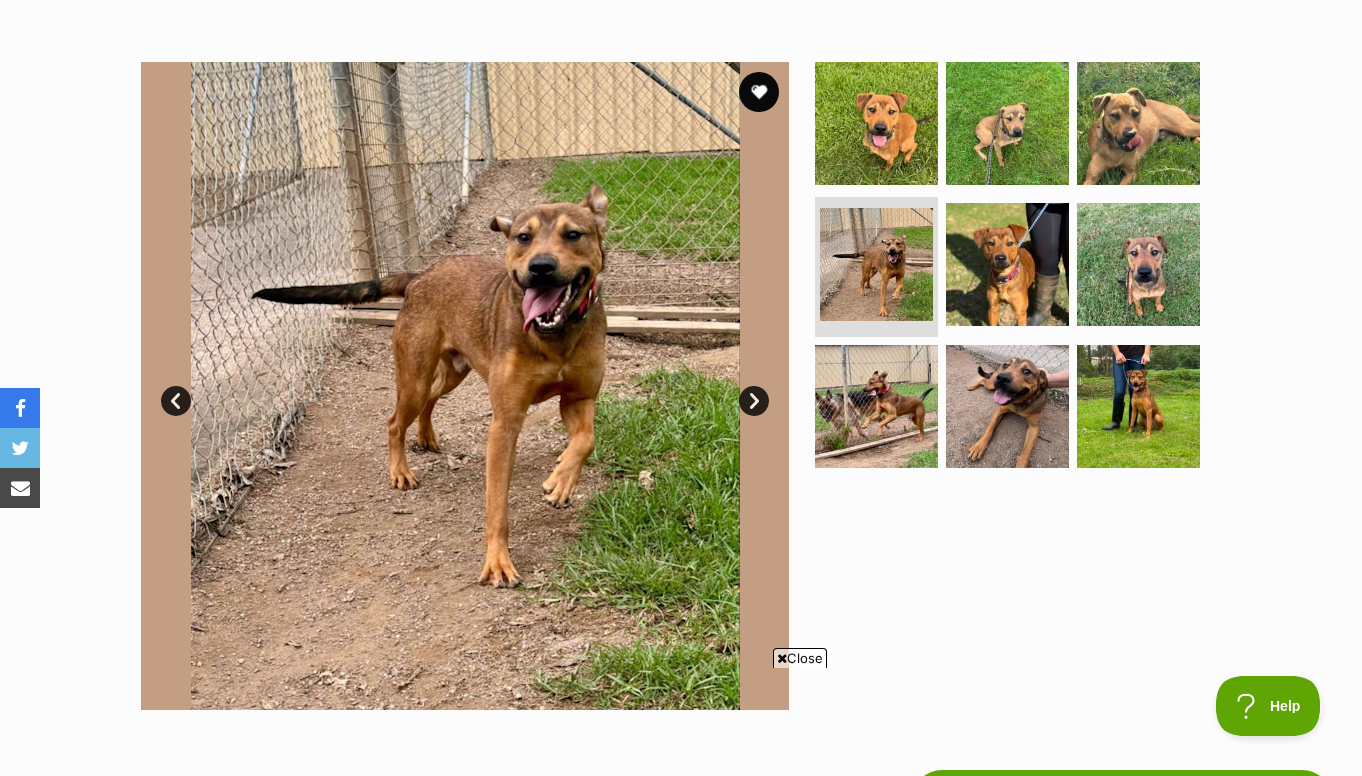 click at bounding box center [465, 386] 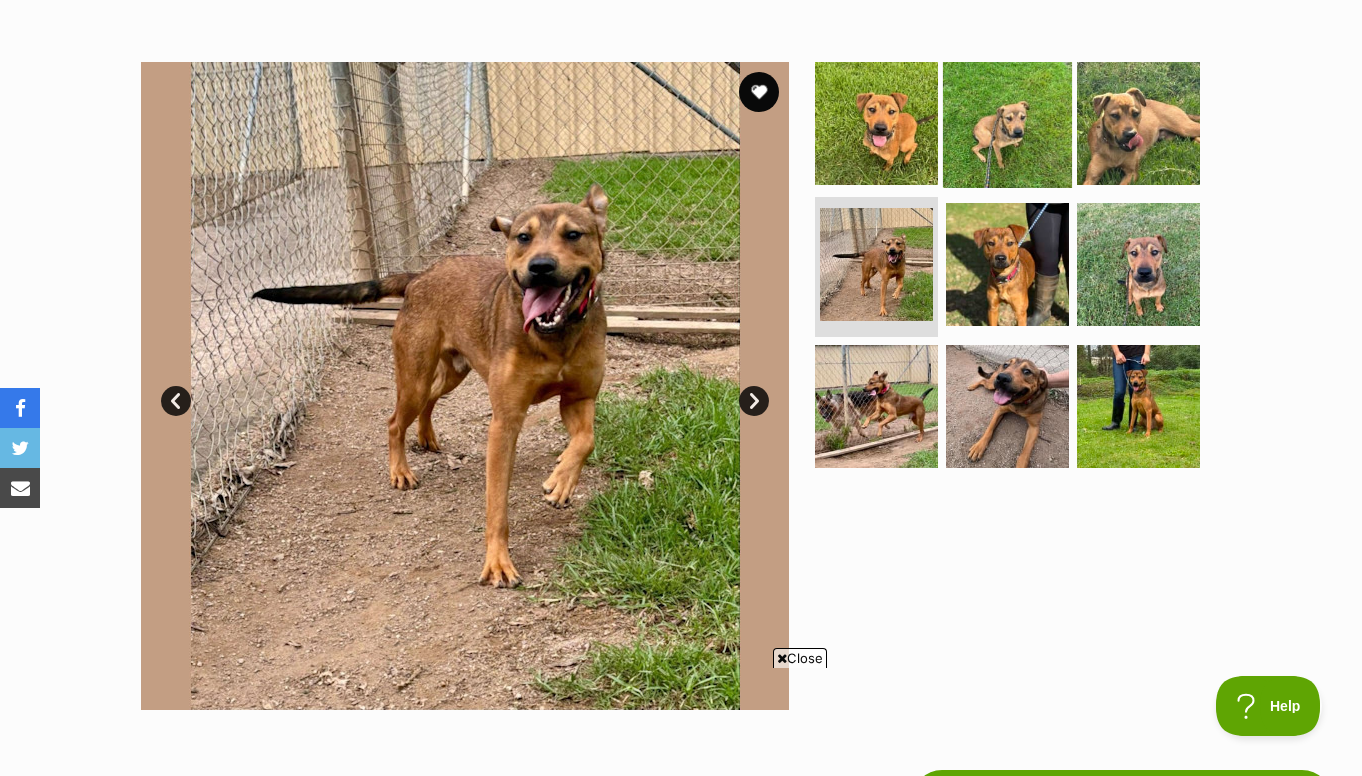 click at bounding box center (1007, 122) 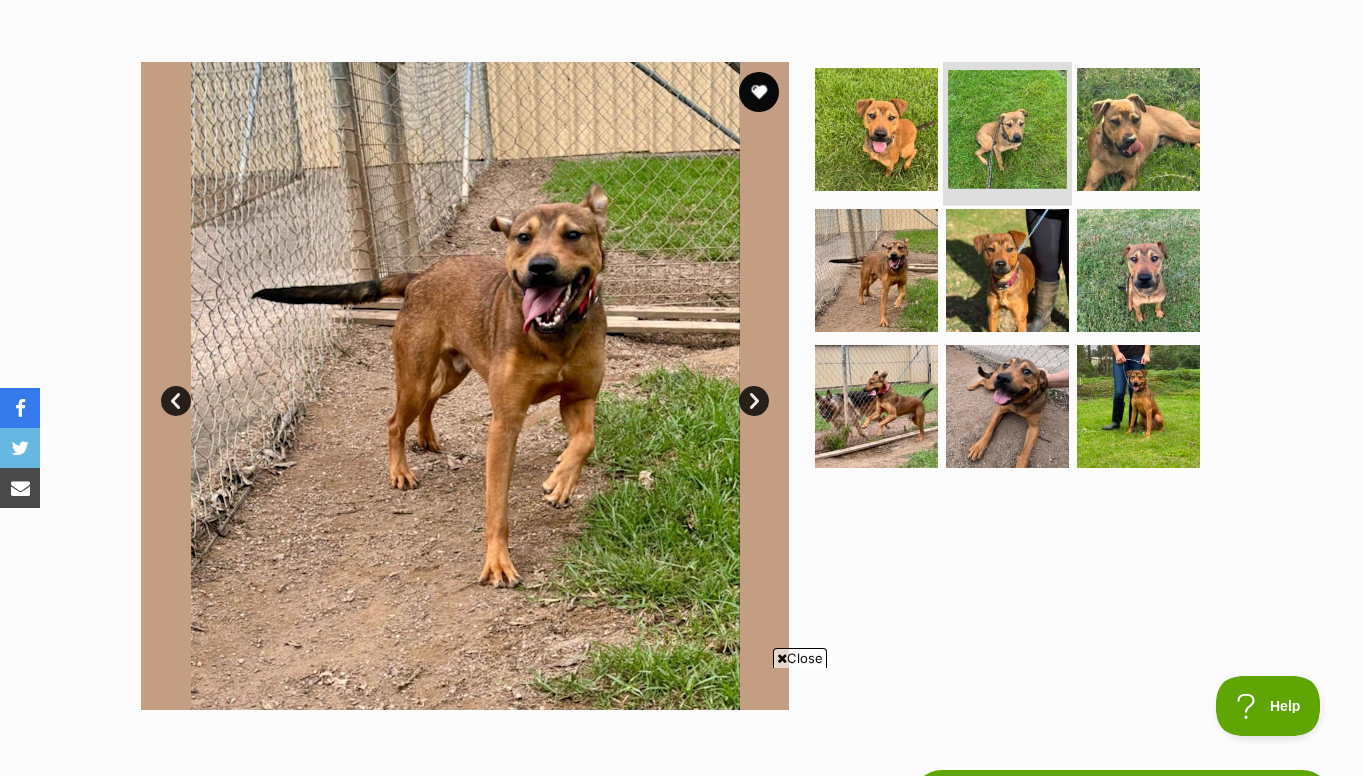 click at bounding box center (1007, 129) 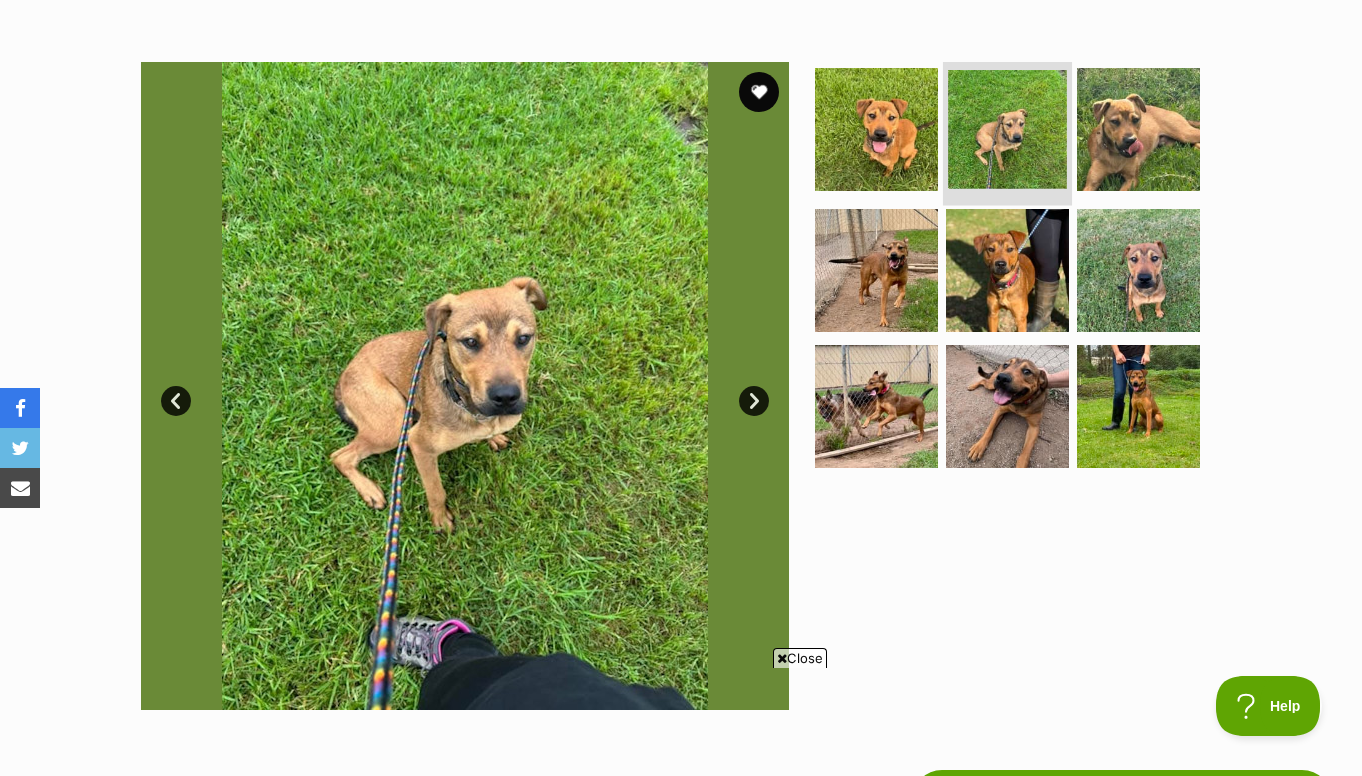 scroll, scrollTop: 349, scrollLeft: 0, axis: vertical 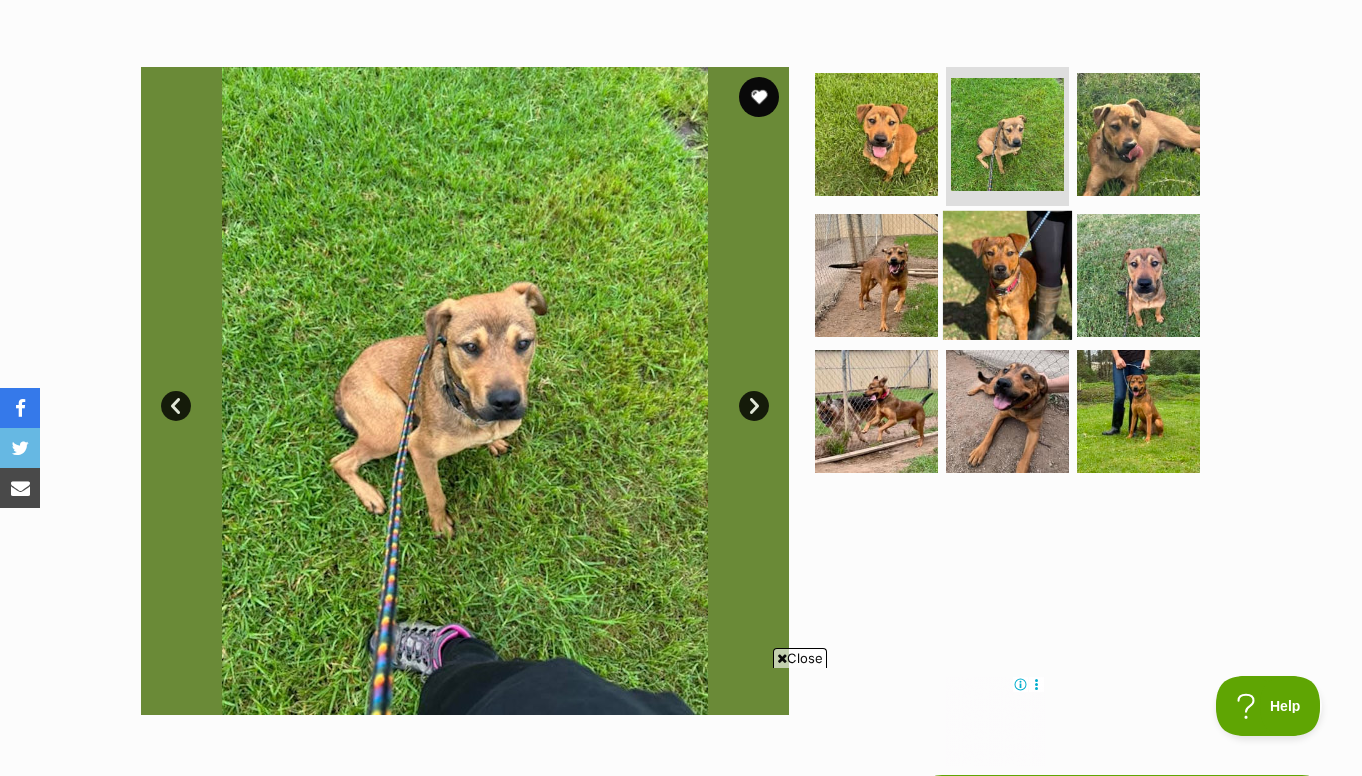 click at bounding box center (1007, 275) 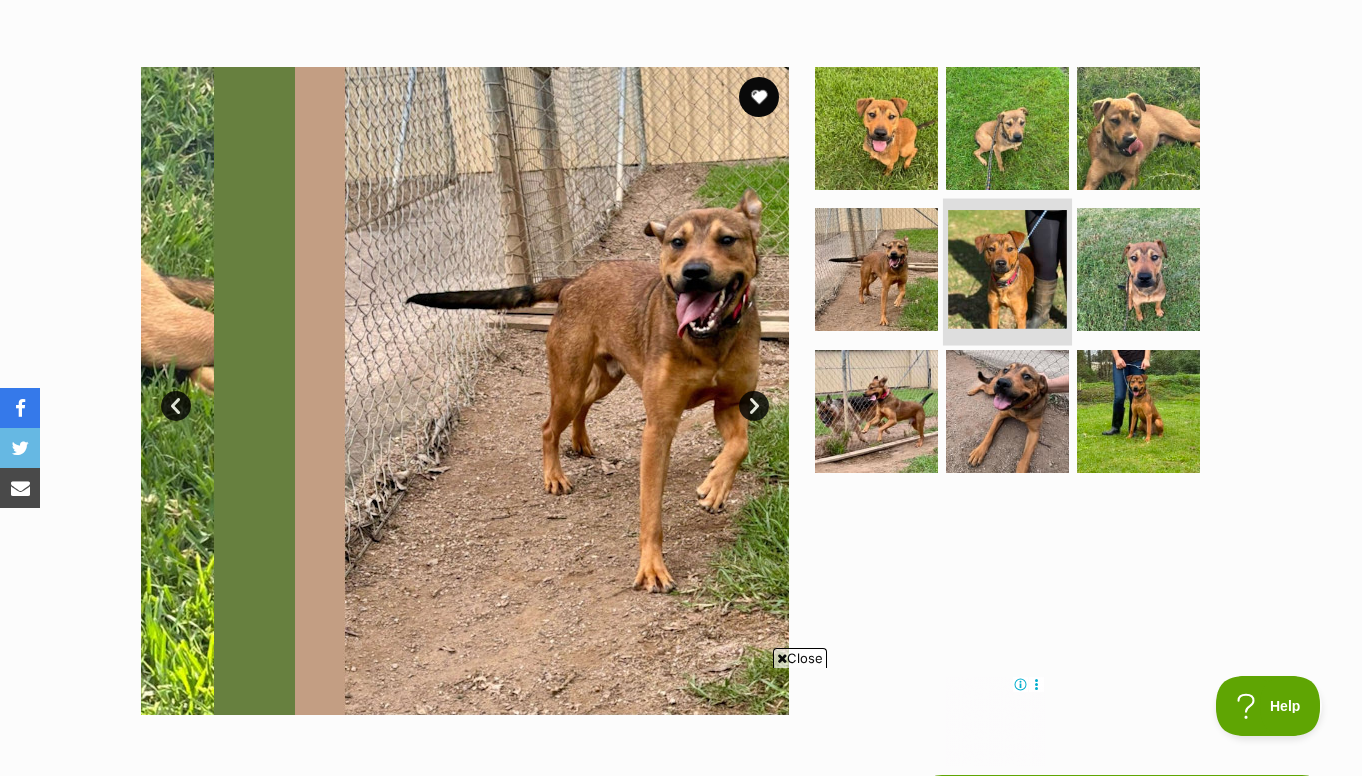 scroll, scrollTop: 0, scrollLeft: 0, axis: both 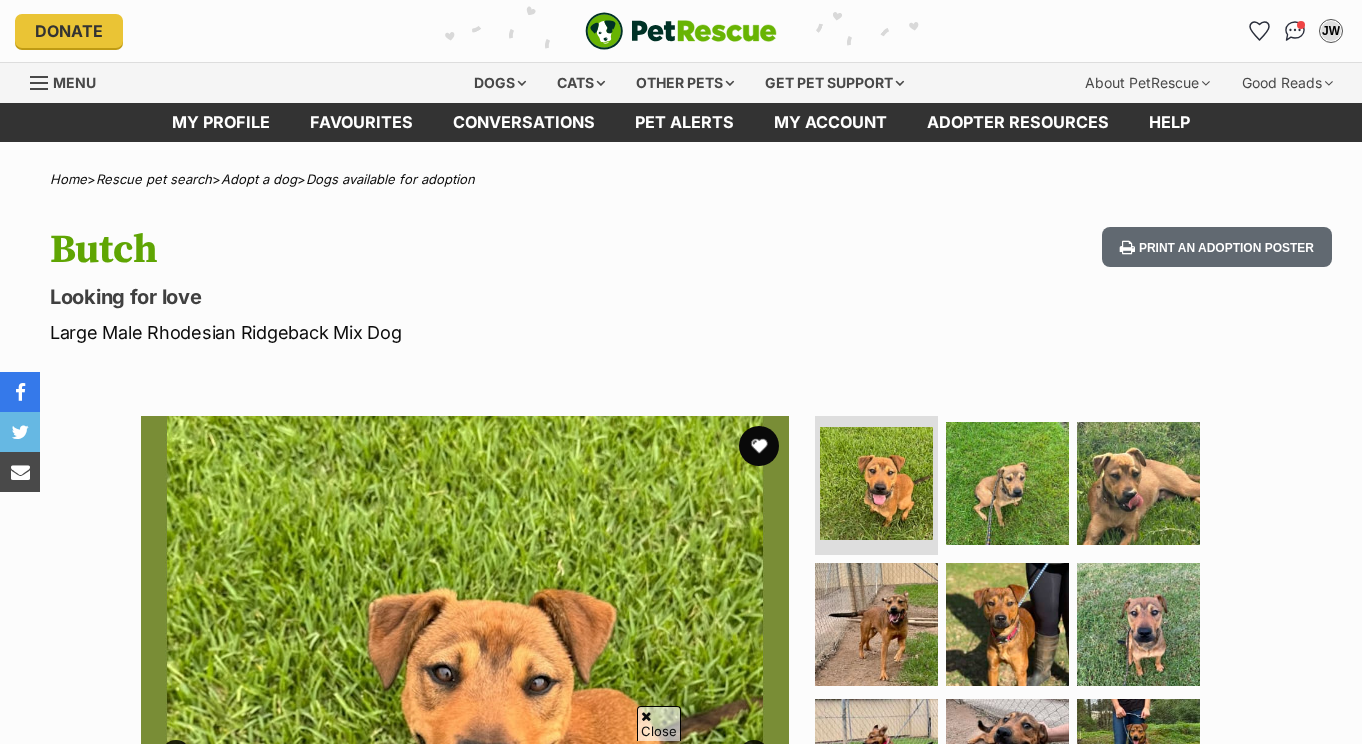 click on "Next" at bounding box center (754, 755) 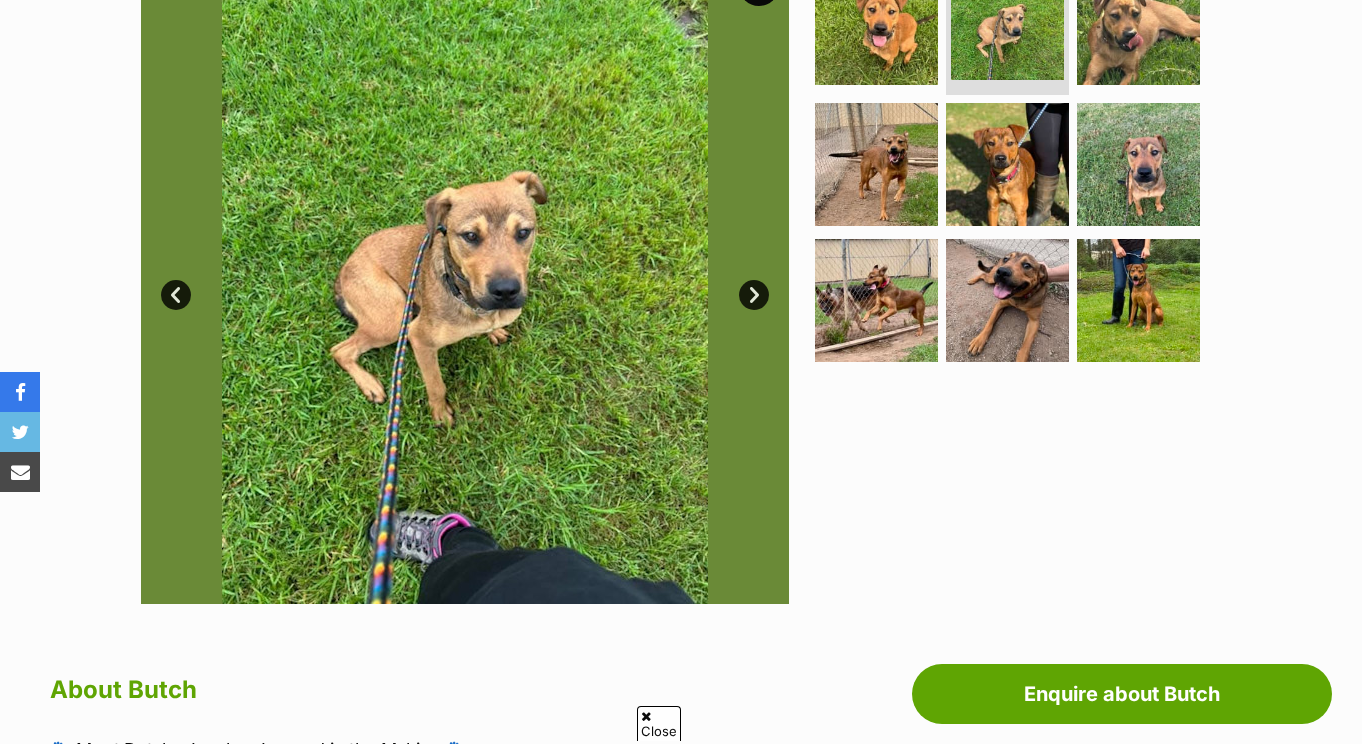 scroll, scrollTop: 966, scrollLeft: 0, axis: vertical 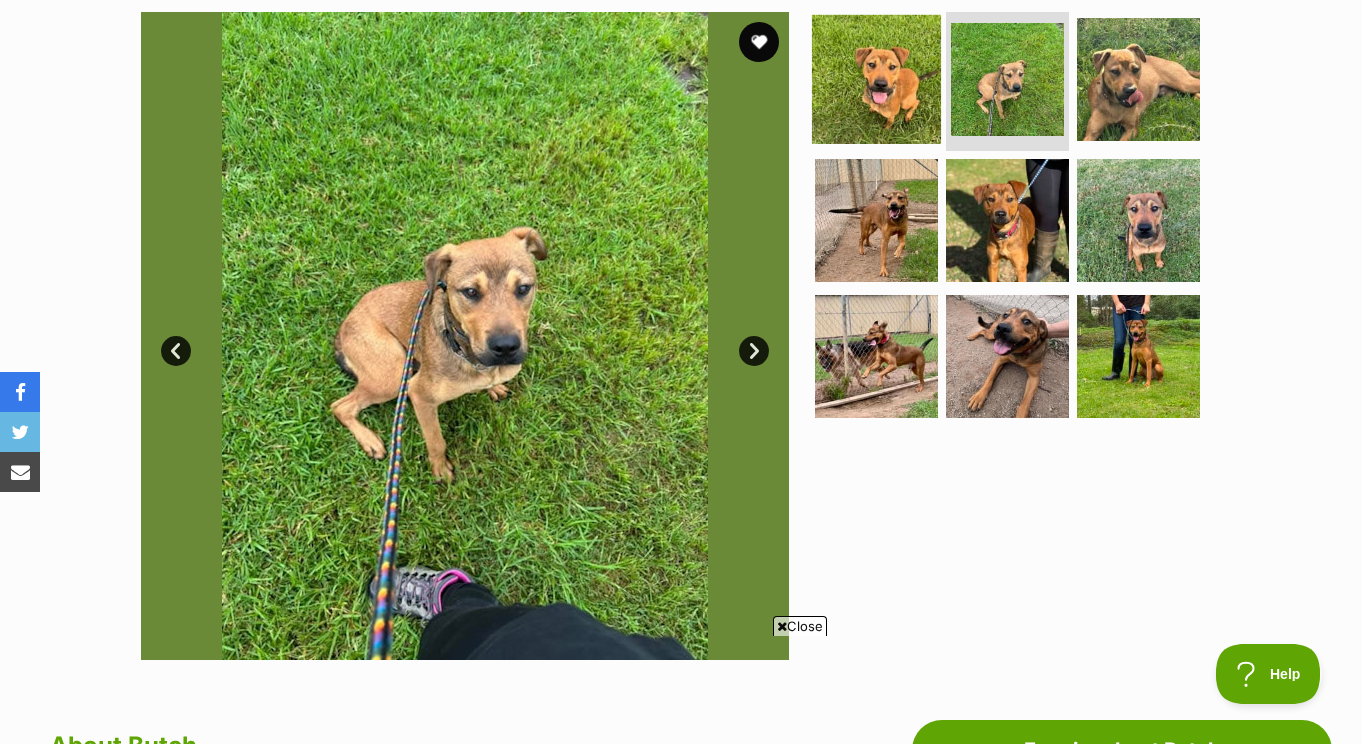 click at bounding box center [876, 78] 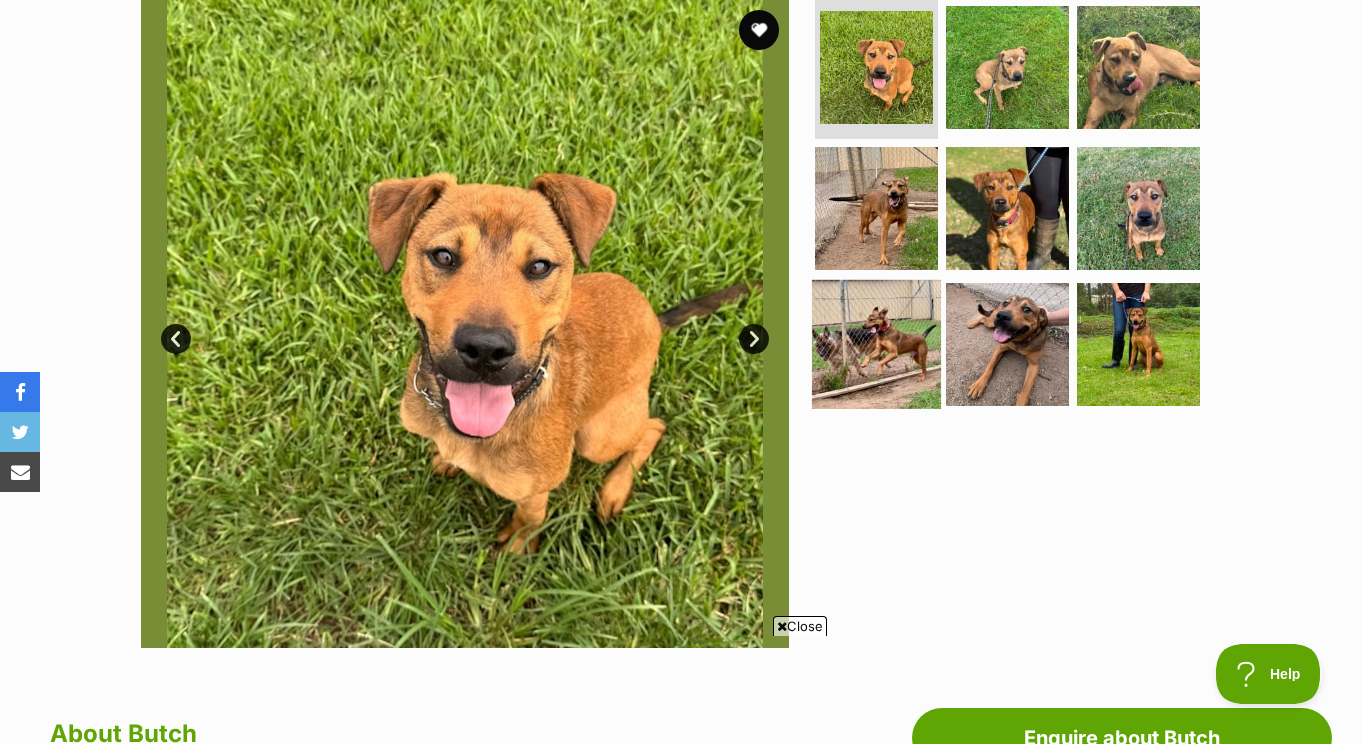 scroll, scrollTop: 0, scrollLeft: 0, axis: both 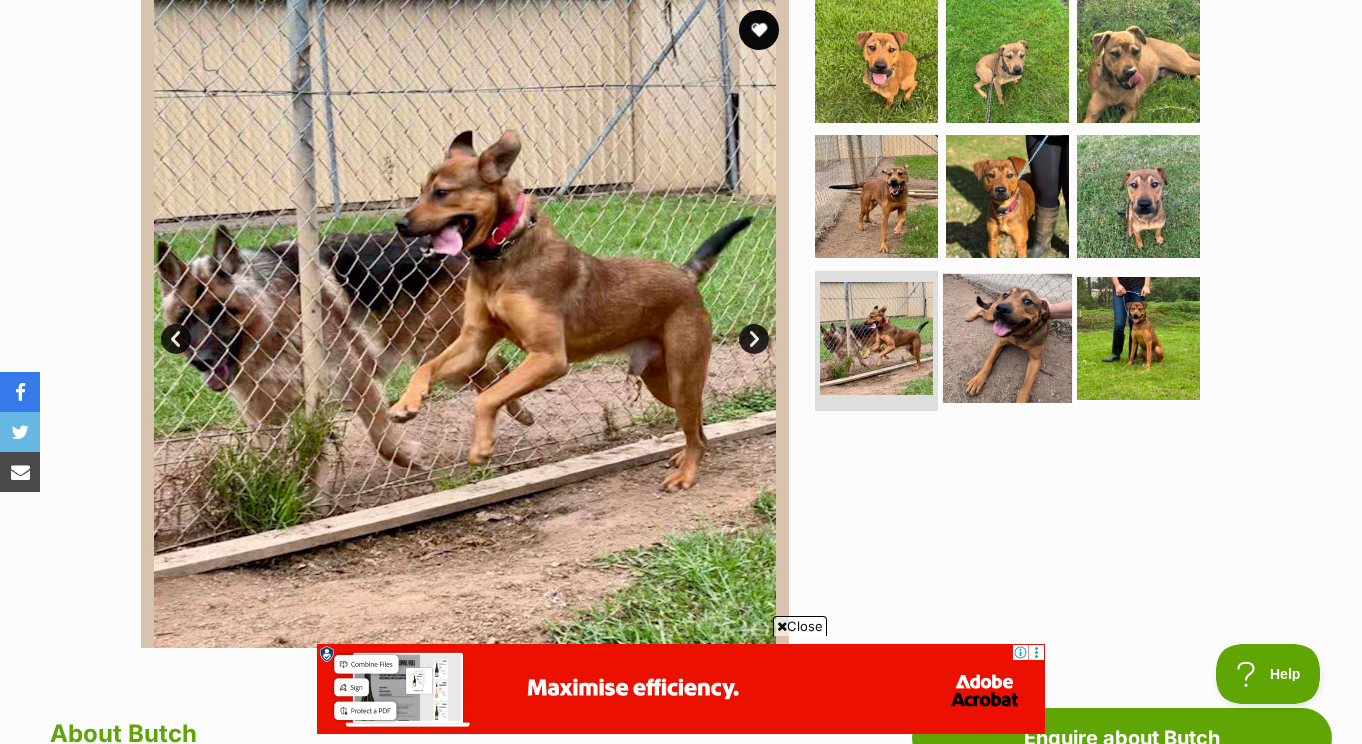 click at bounding box center [1007, 338] 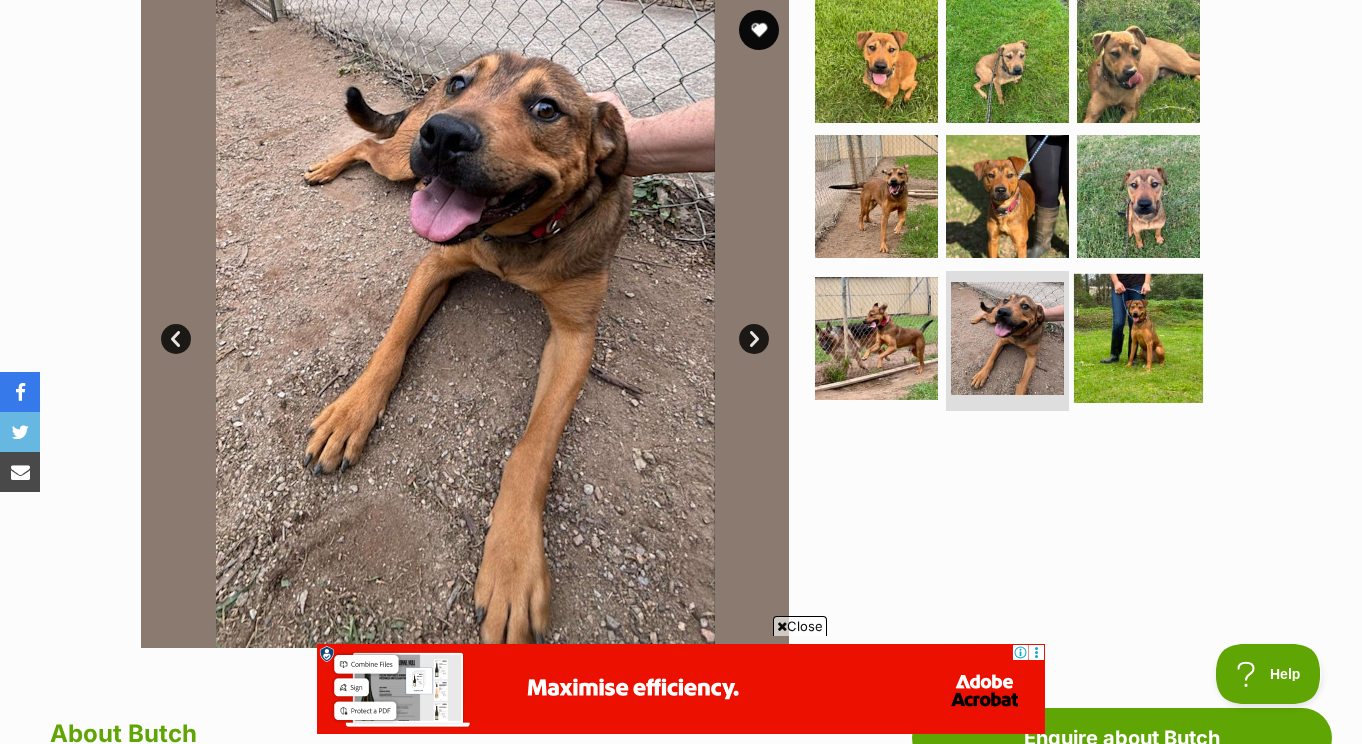 click at bounding box center (1138, 338) 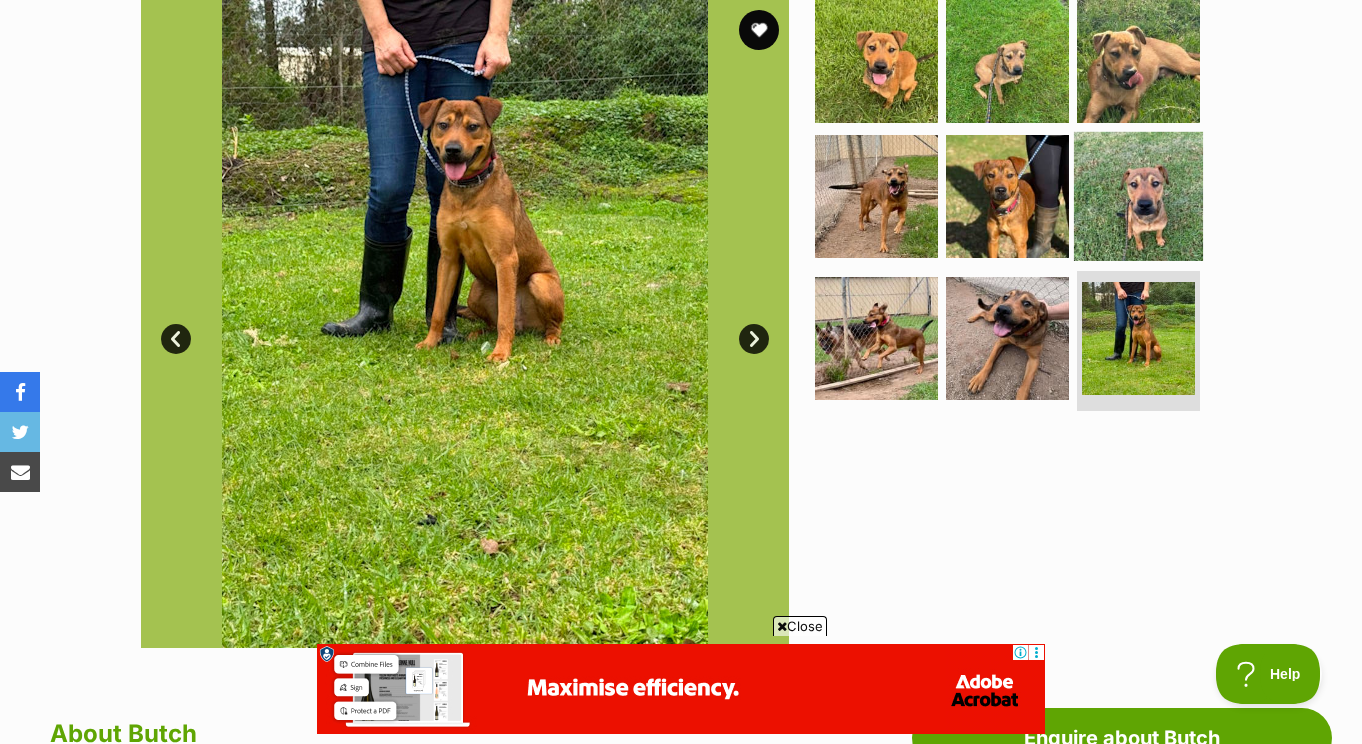click at bounding box center [1138, 196] 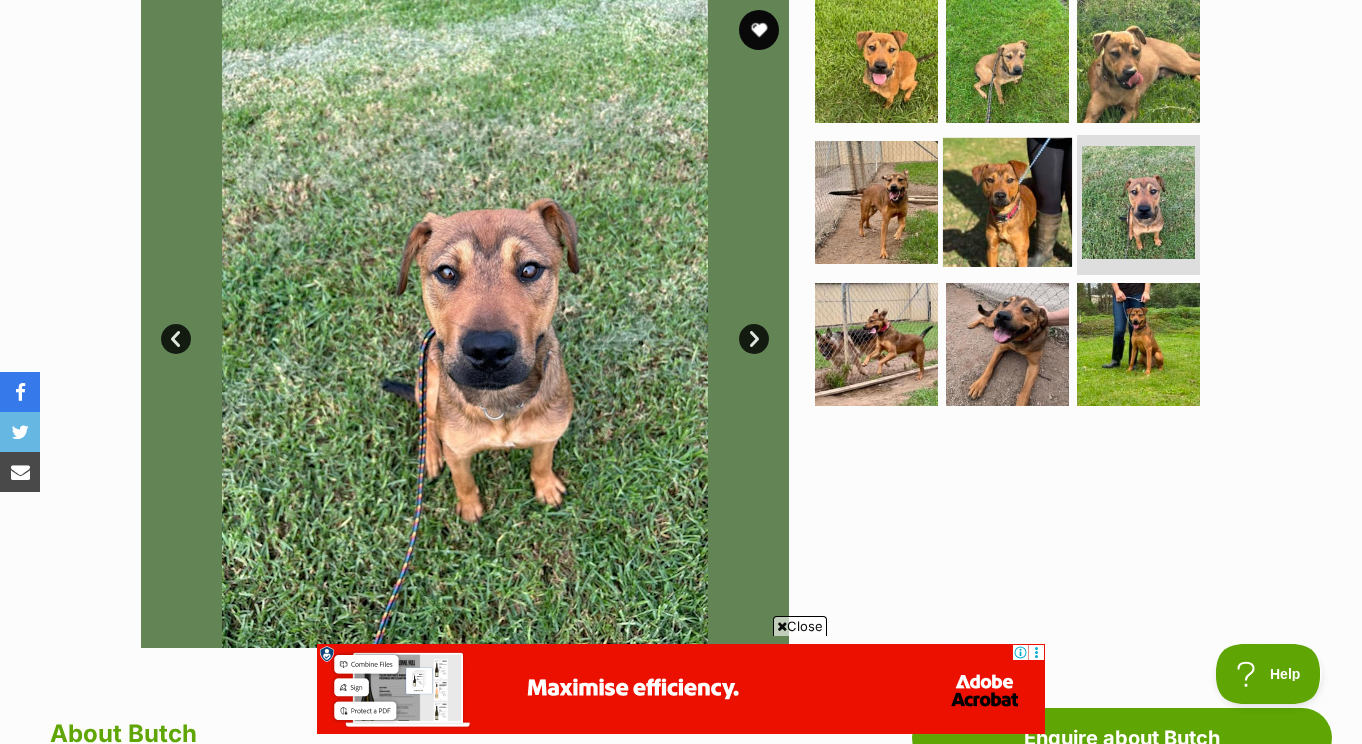 click at bounding box center [1007, 202] 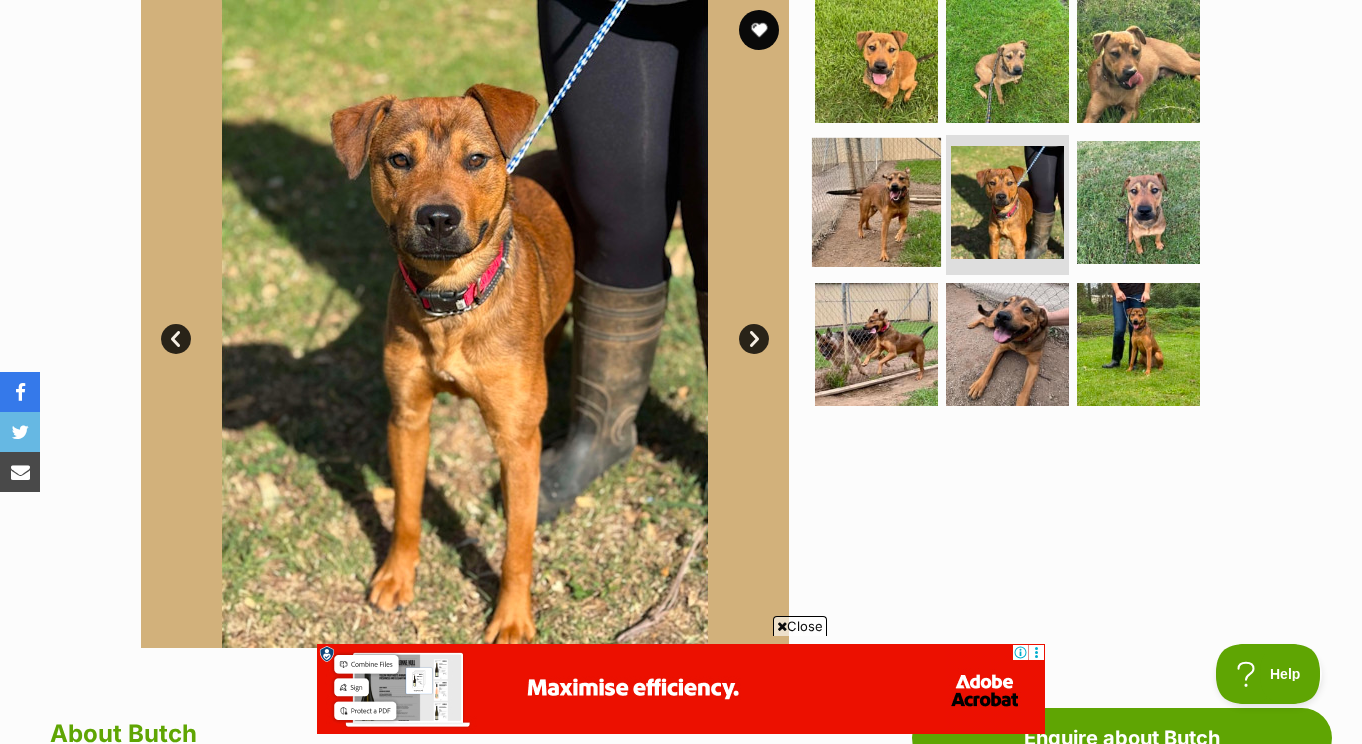 click at bounding box center [876, 202] 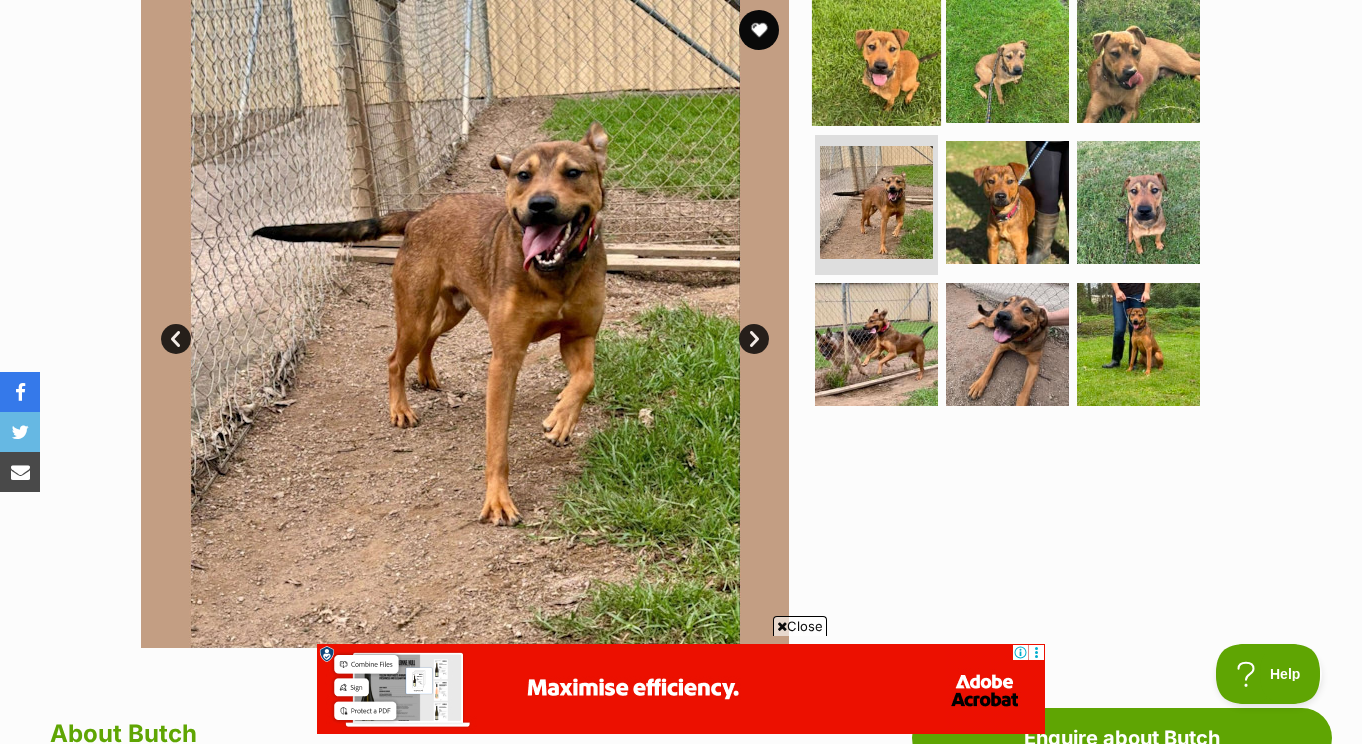 click at bounding box center (876, 60) 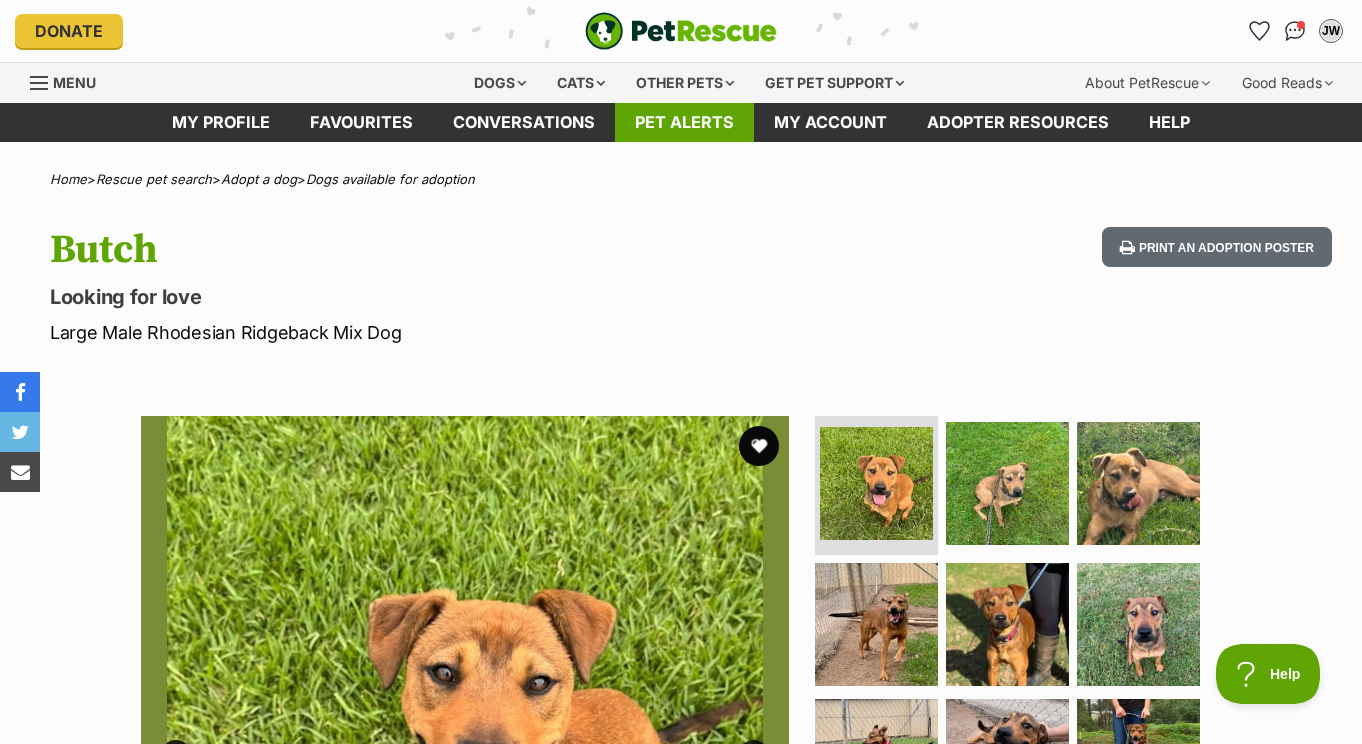scroll, scrollTop: 0, scrollLeft: 0, axis: both 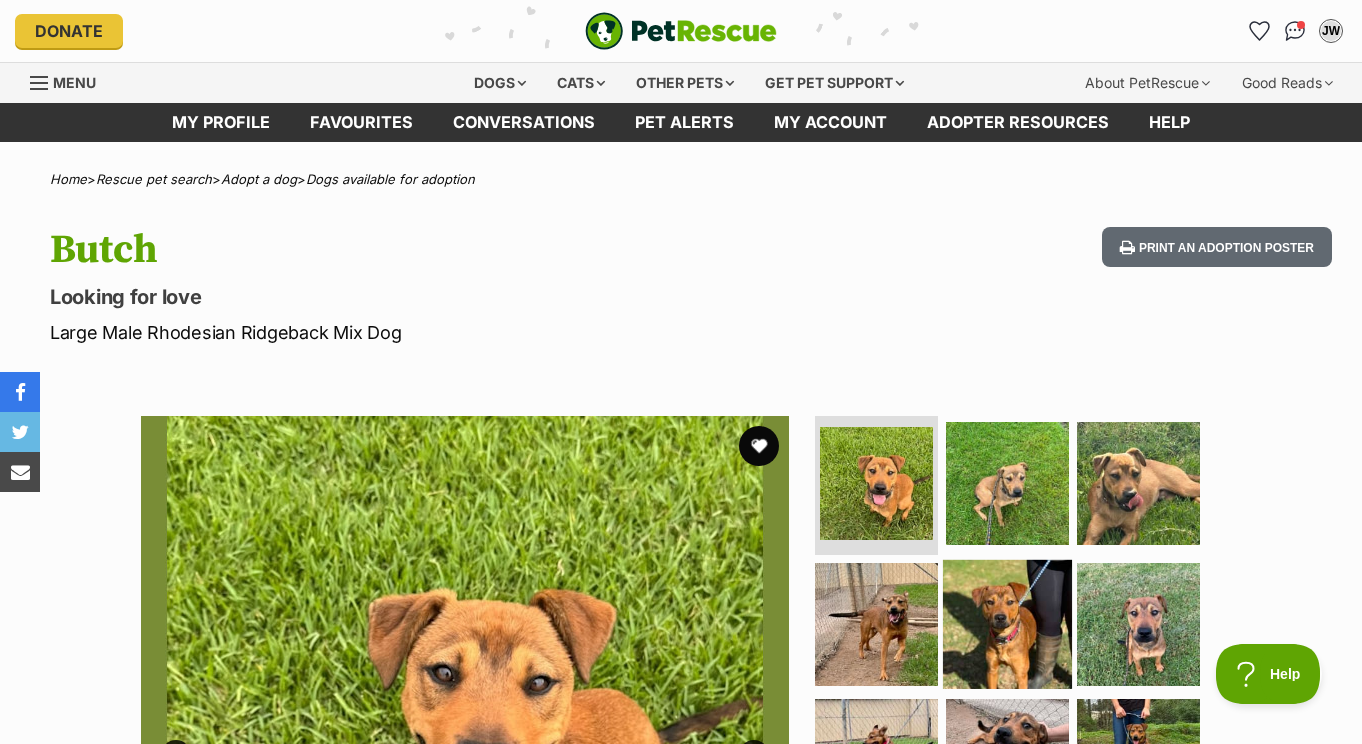 click on "Next" at bounding box center (754, 755) 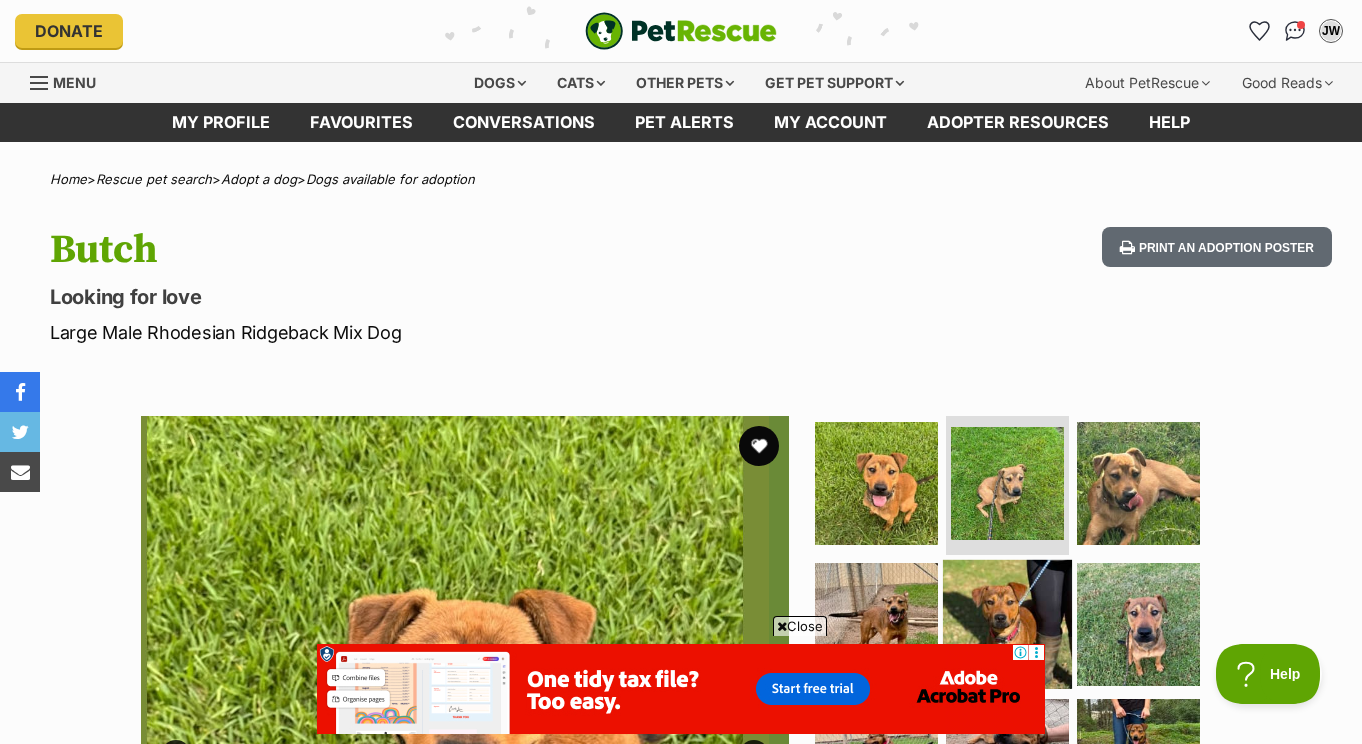 click at bounding box center [1007, 624] 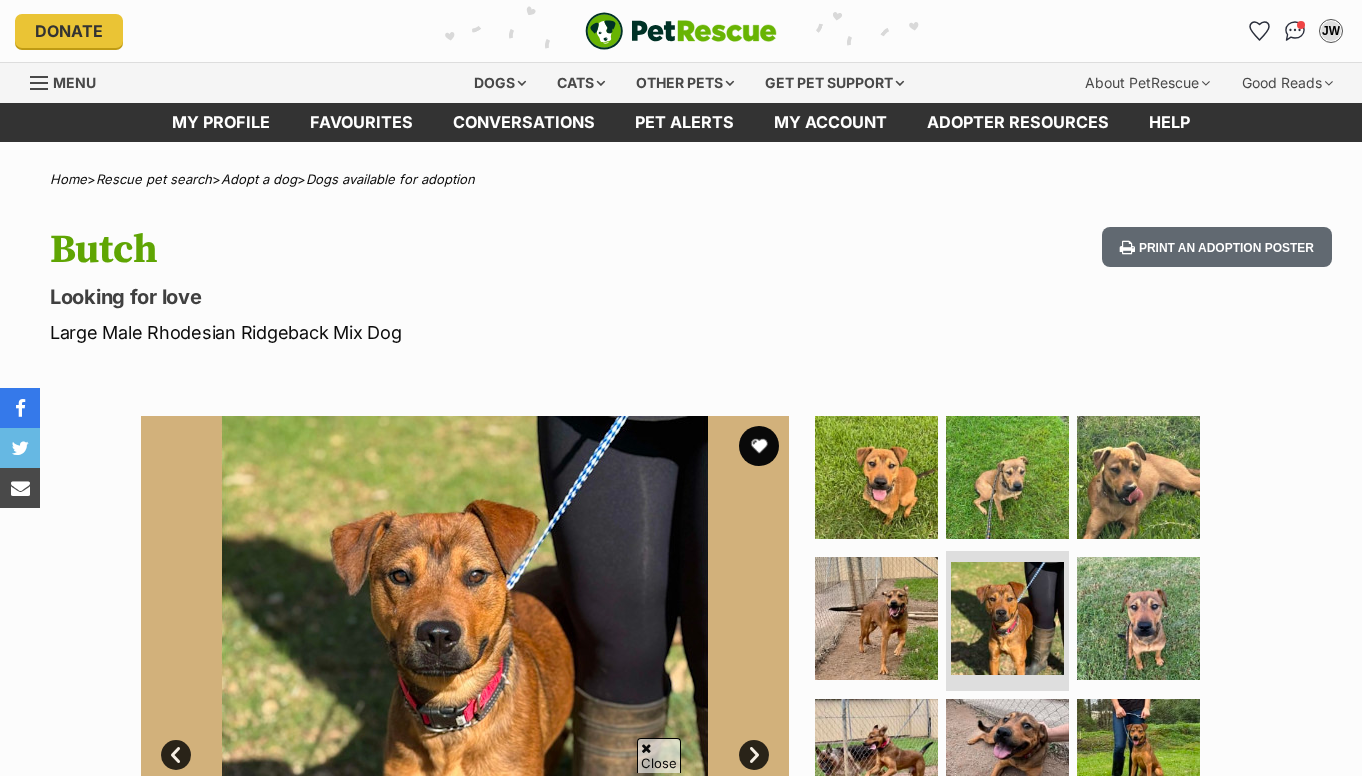 scroll, scrollTop: 111, scrollLeft: 1, axis: both 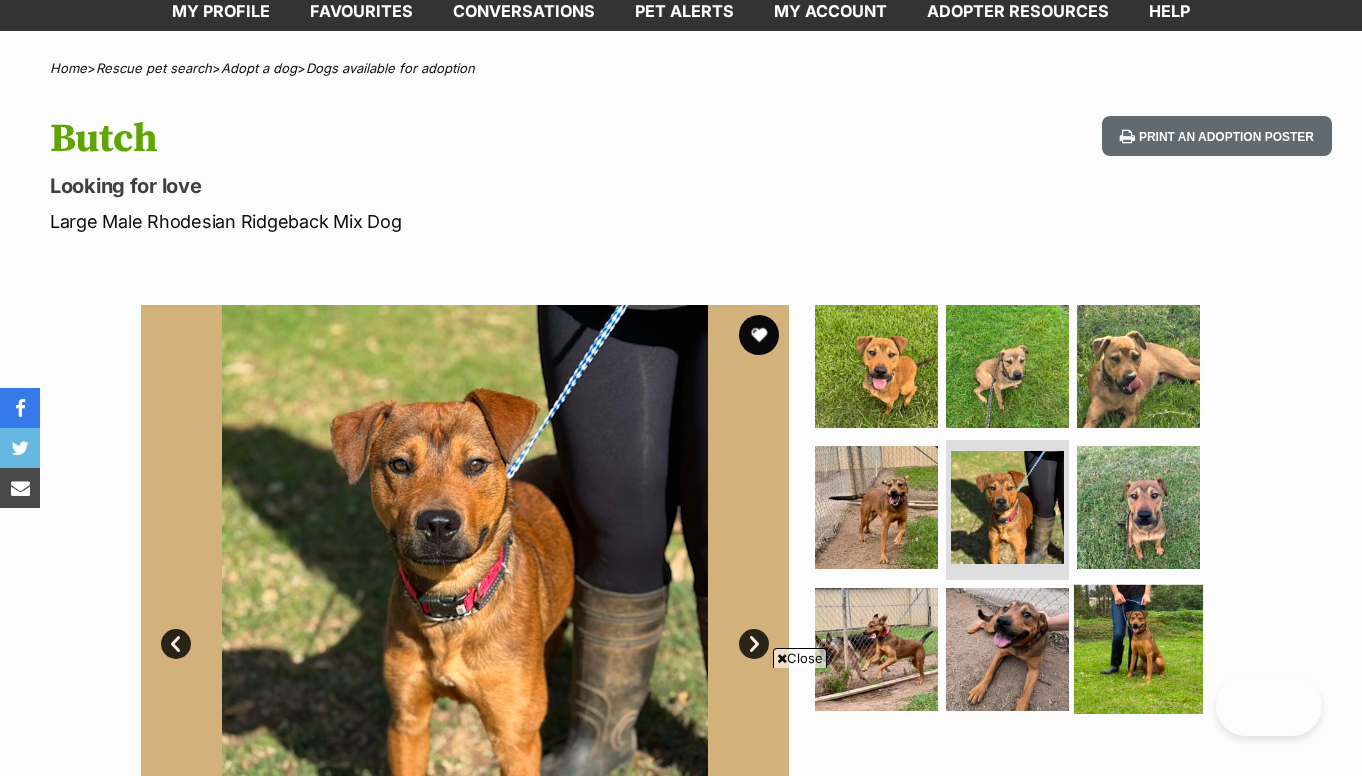 click at bounding box center [1138, 366] 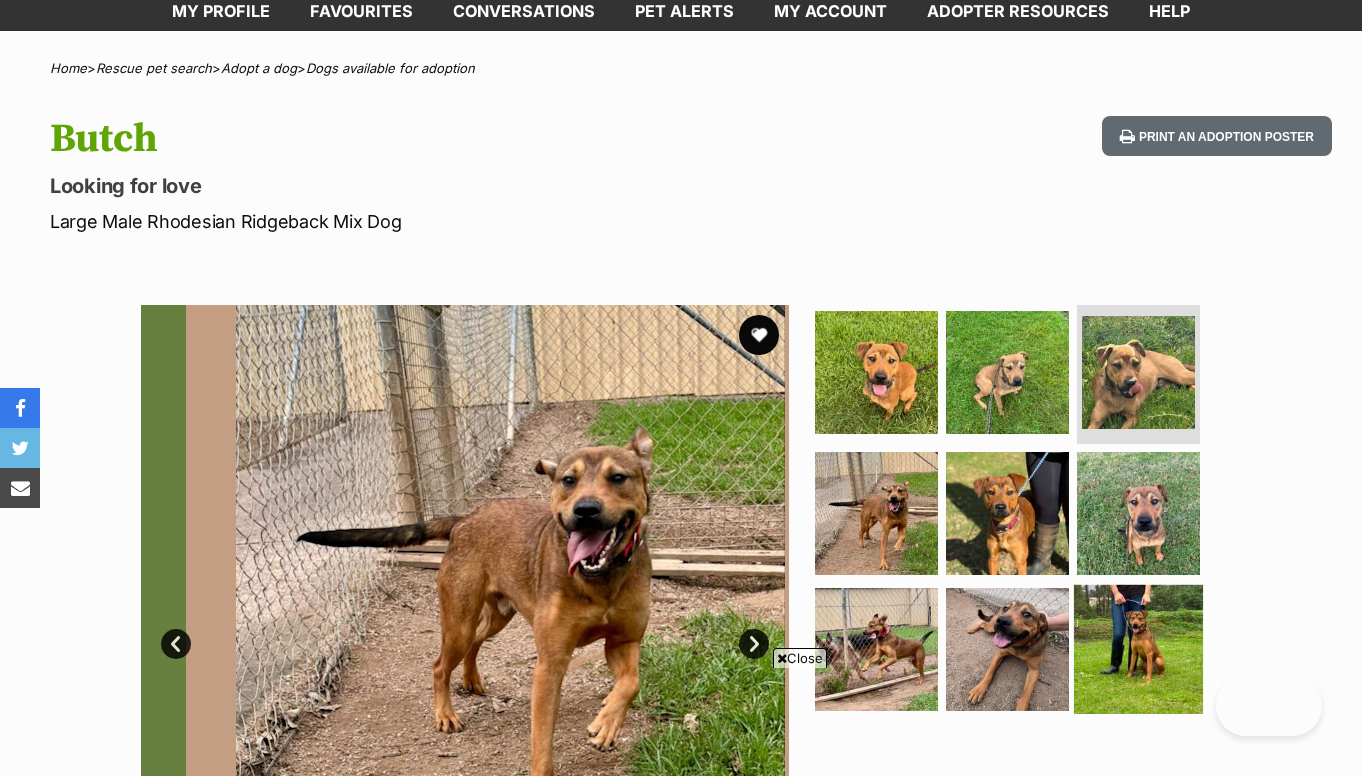scroll, scrollTop: 361, scrollLeft: 0, axis: vertical 